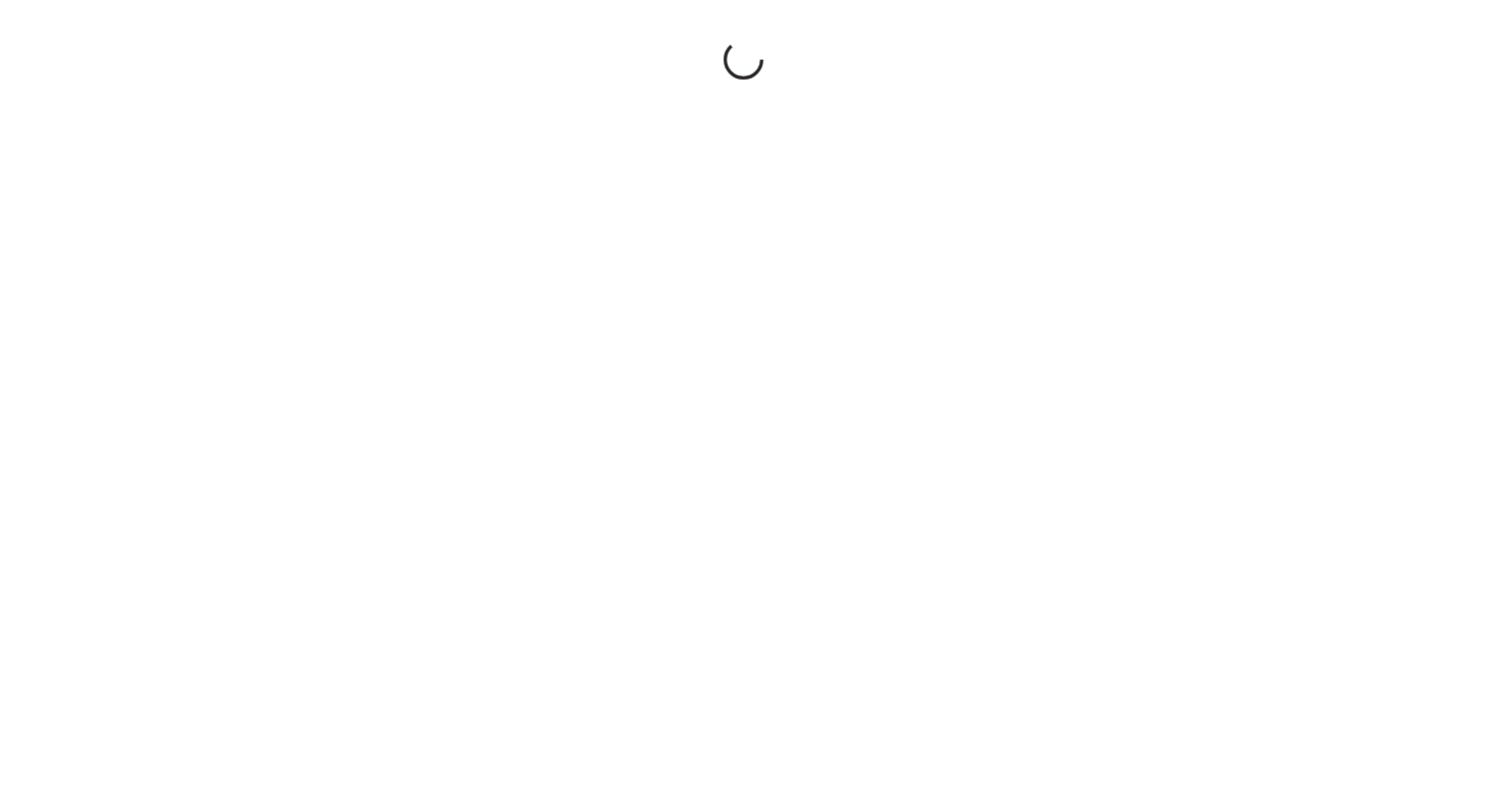 scroll, scrollTop: 0, scrollLeft: 0, axis: both 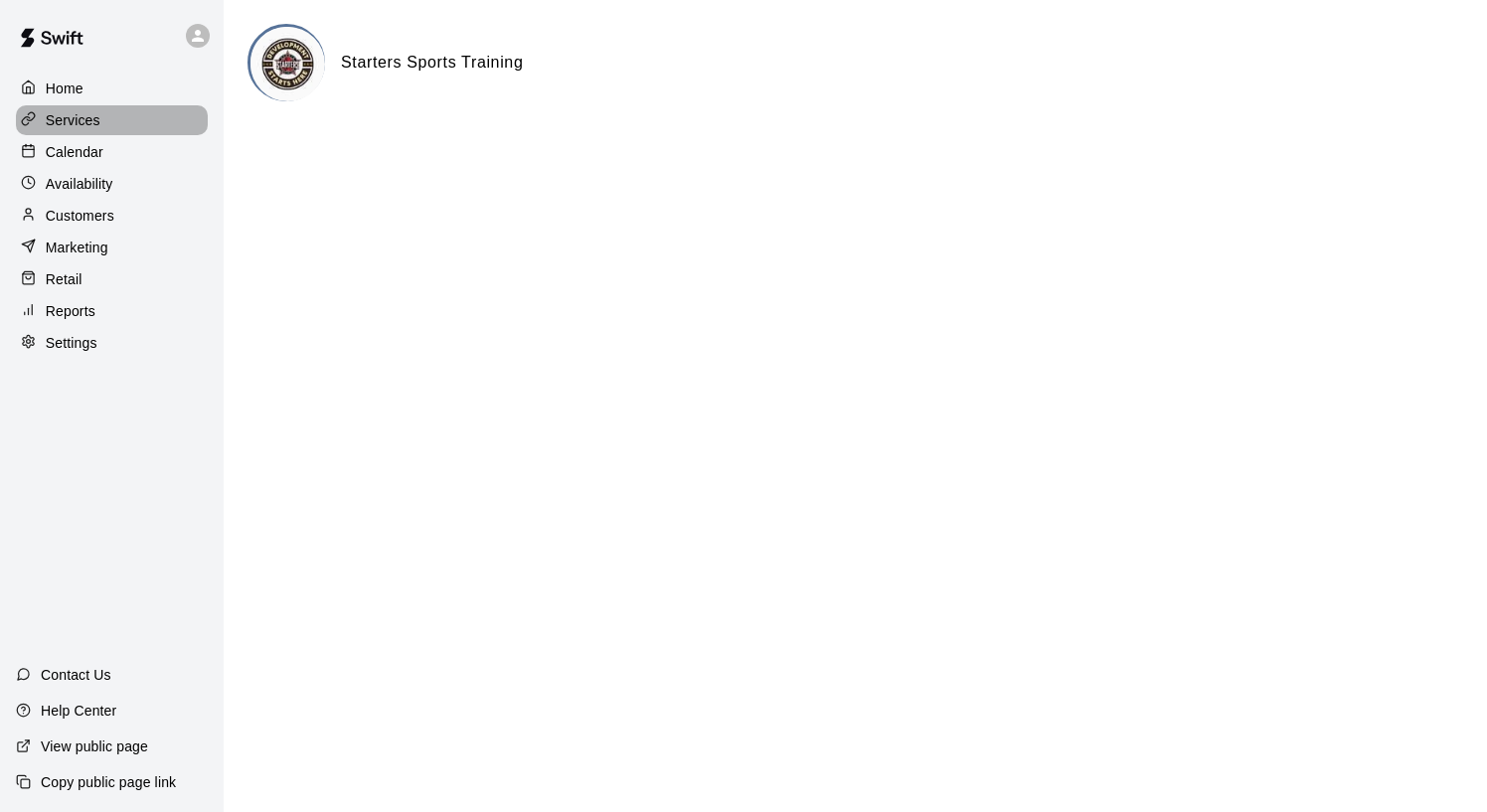 click on "Services" at bounding box center (73, 120) 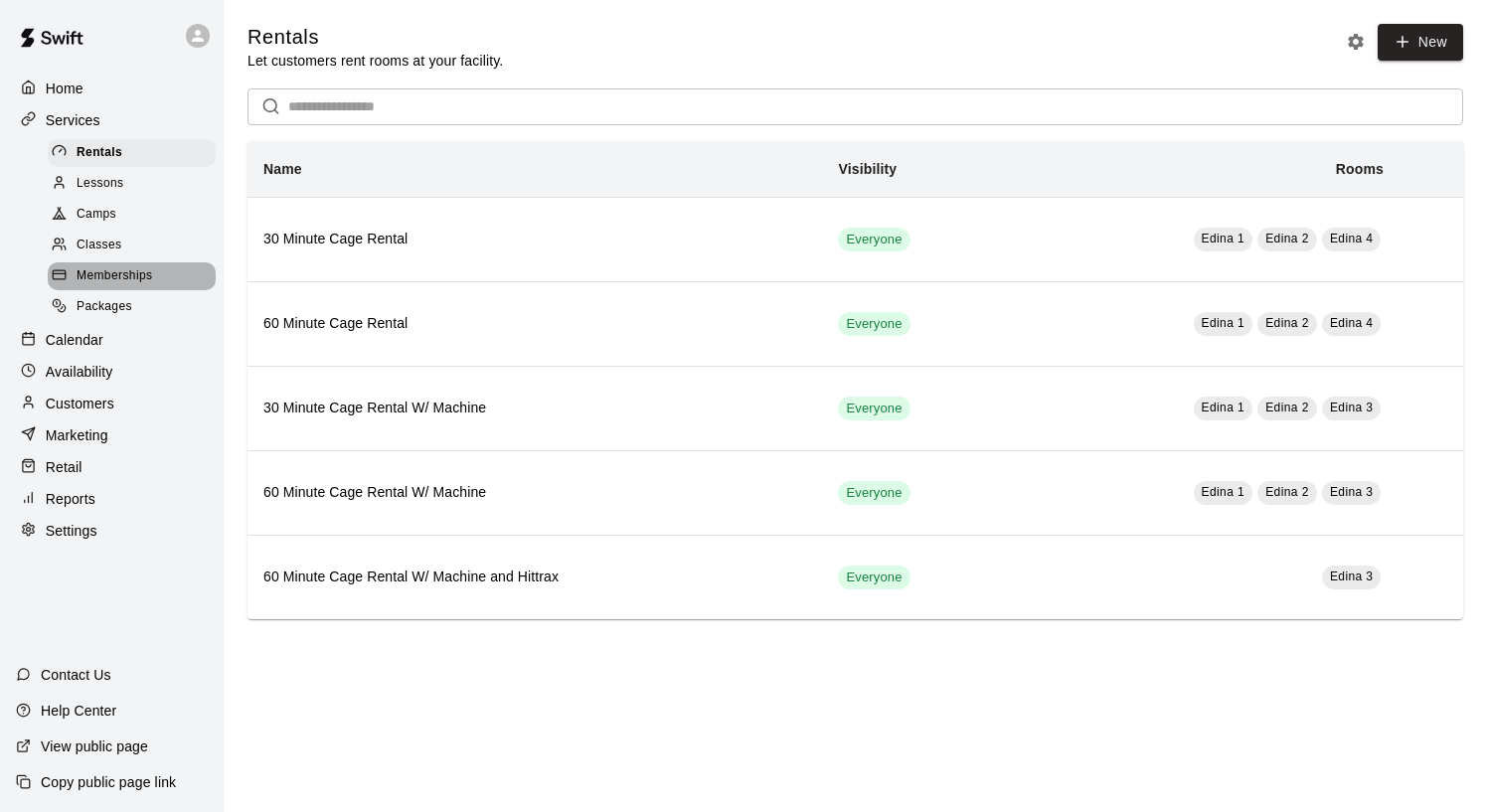 click on "Memberships" at bounding box center (114, 276) 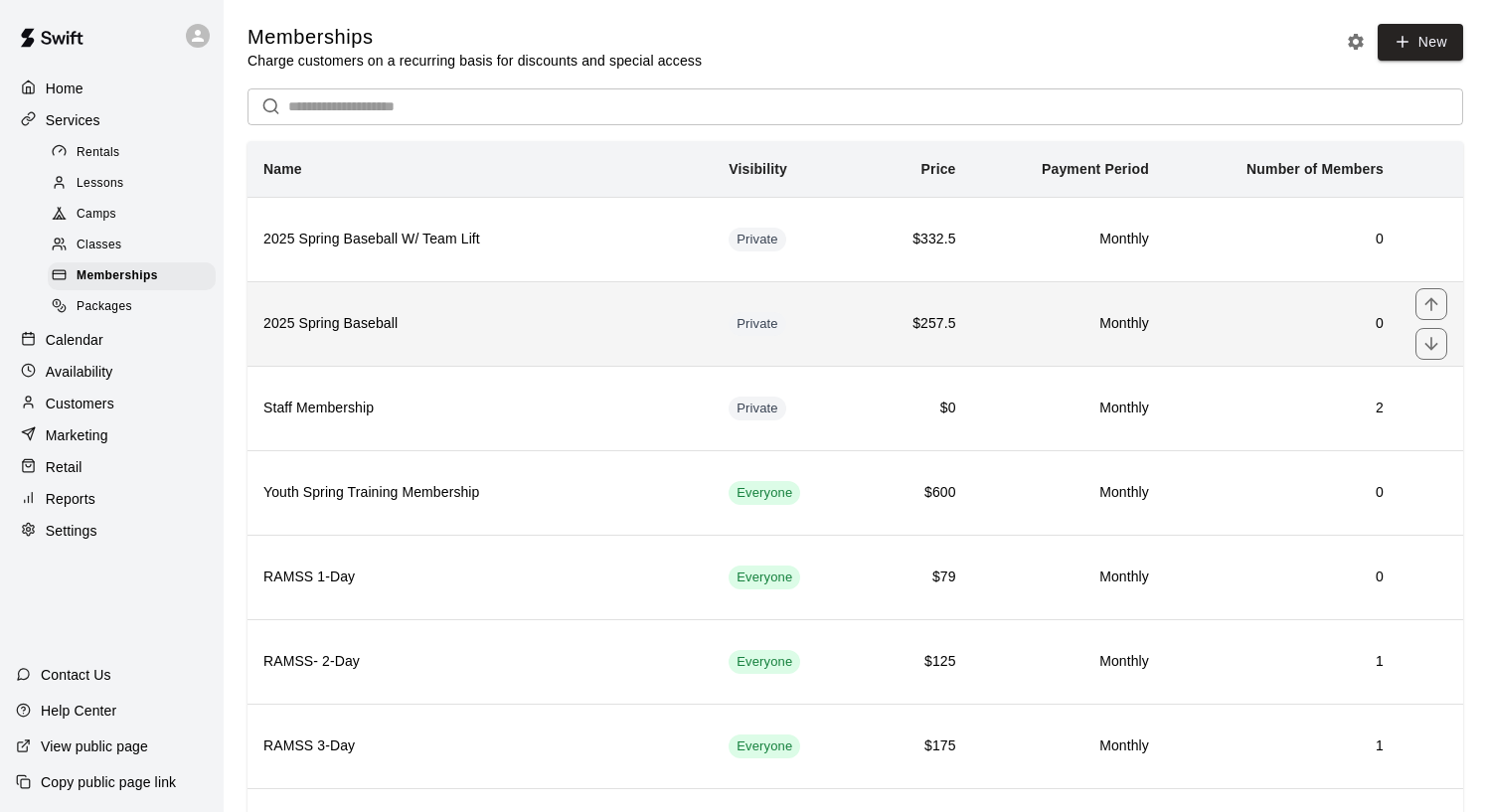 click on "2025 Spring Baseball" at bounding box center (480, 323) 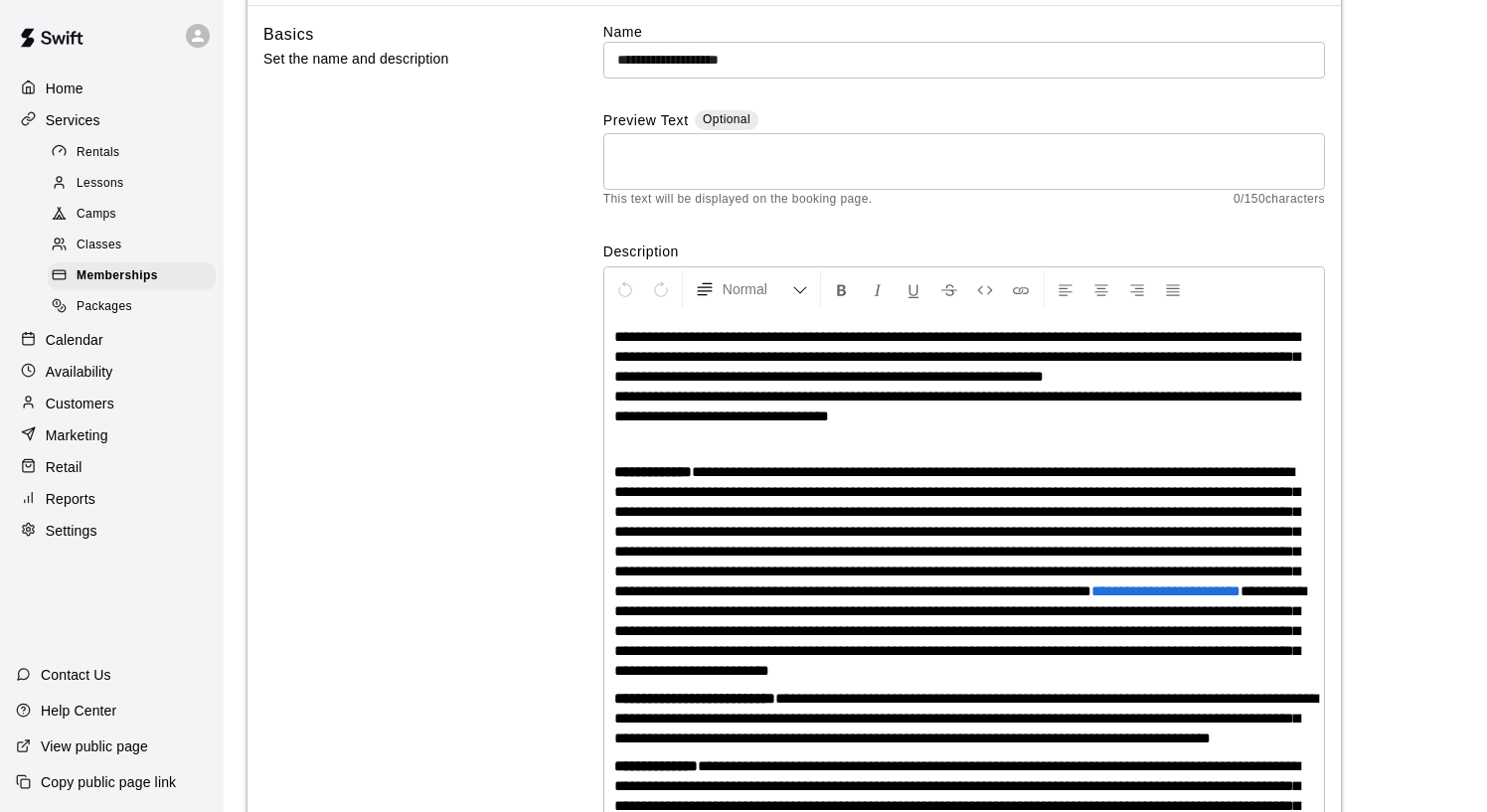 scroll, scrollTop: 121, scrollLeft: 0, axis: vertical 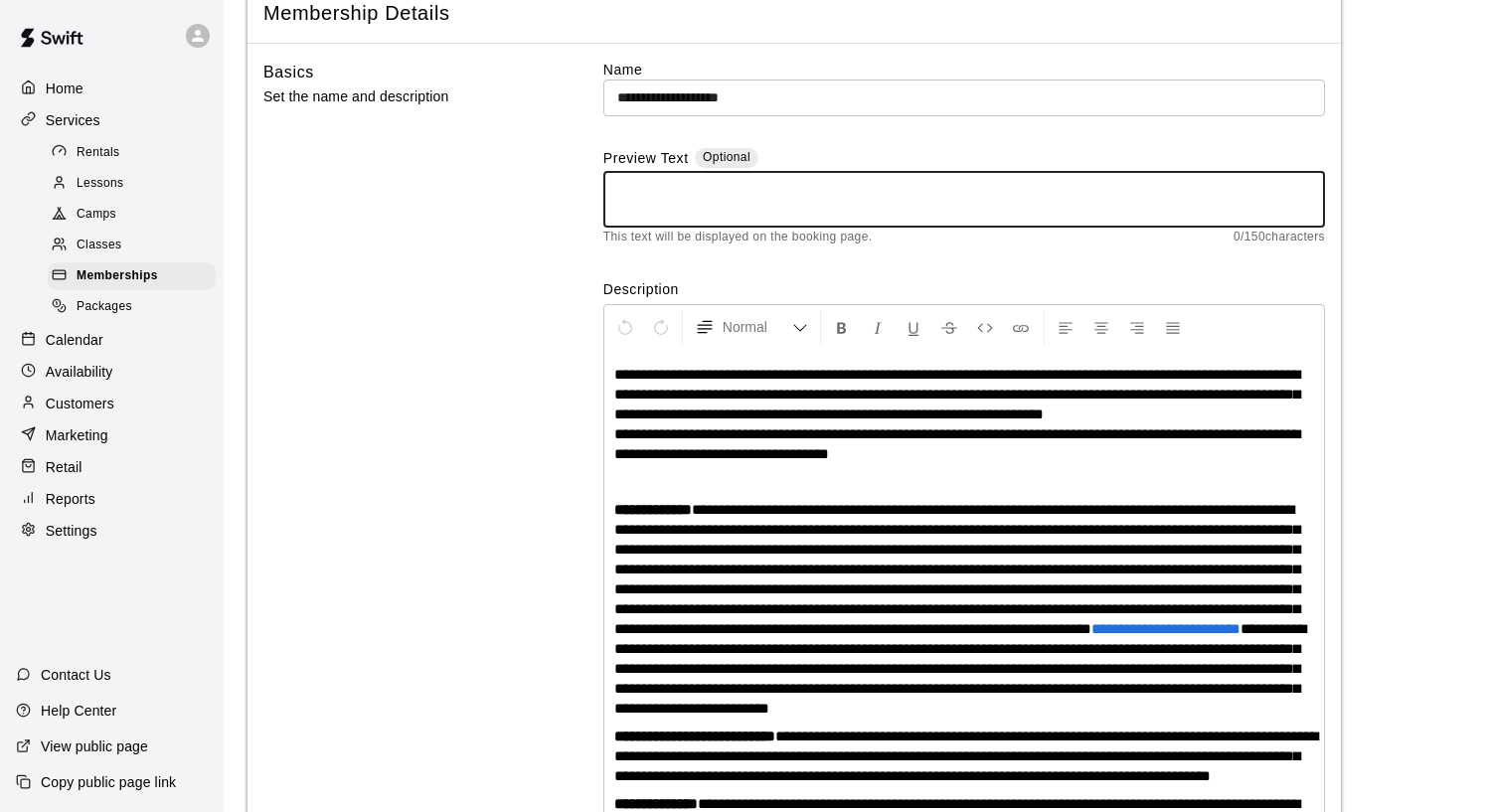 click at bounding box center (964, 200) 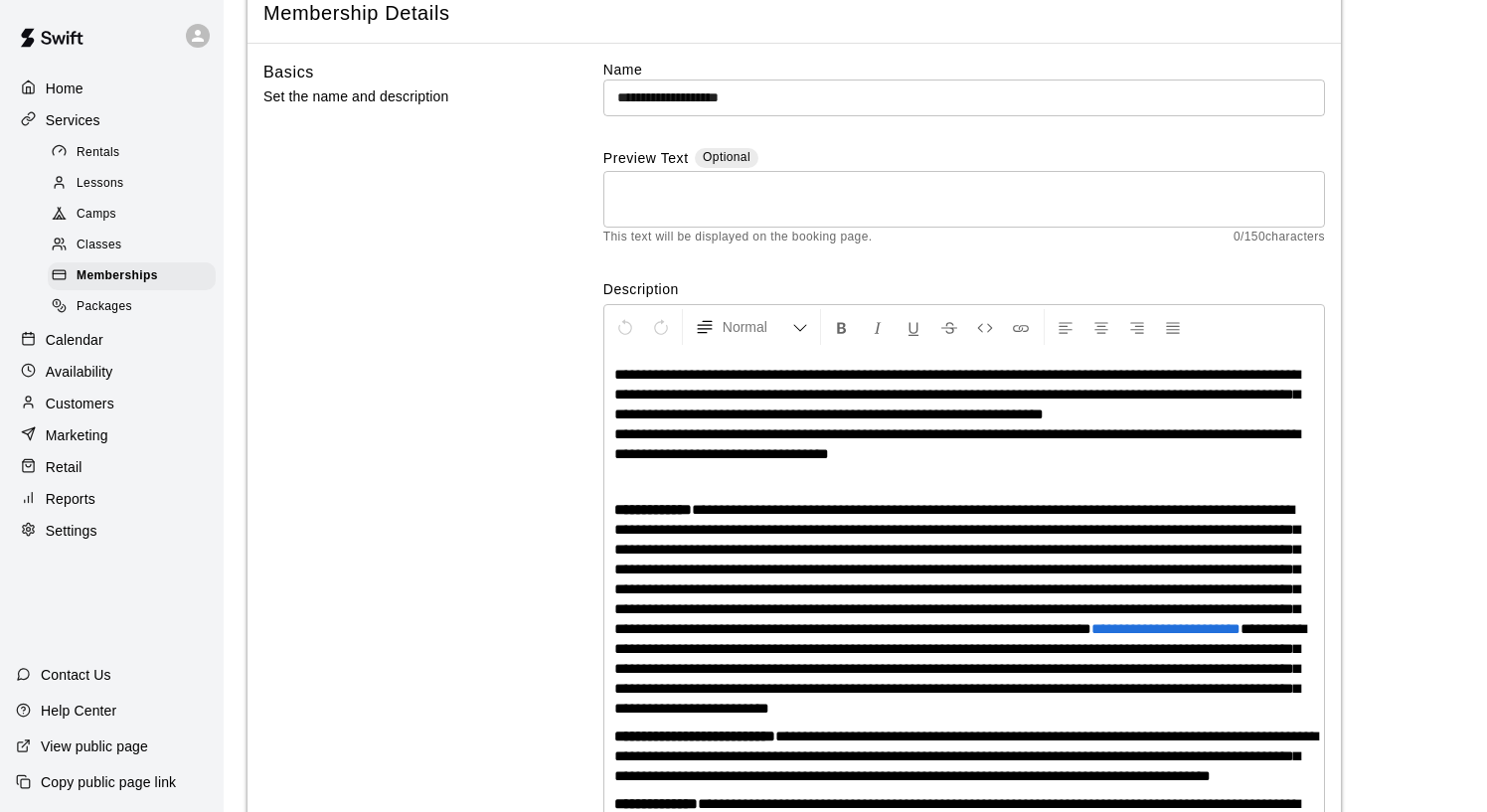 click on "**********" at bounding box center (957, 394) 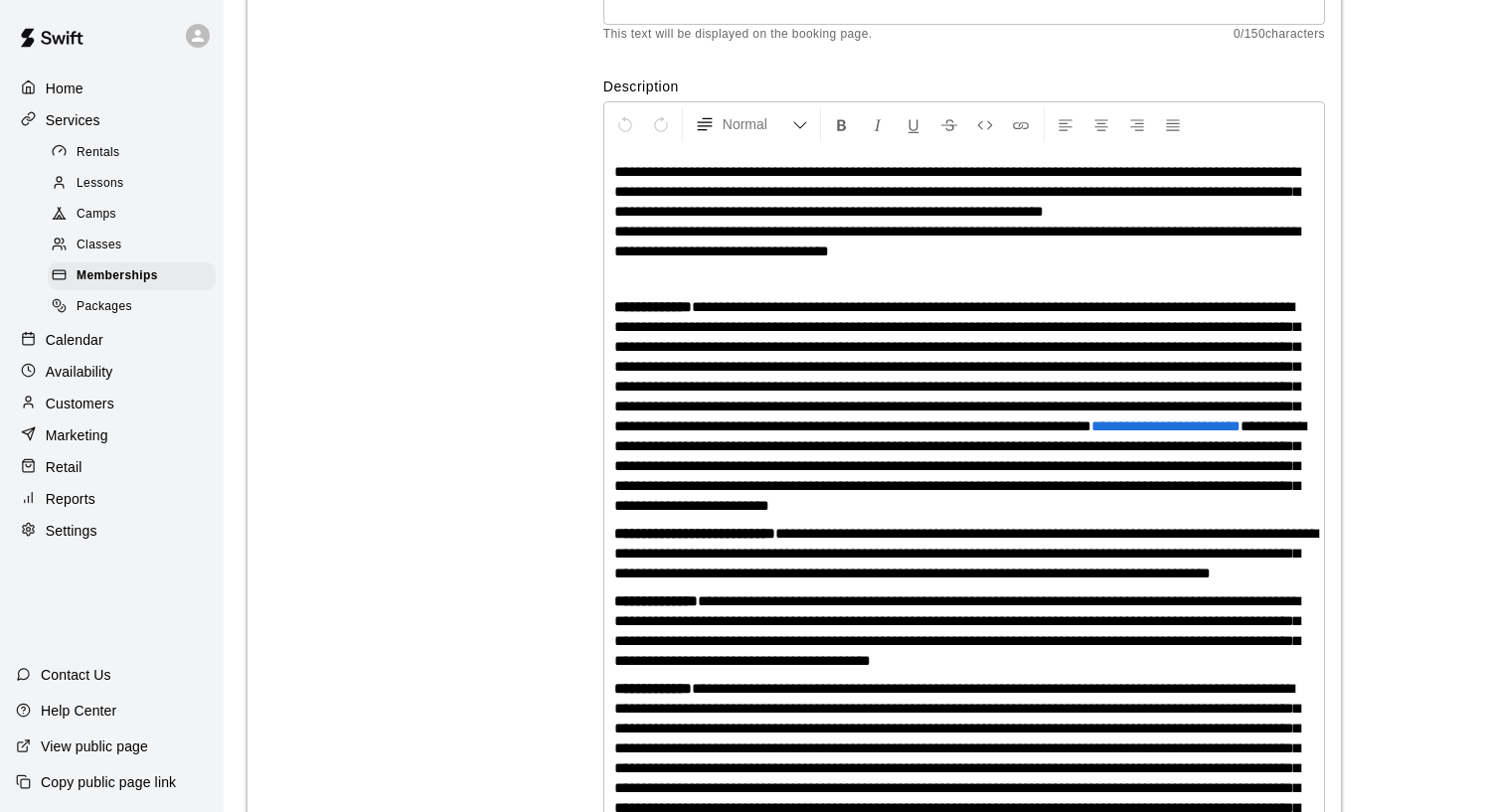 scroll, scrollTop: 324, scrollLeft: 0, axis: vertical 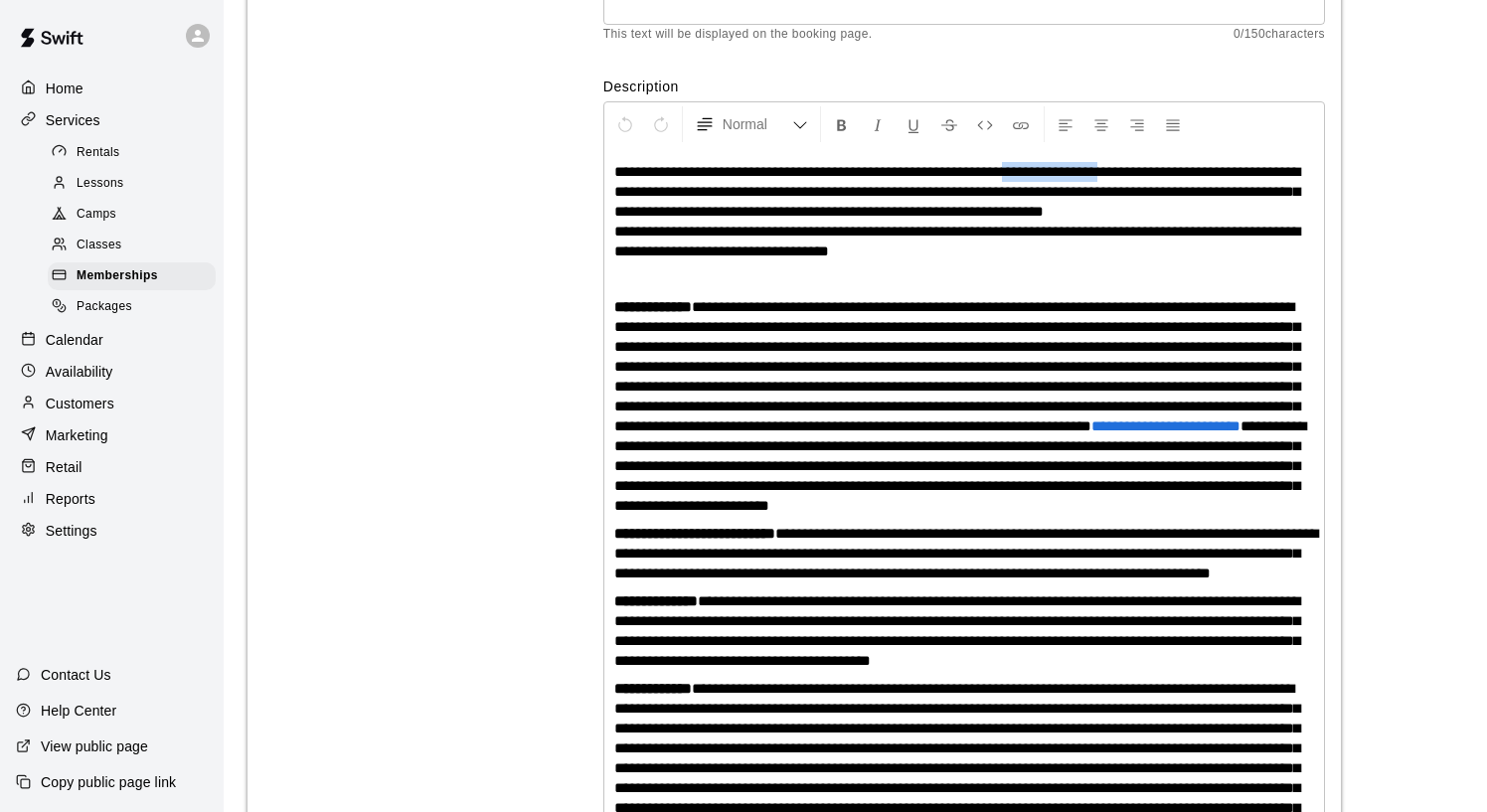 drag, startPoint x: 1163, startPoint y: 175, endPoint x: 1049, endPoint y: 168, distance: 114.21471 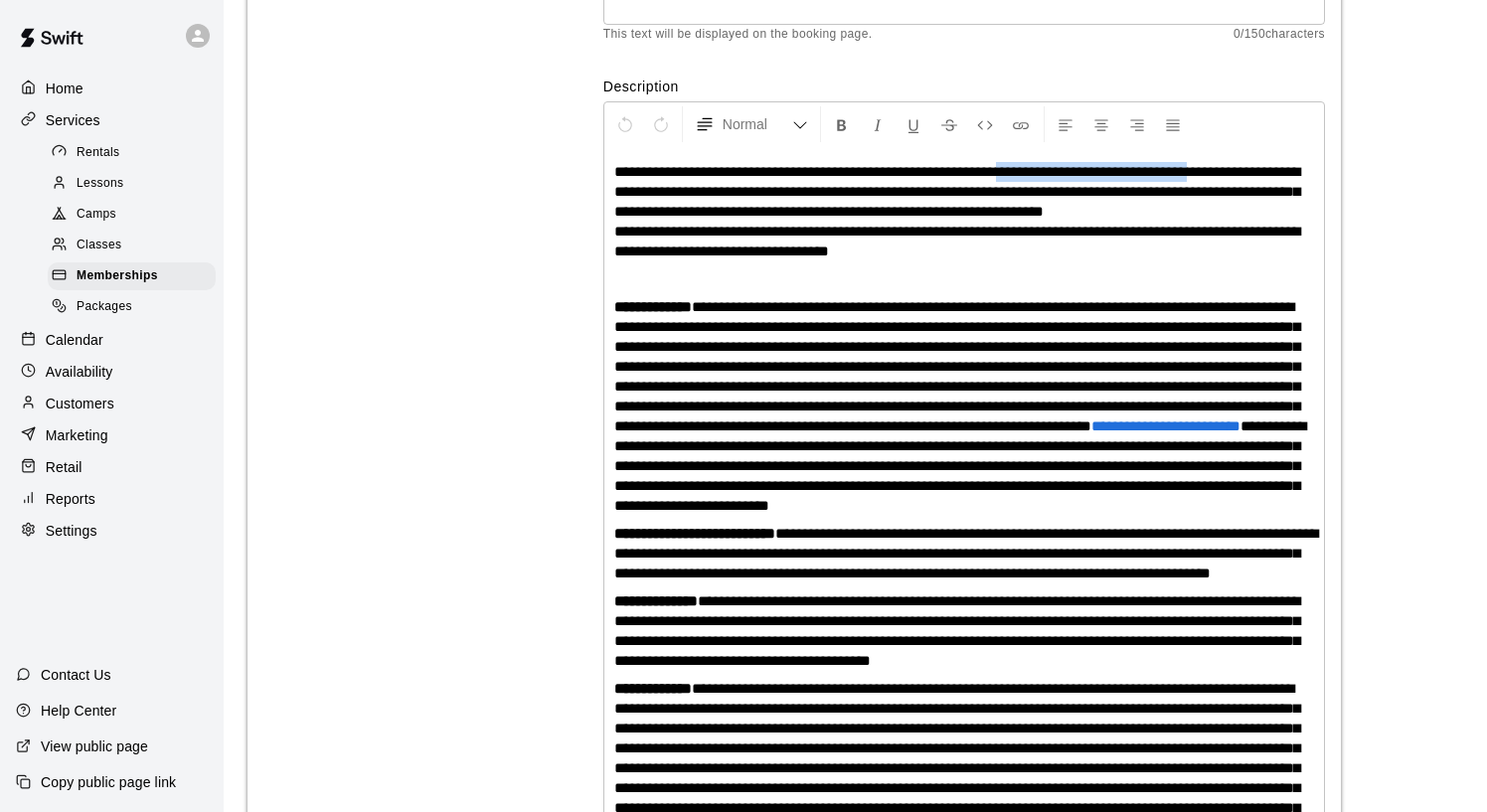 drag, startPoint x: 1264, startPoint y: 173, endPoint x: 1041, endPoint y: 168, distance: 223.05605 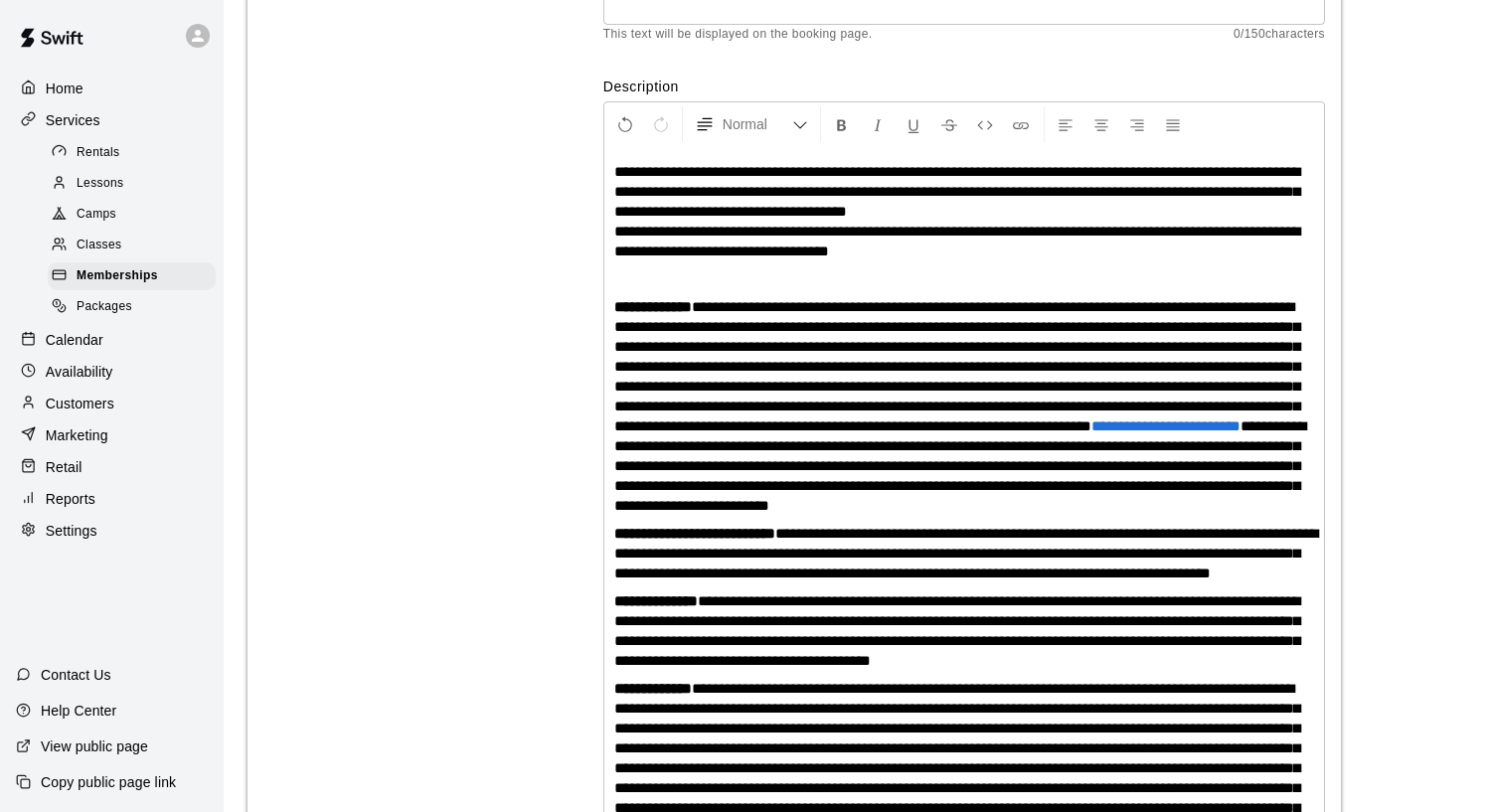 type 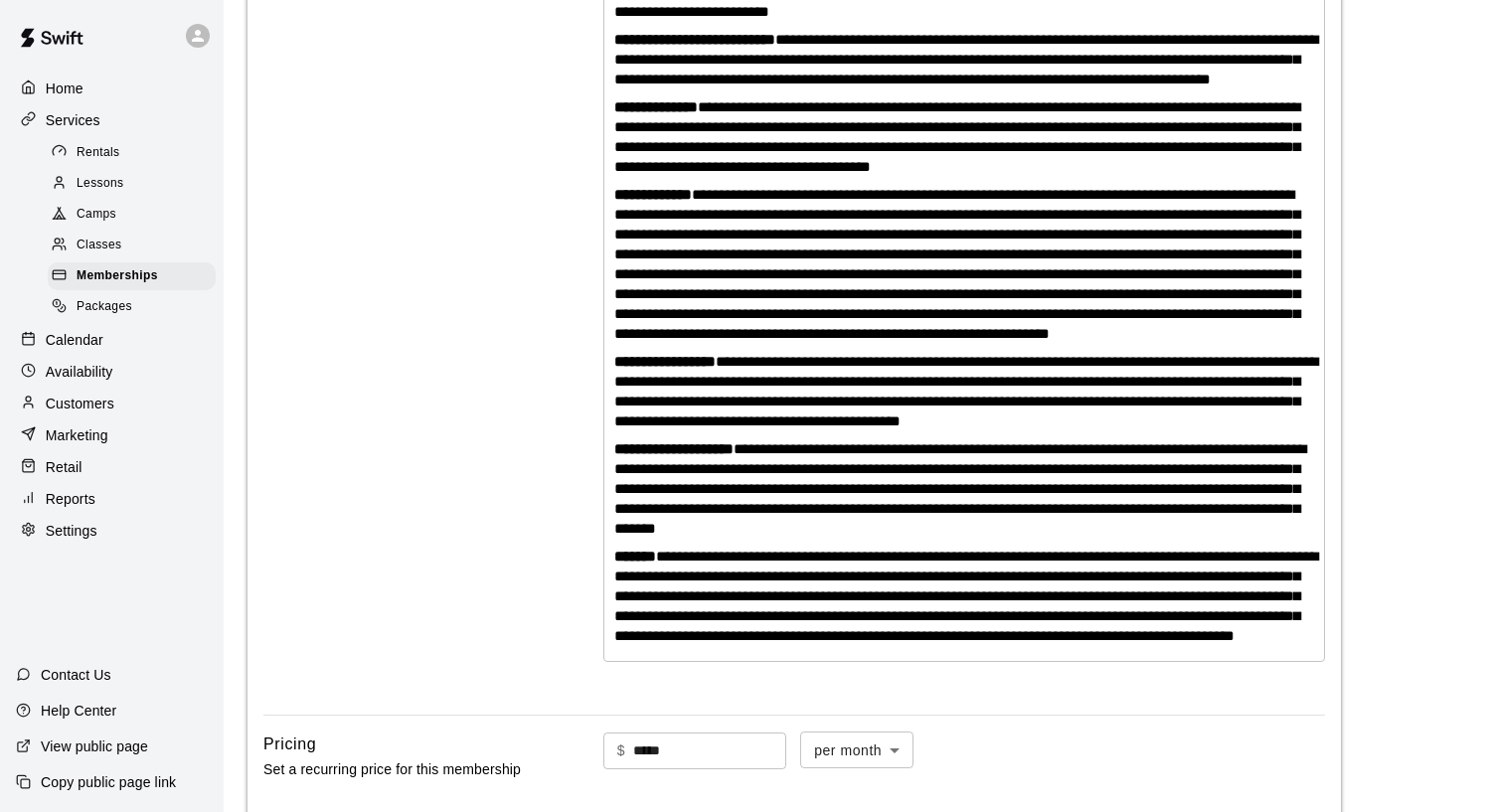 scroll, scrollTop: 874, scrollLeft: 0, axis: vertical 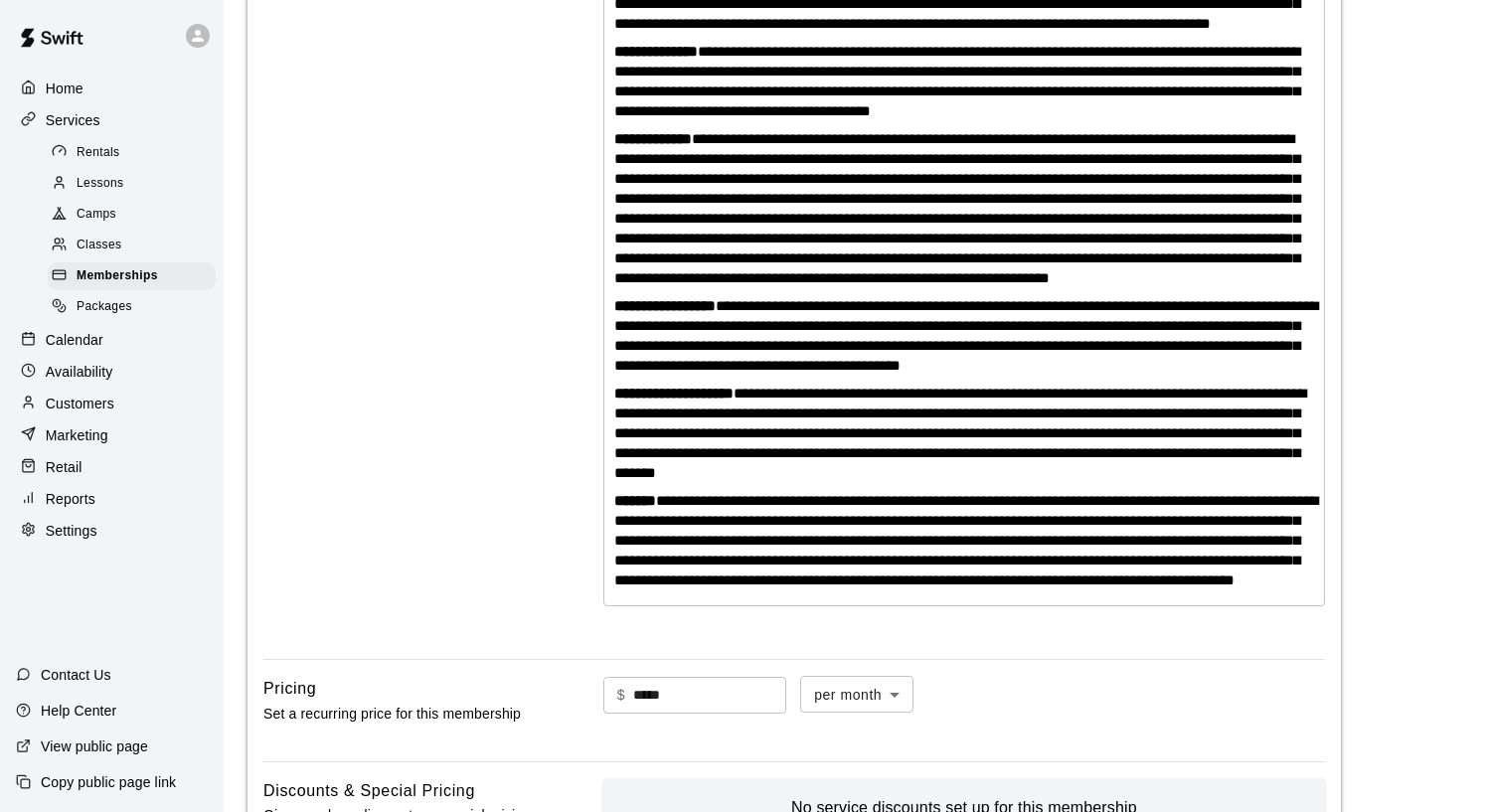 click on "**********" at bounding box center [964, 433] 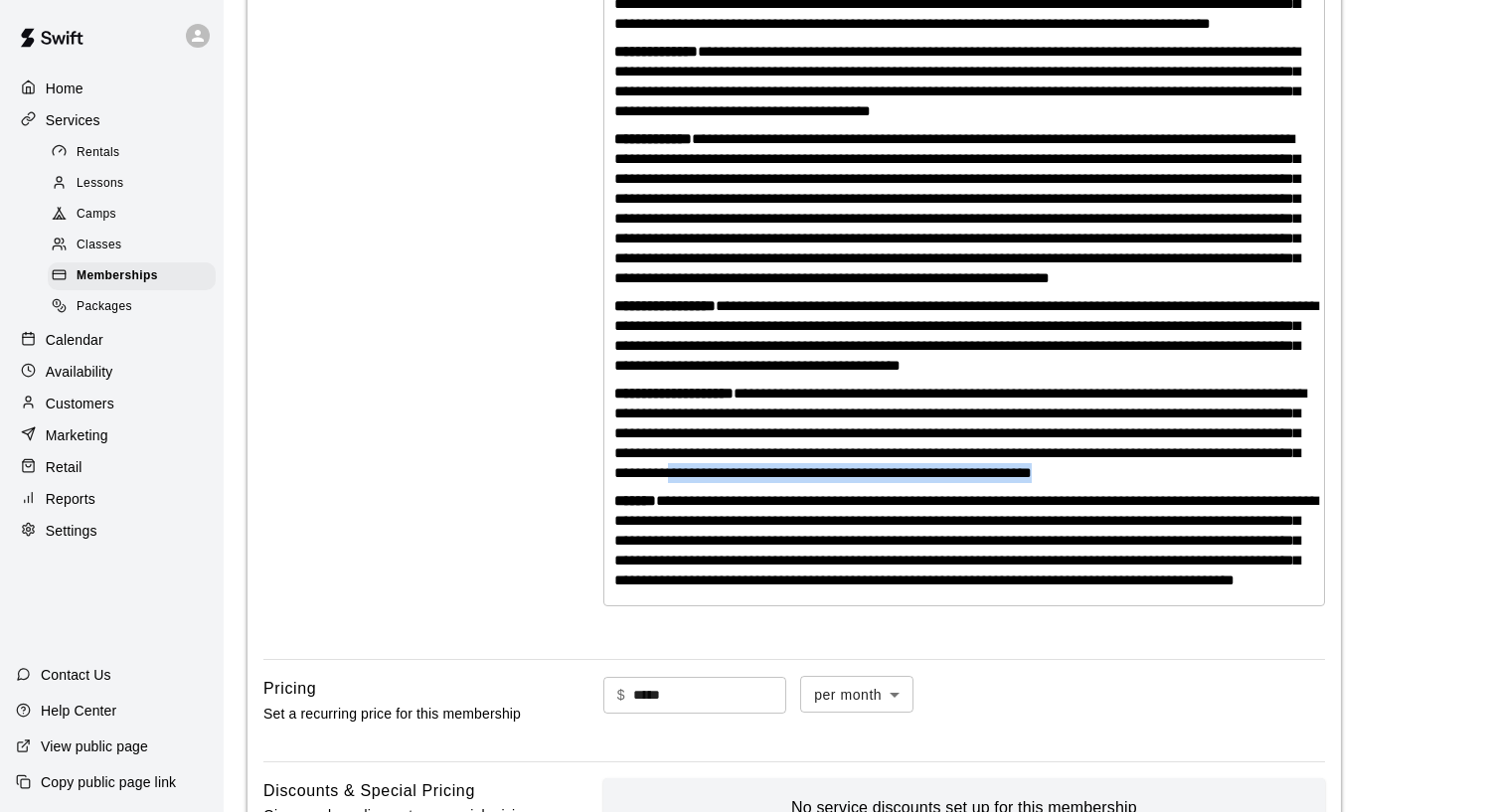 drag, startPoint x: 1109, startPoint y: 548, endPoint x: 1122, endPoint y: 565, distance: 21.400935 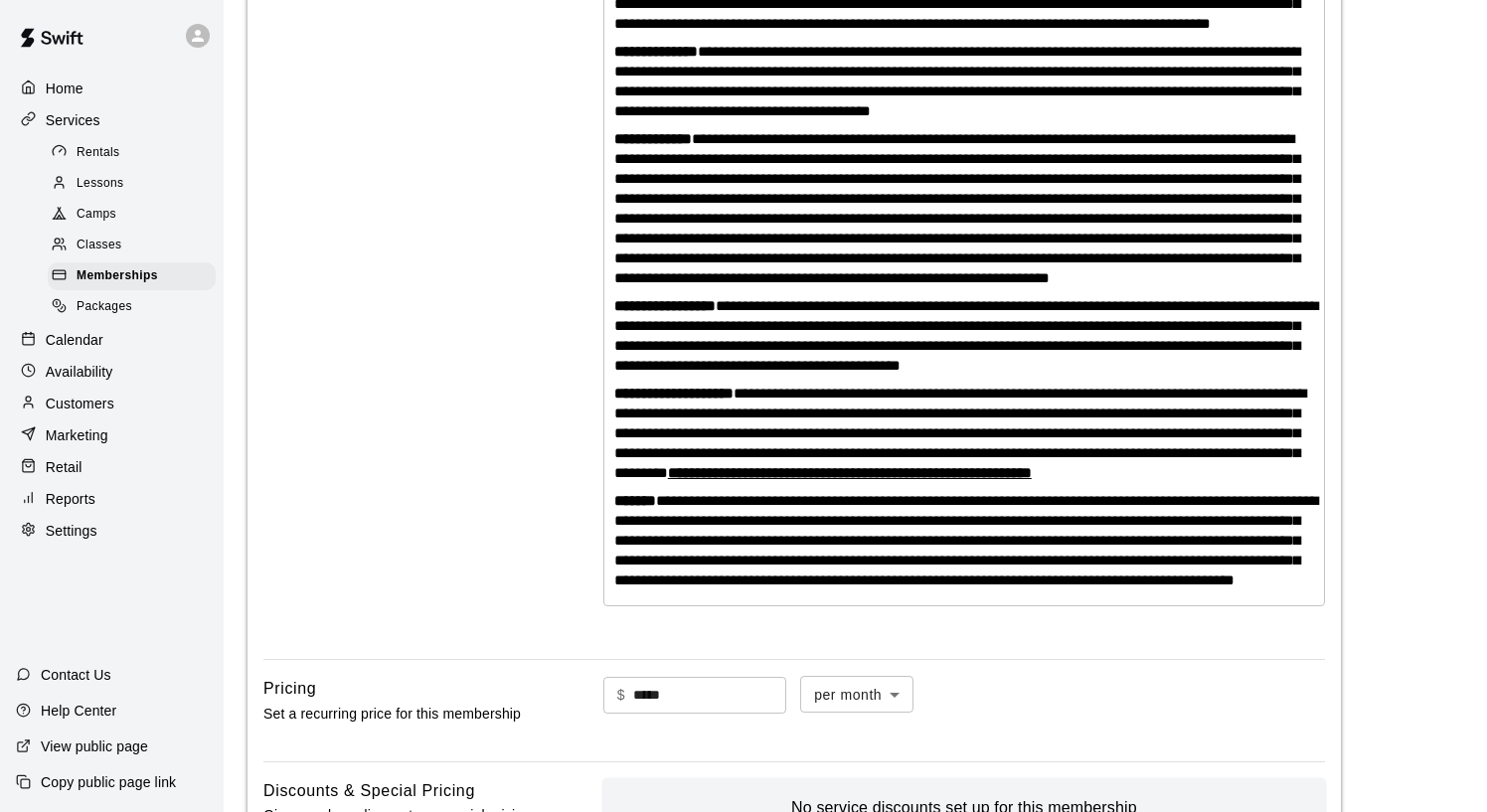 click on "**********" at bounding box center [966, 540] 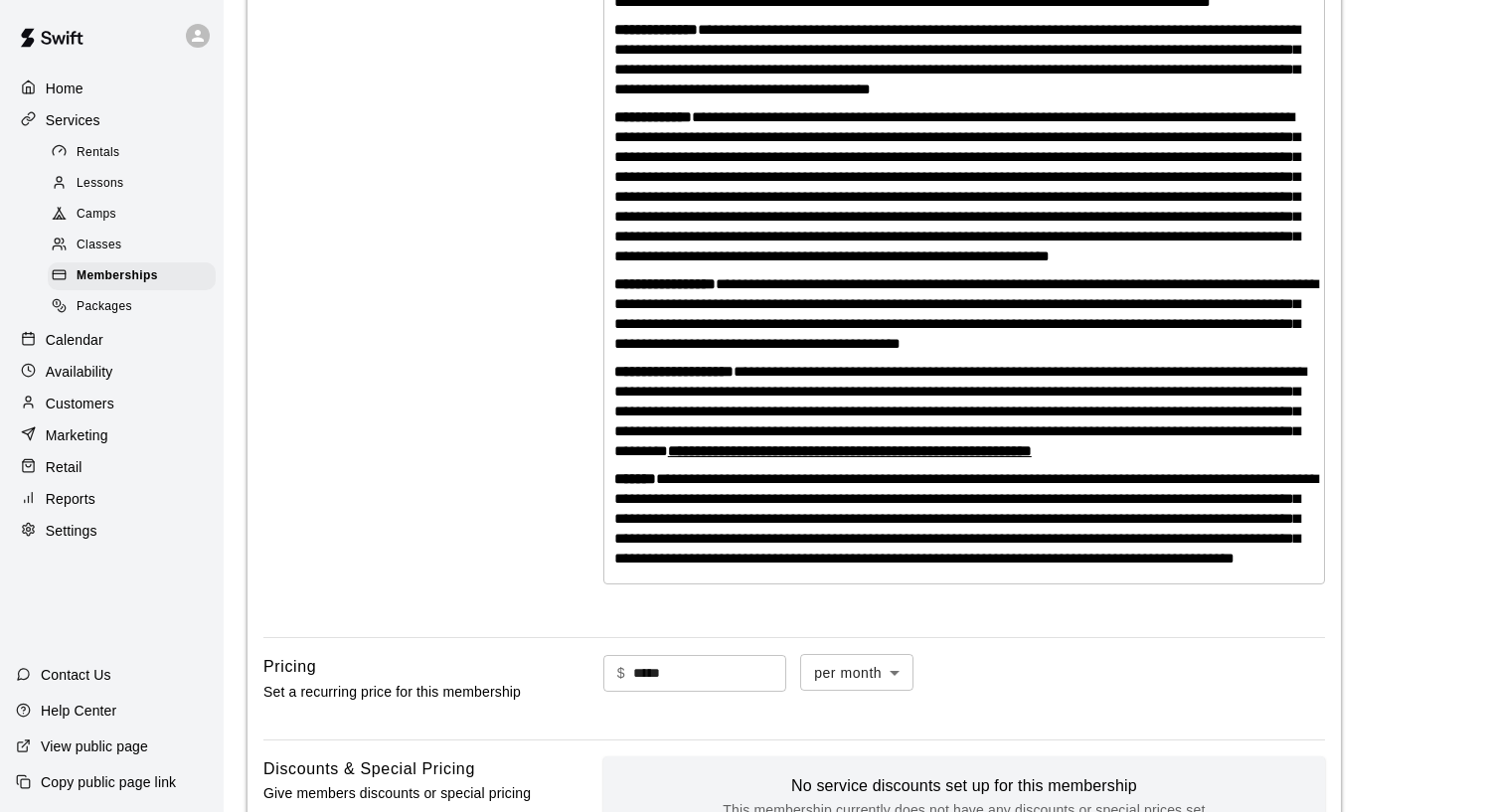 scroll, scrollTop: 900, scrollLeft: 0, axis: vertical 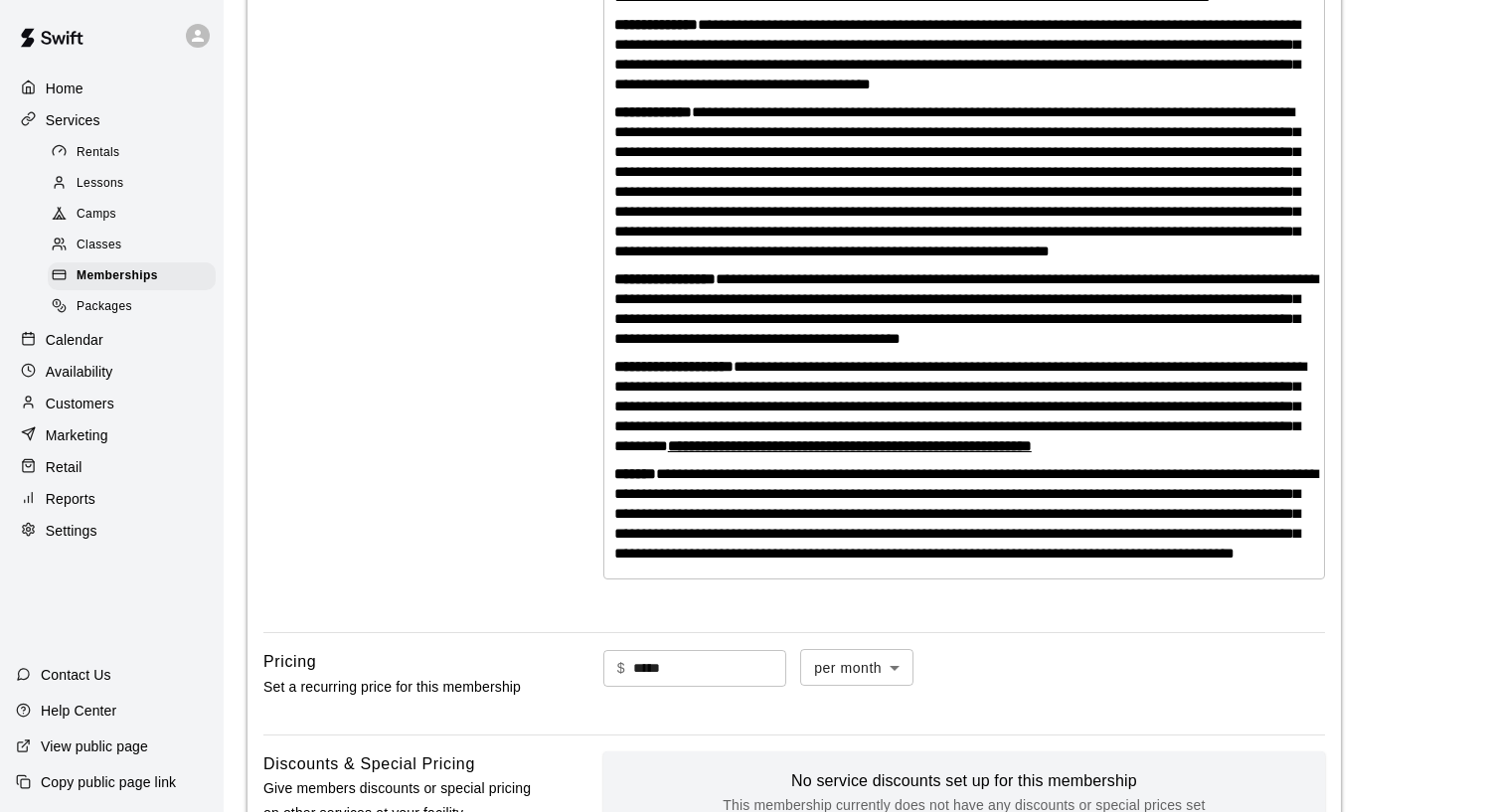 click on "**********" at bounding box center [964, 406] 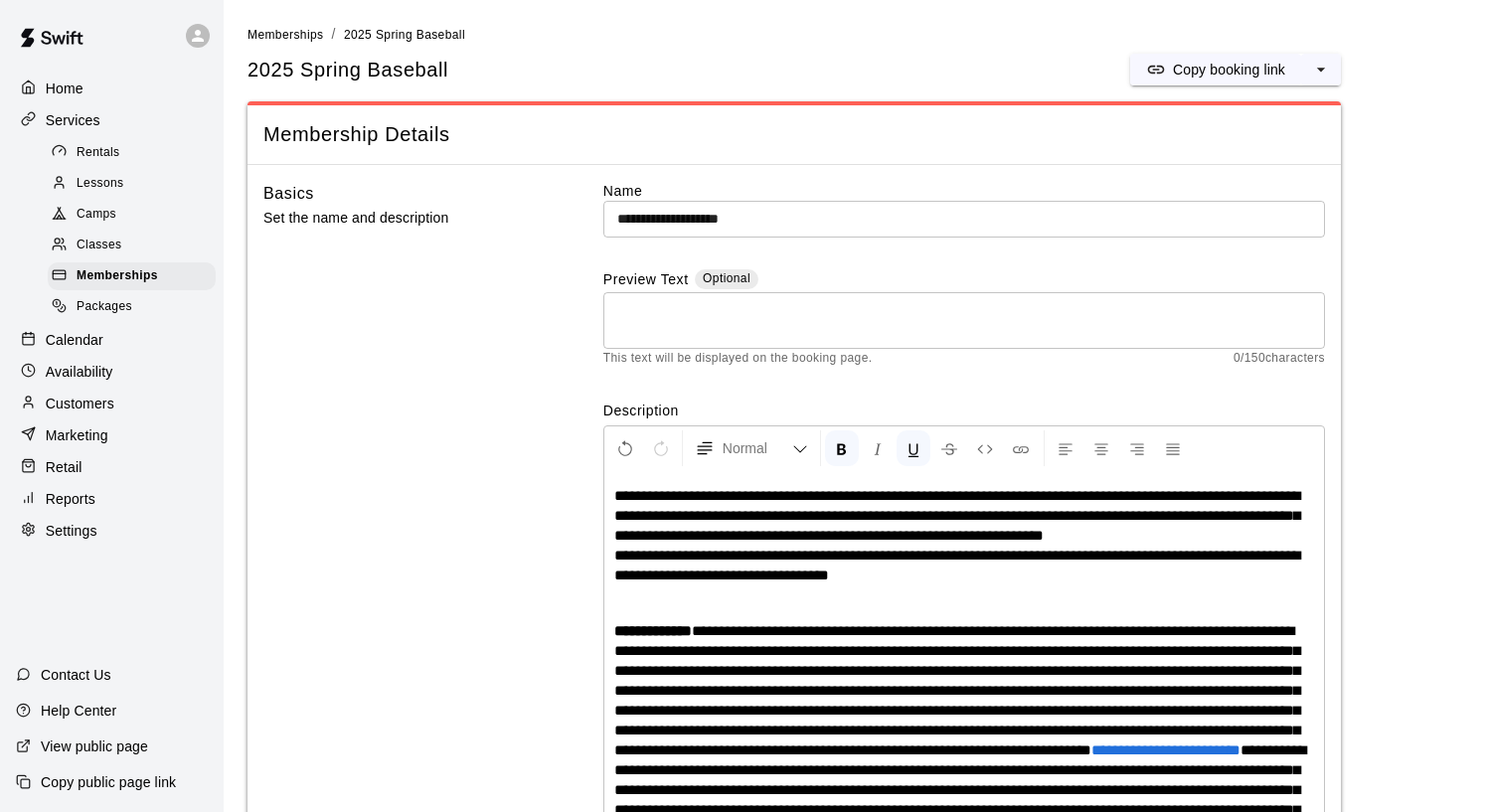 scroll, scrollTop: 0, scrollLeft: 0, axis: both 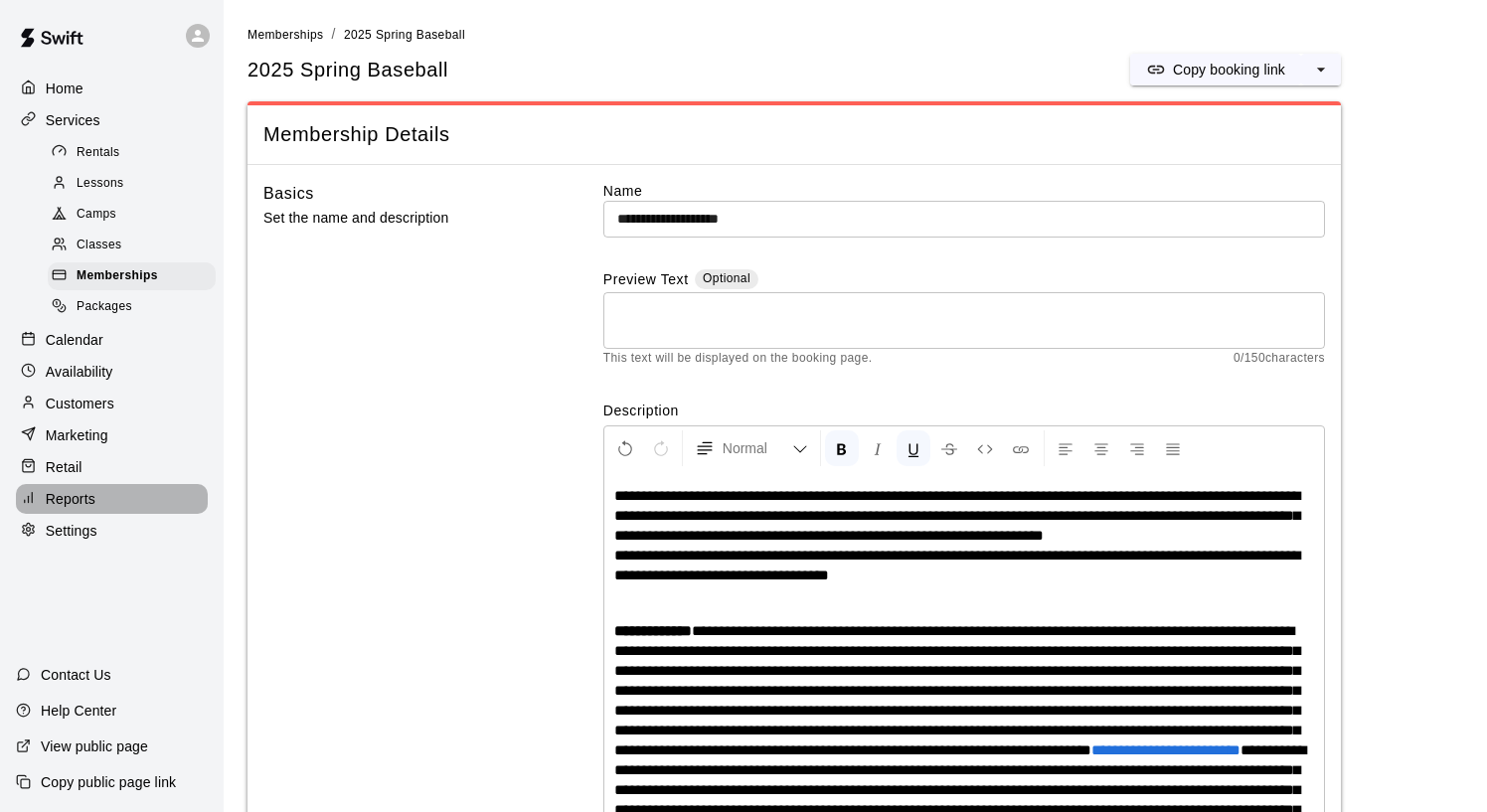 click on "Reports" at bounding box center (71, 499) 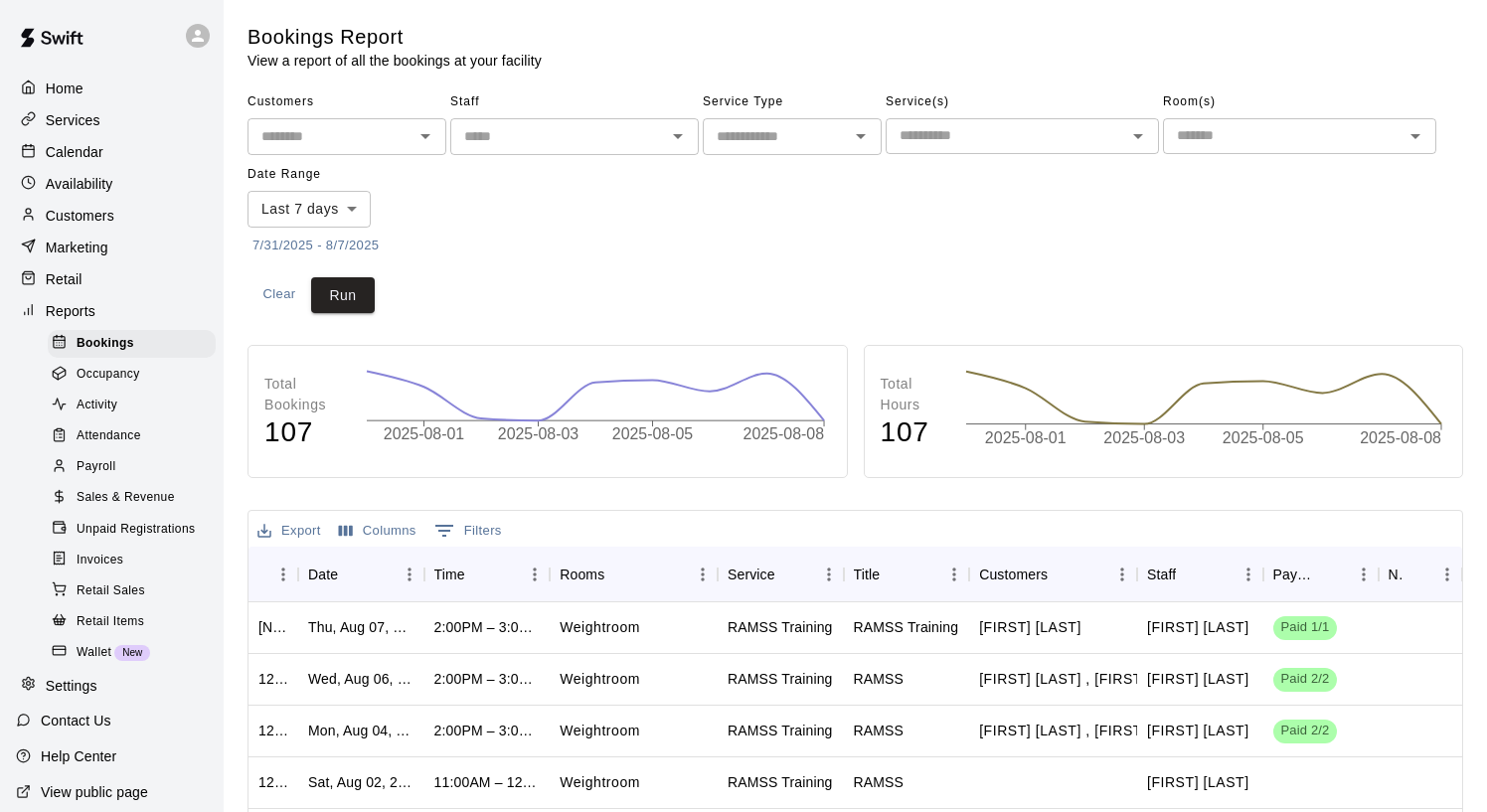 click on "Marketing" at bounding box center [77, 247] 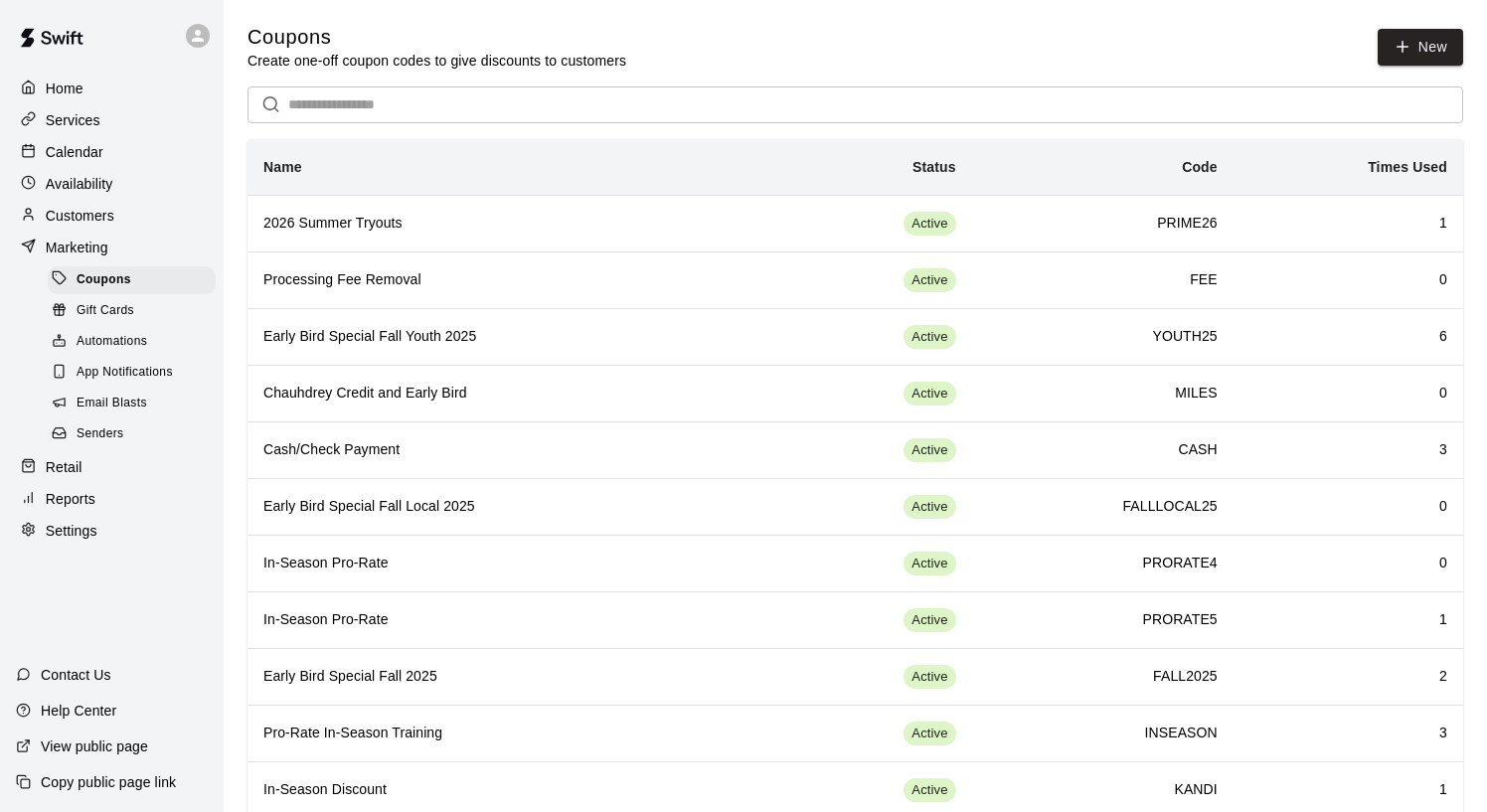 click on "Services" at bounding box center [73, 120] 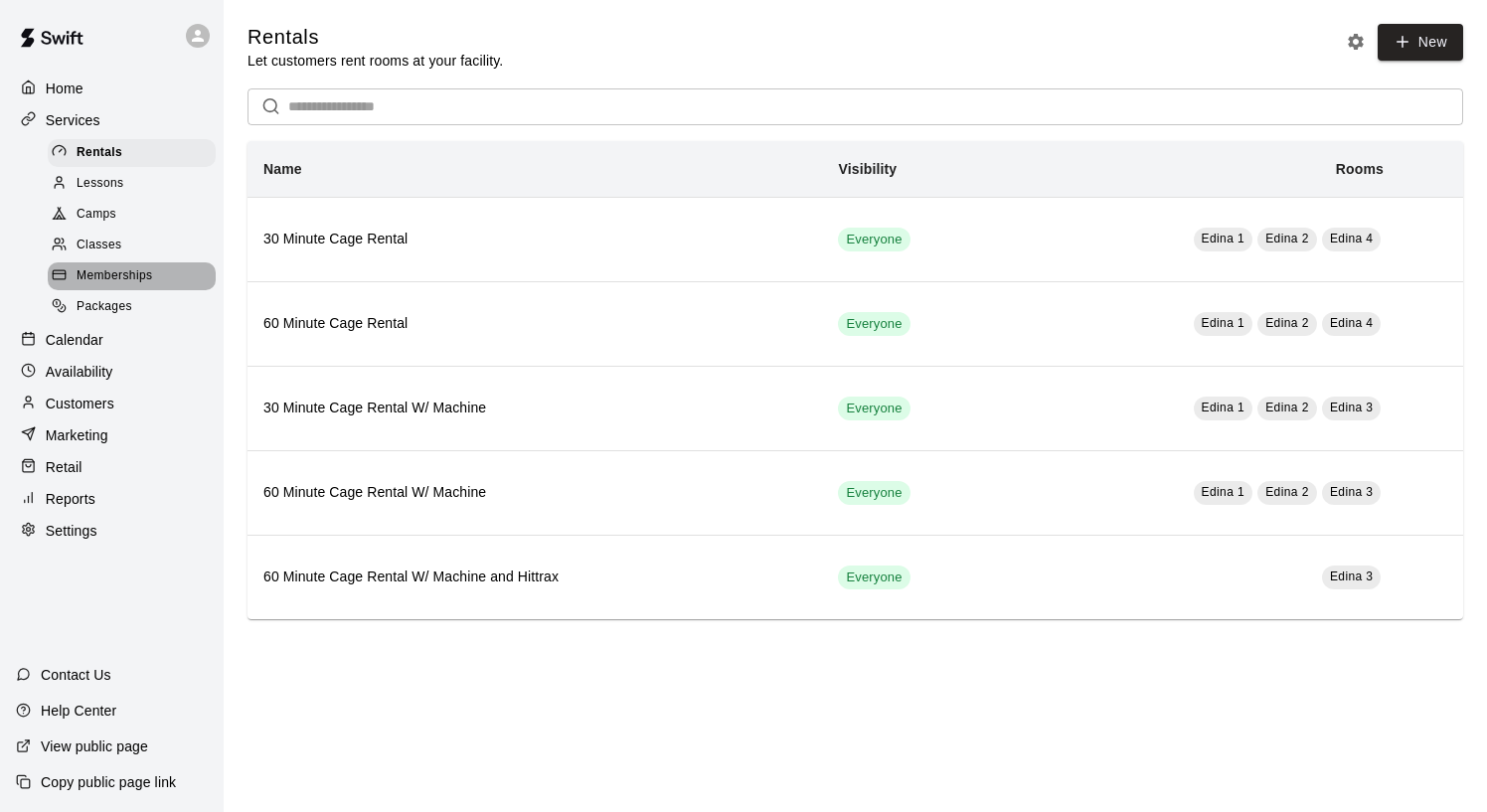click on "Memberships" at bounding box center [114, 276] 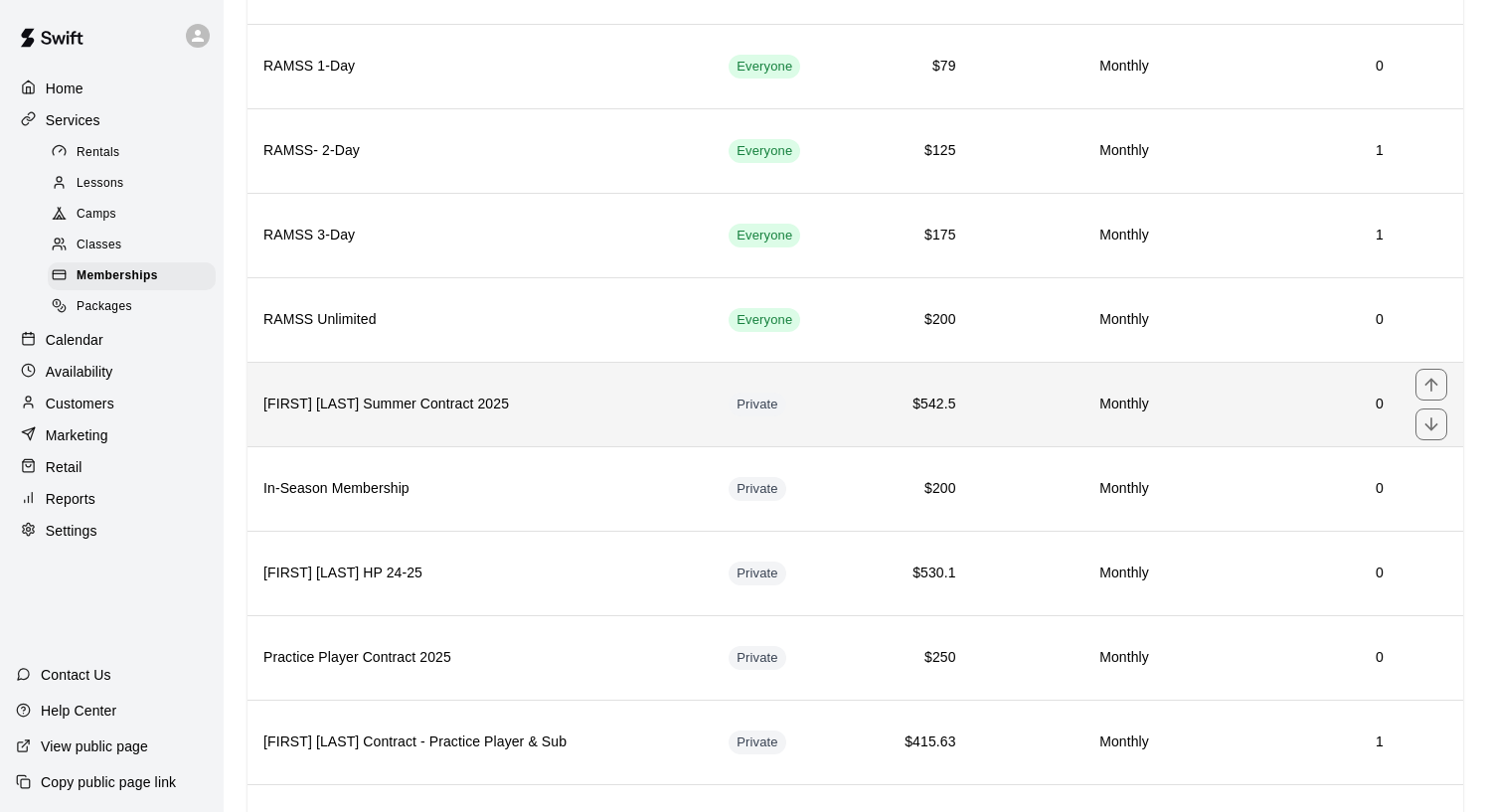 scroll, scrollTop: 527, scrollLeft: 0, axis: vertical 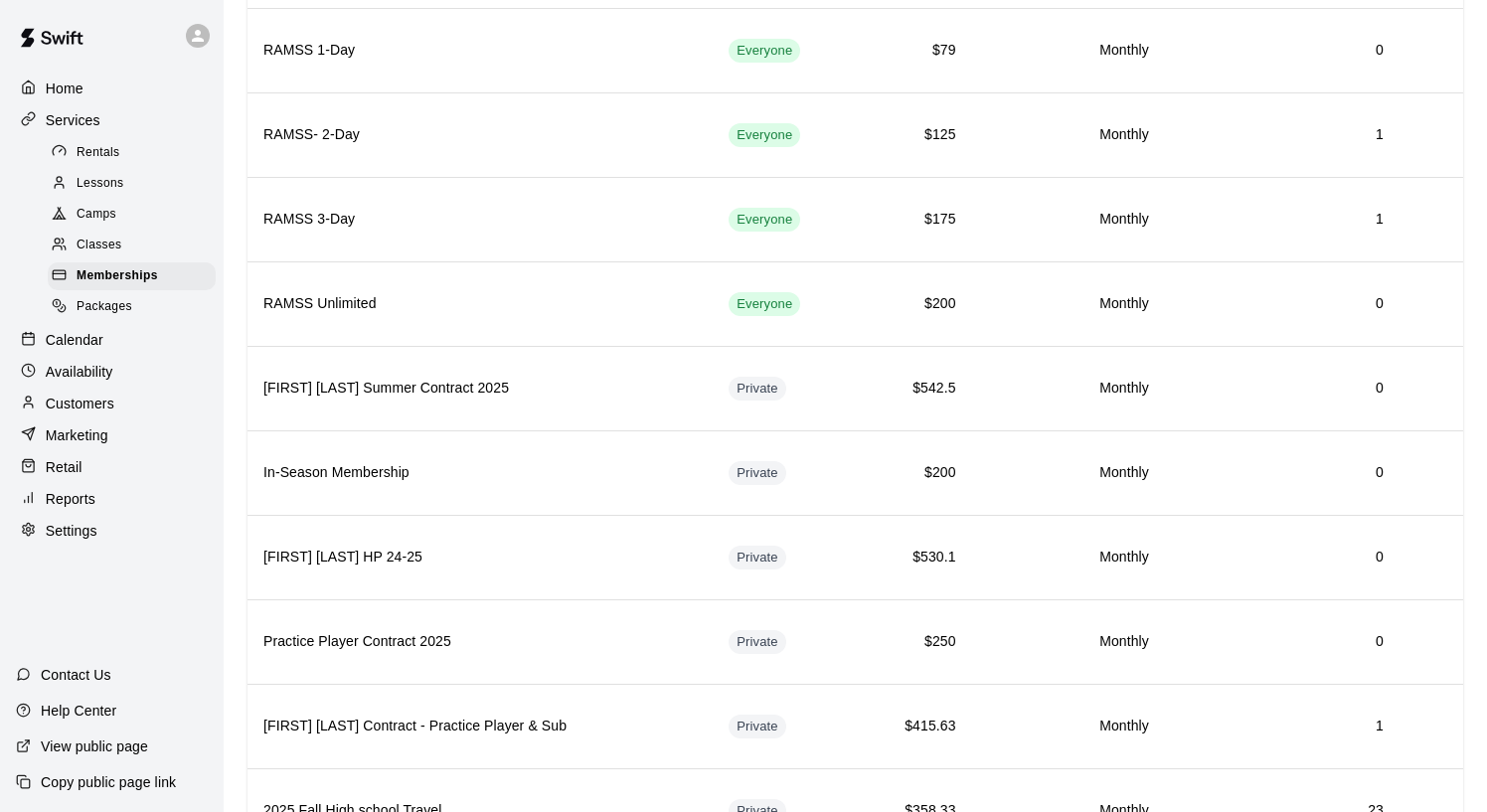 click on "Availability" at bounding box center [80, 372] 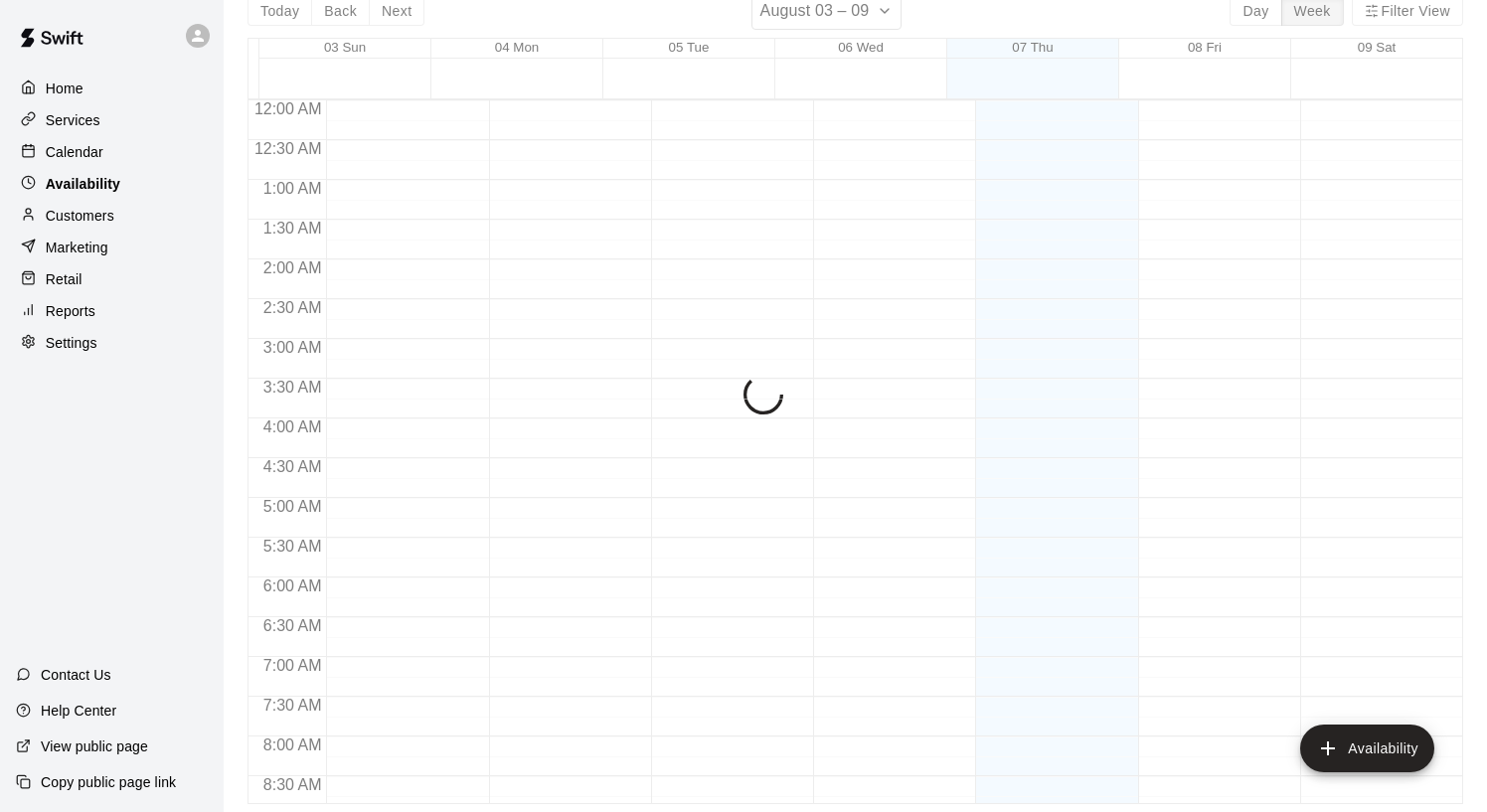 scroll, scrollTop: 0, scrollLeft: 0, axis: both 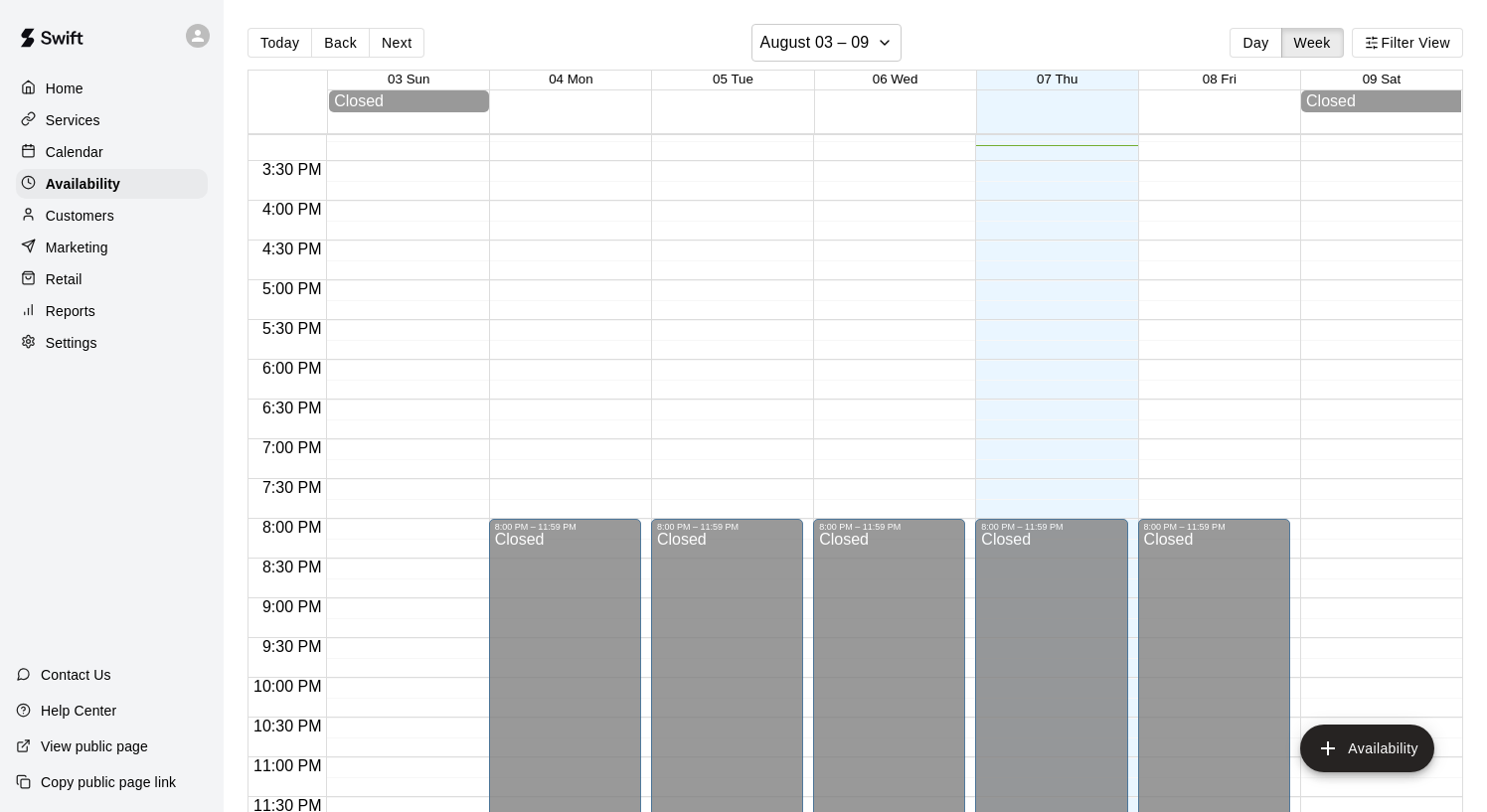 click on "Home" at bounding box center (65, 88) 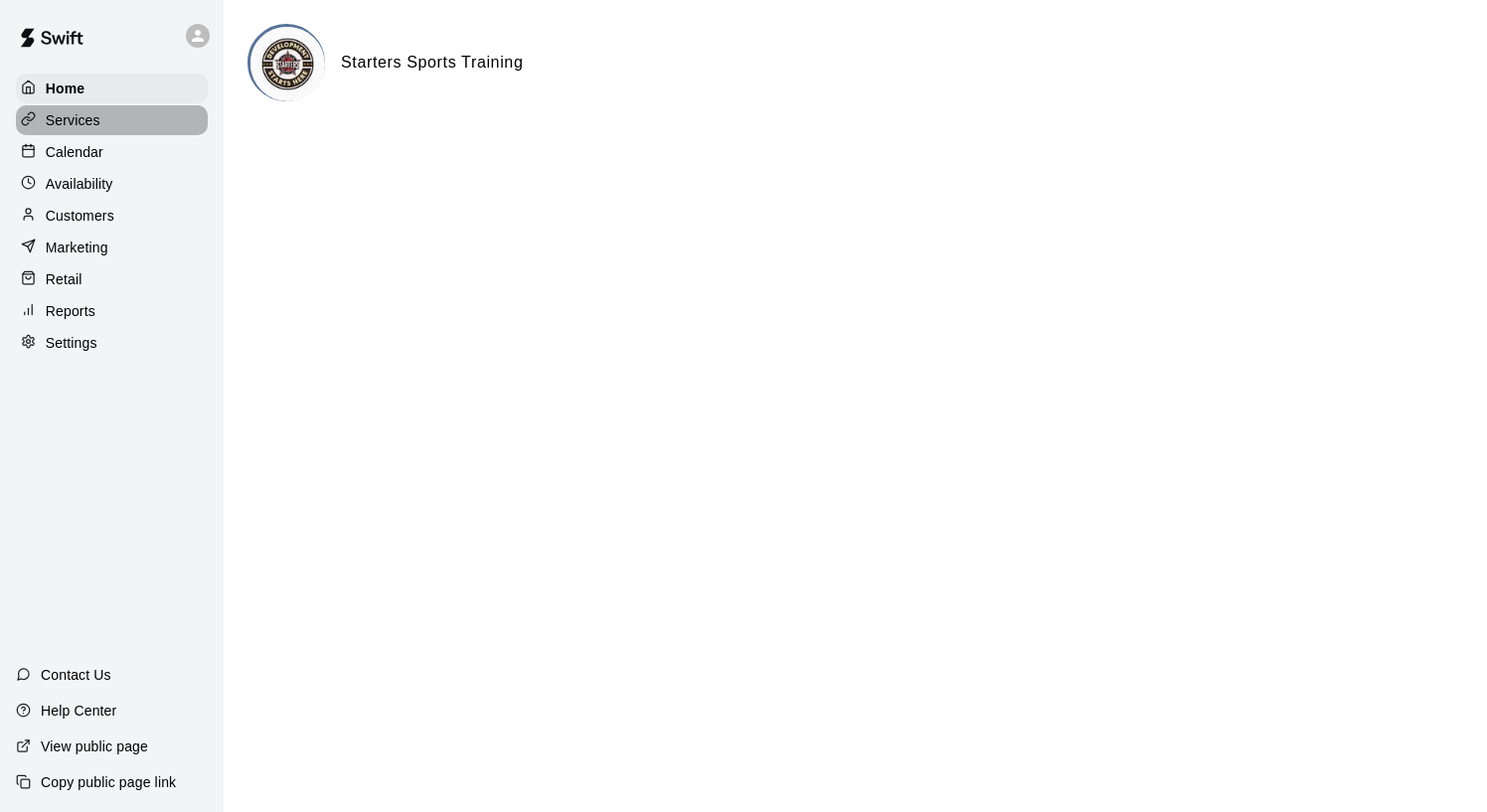 click on "Services" at bounding box center (73, 120) 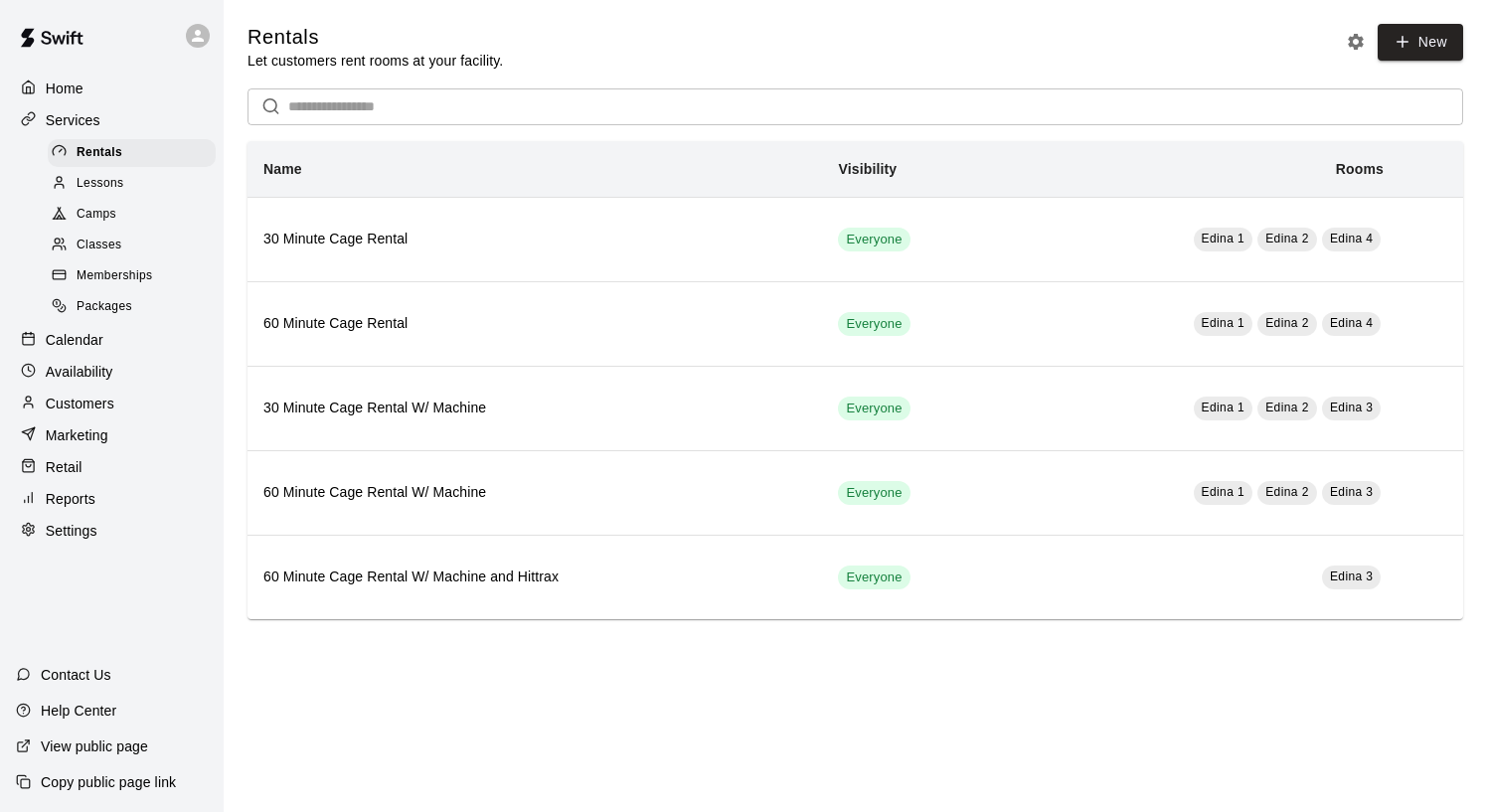 click on "Lessons" at bounding box center [100, 184] 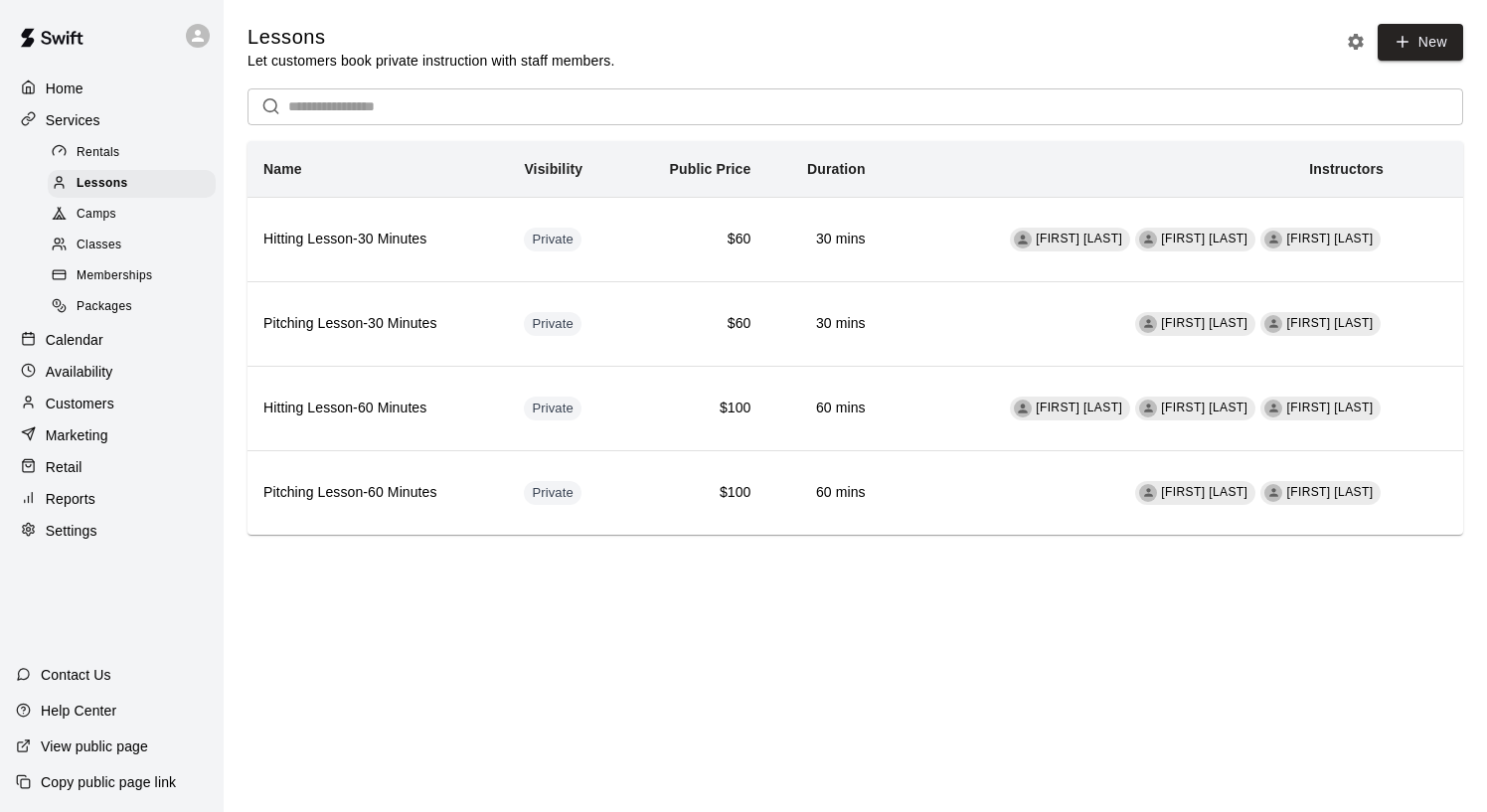 click on "Classes" at bounding box center (98, 245) 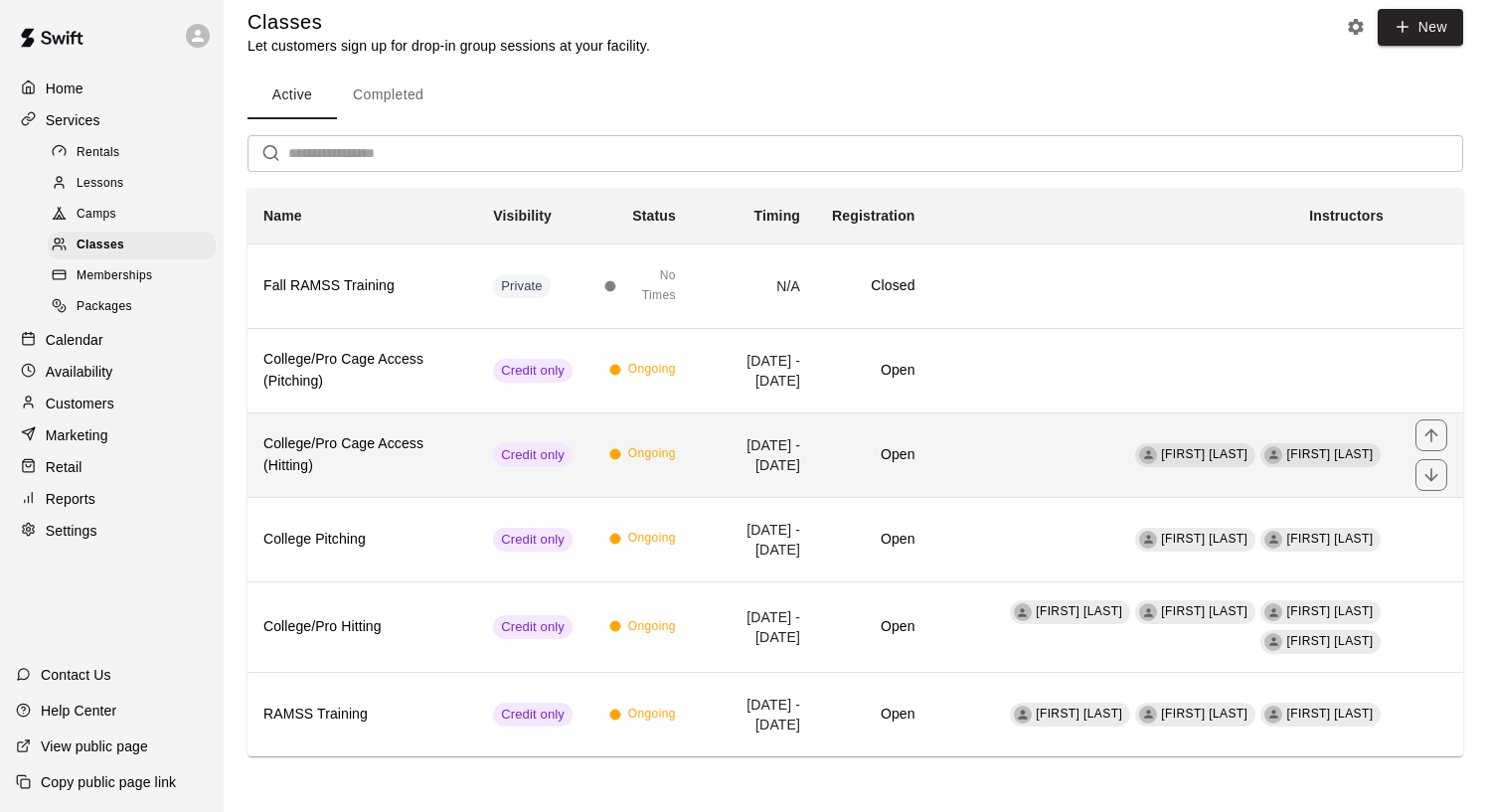 scroll, scrollTop: 15, scrollLeft: 0, axis: vertical 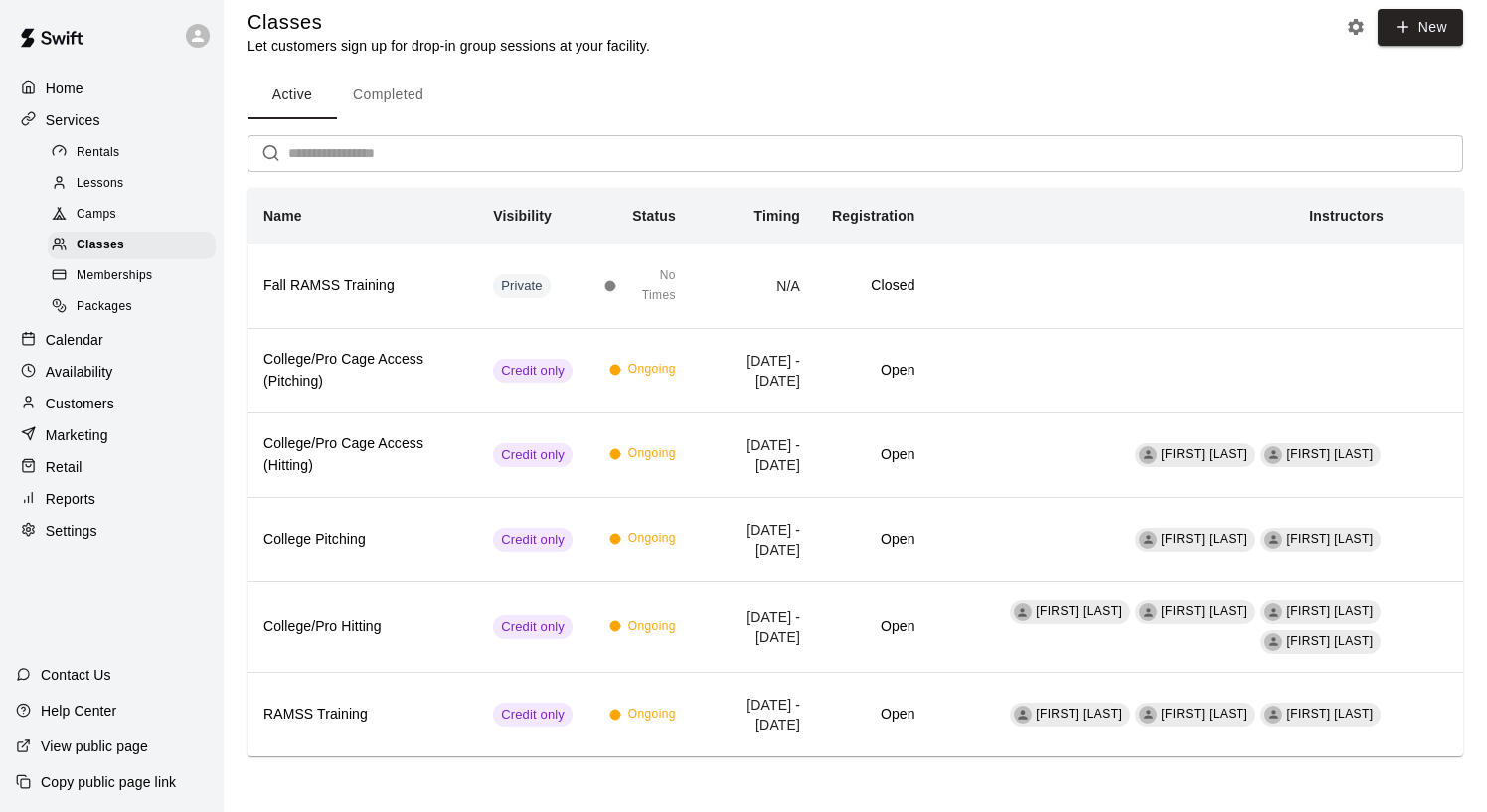 click on "Memberships" at bounding box center (114, 276) 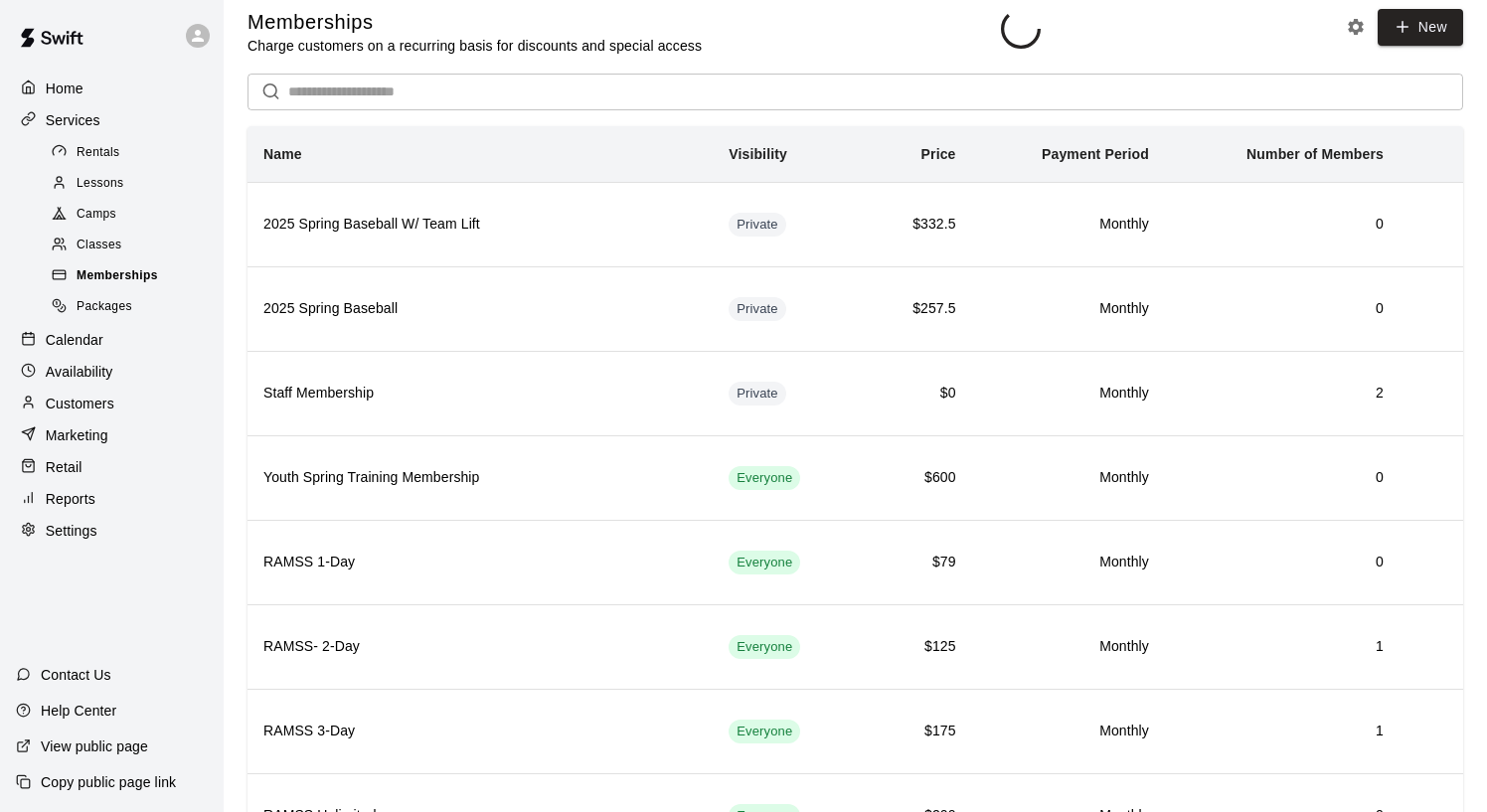 scroll, scrollTop: 0, scrollLeft: 0, axis: both 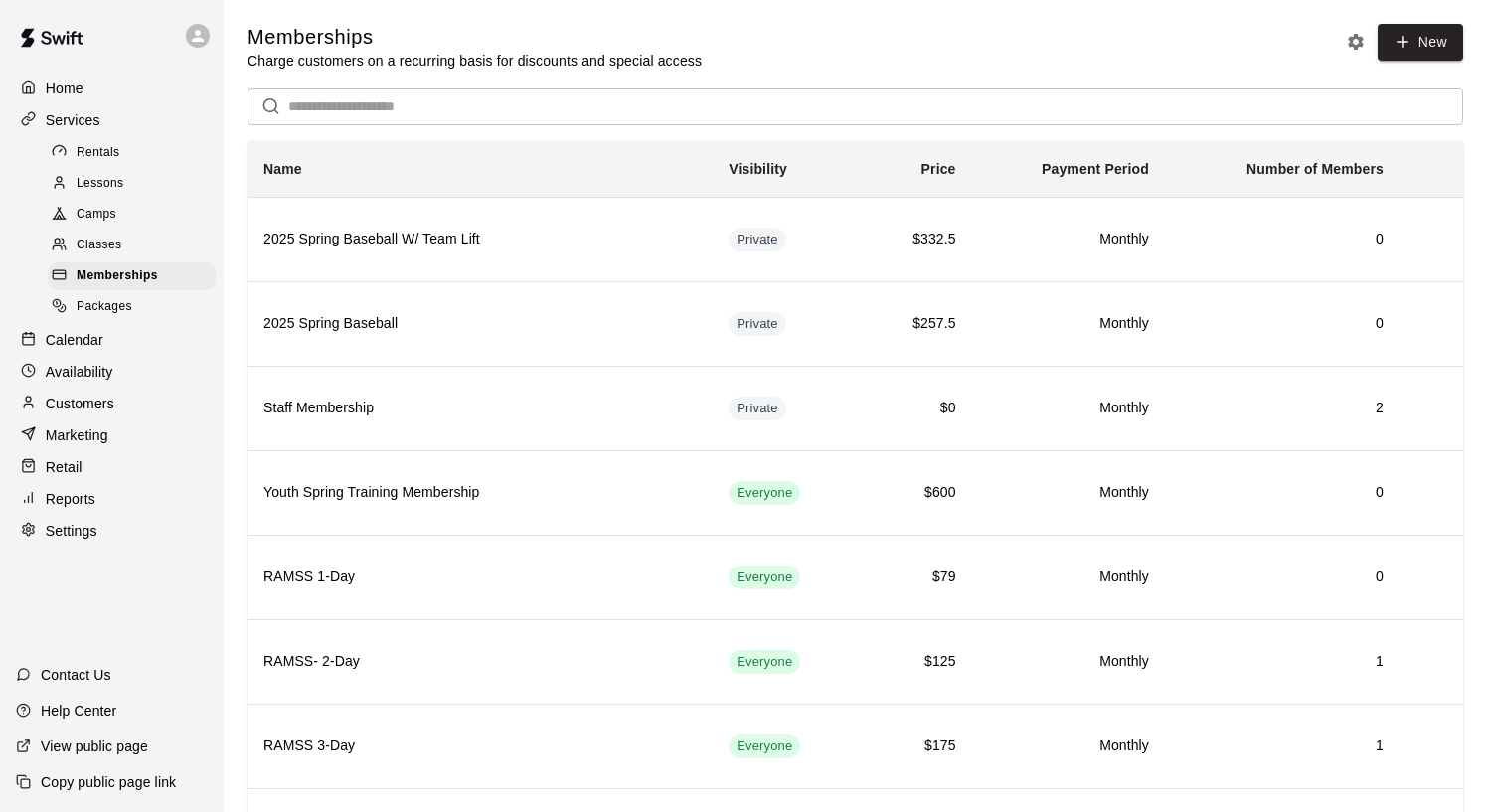 click on "Packages" at bounding box center (104, 307) 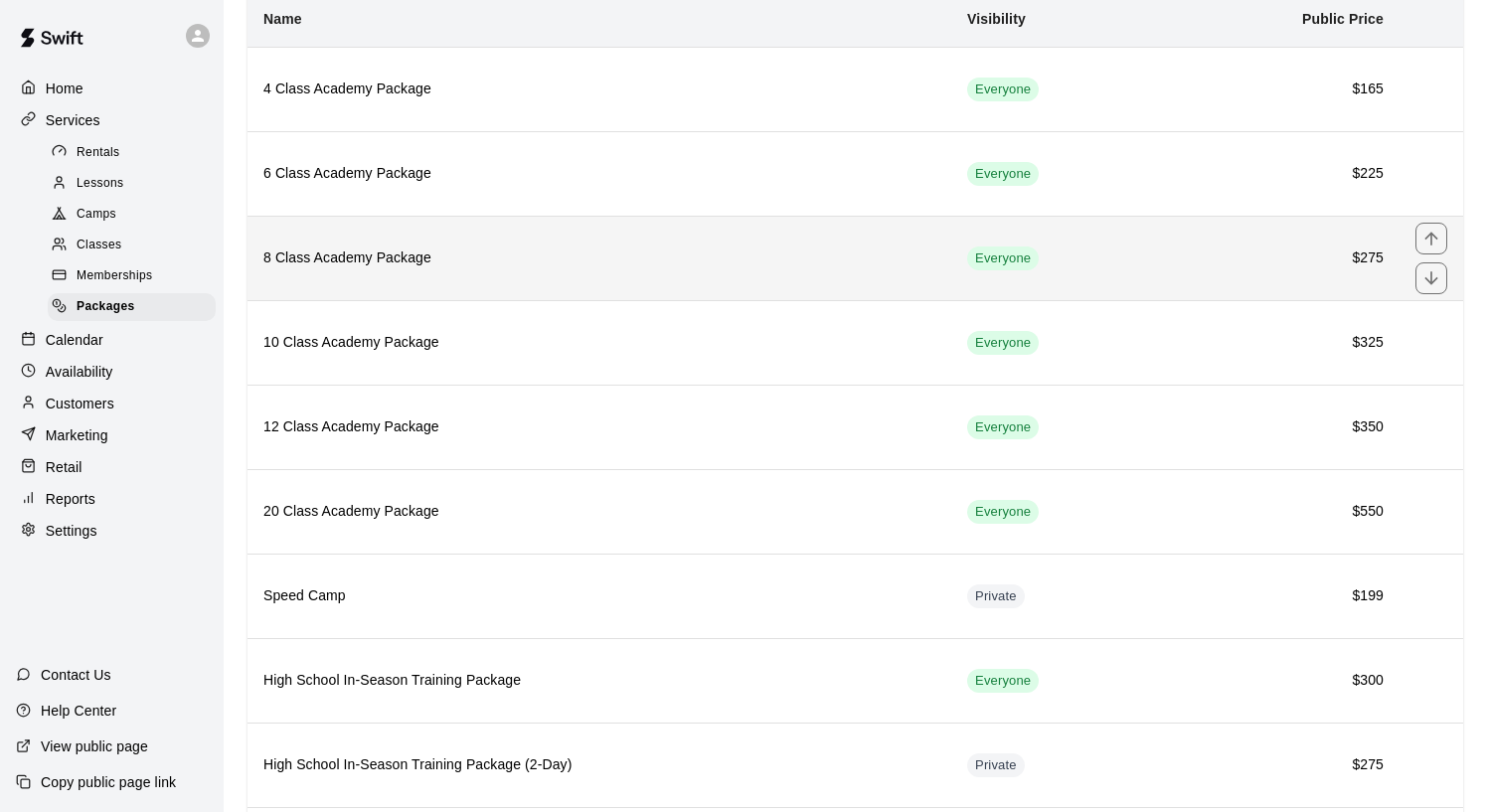 scroll, scrollTop: 129, scrollLeft: 0, axis: vertical 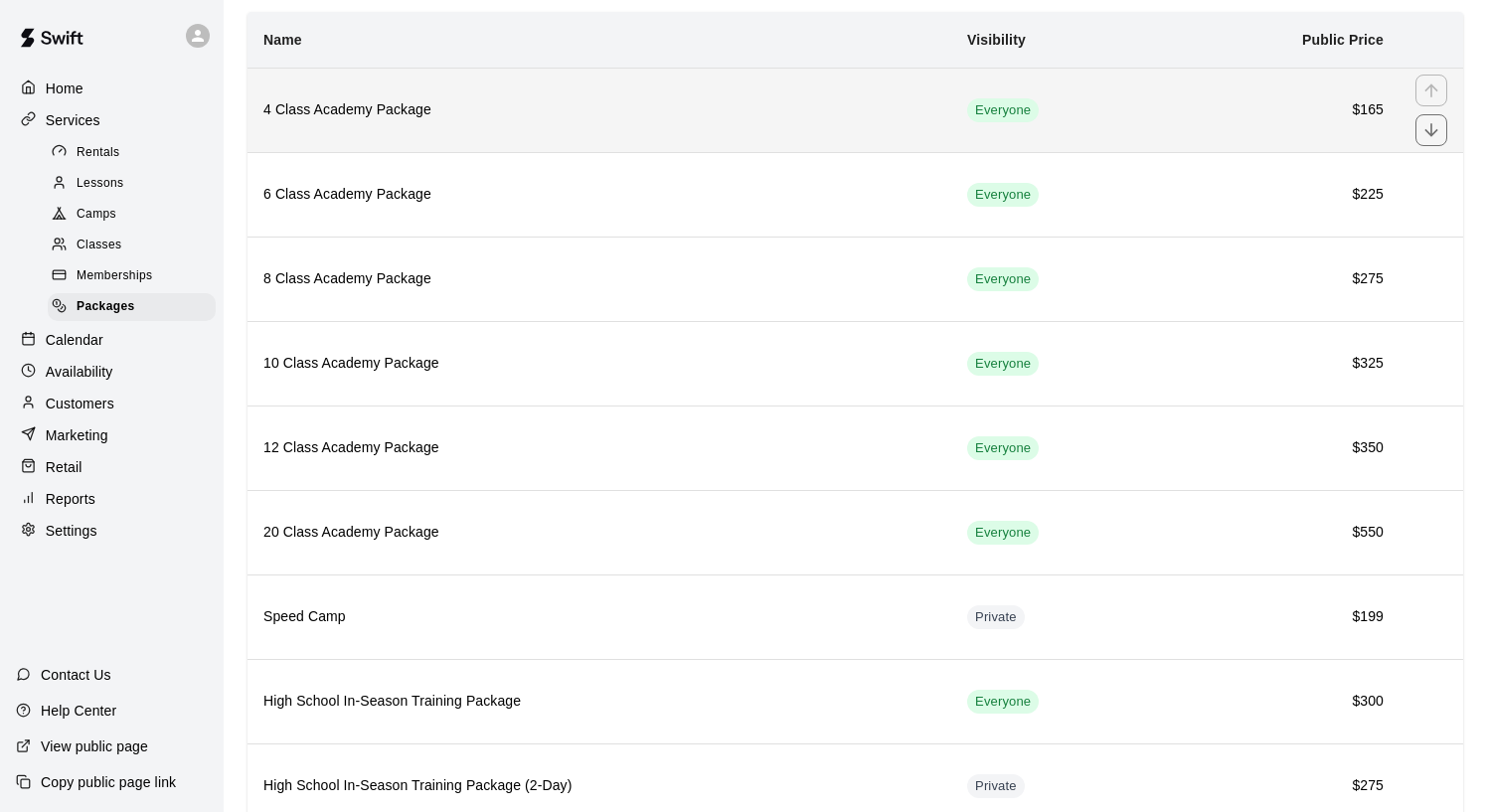 click on "4 Class Academy Package" at bounding box center (599, 109) 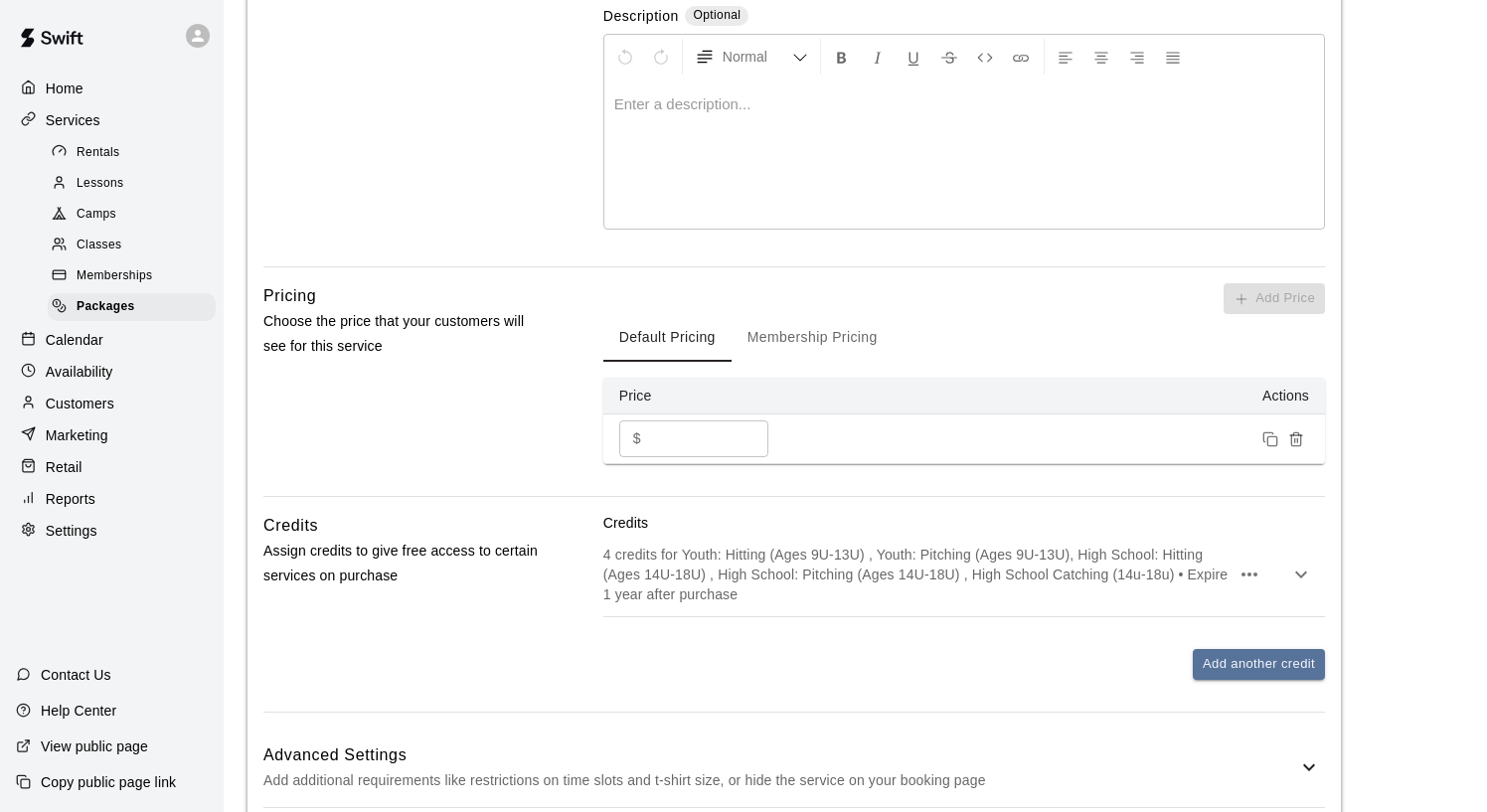 scroll, scrollTop: 457, scrollLeft: 0, axis: vertical 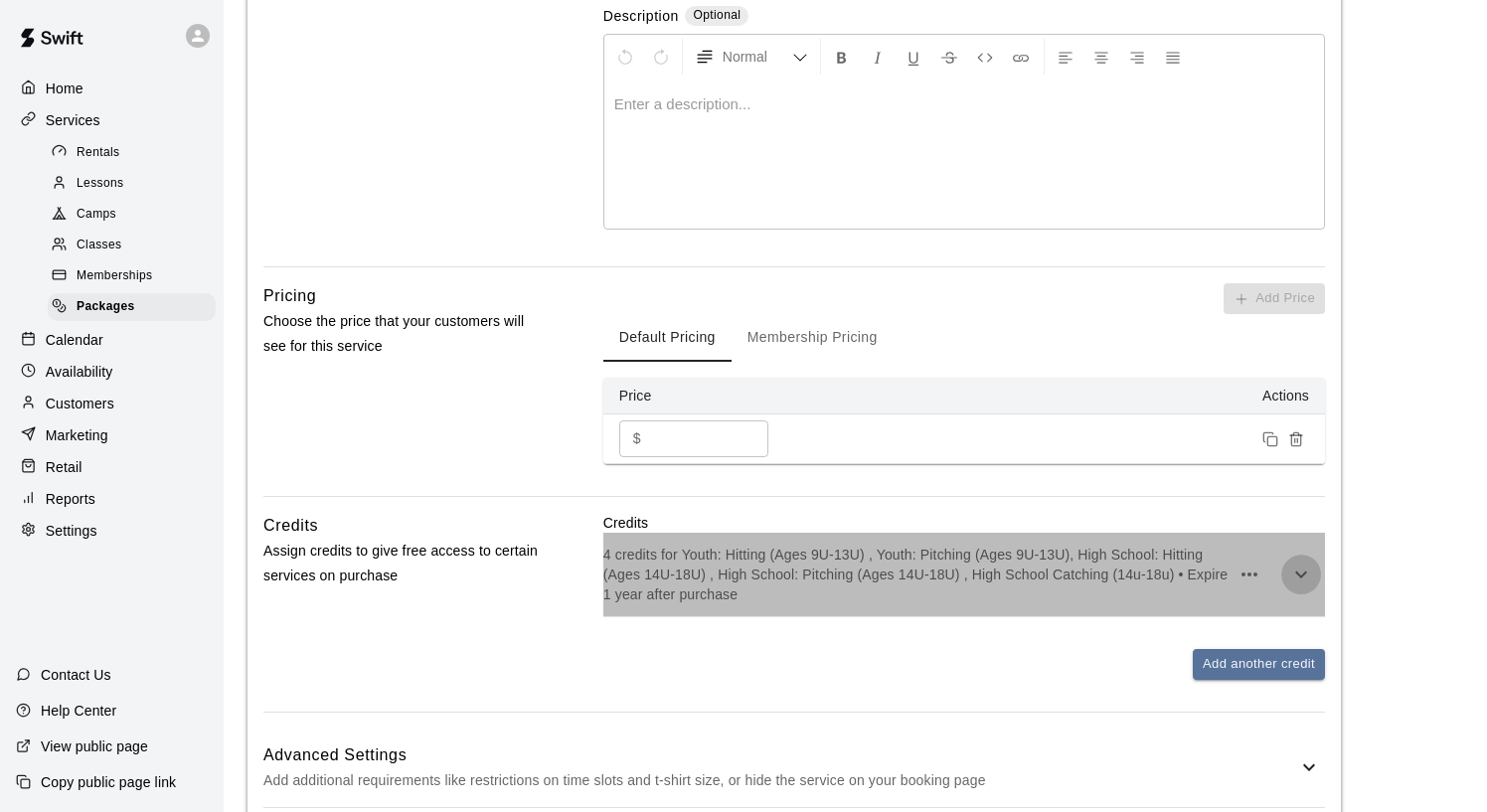 click 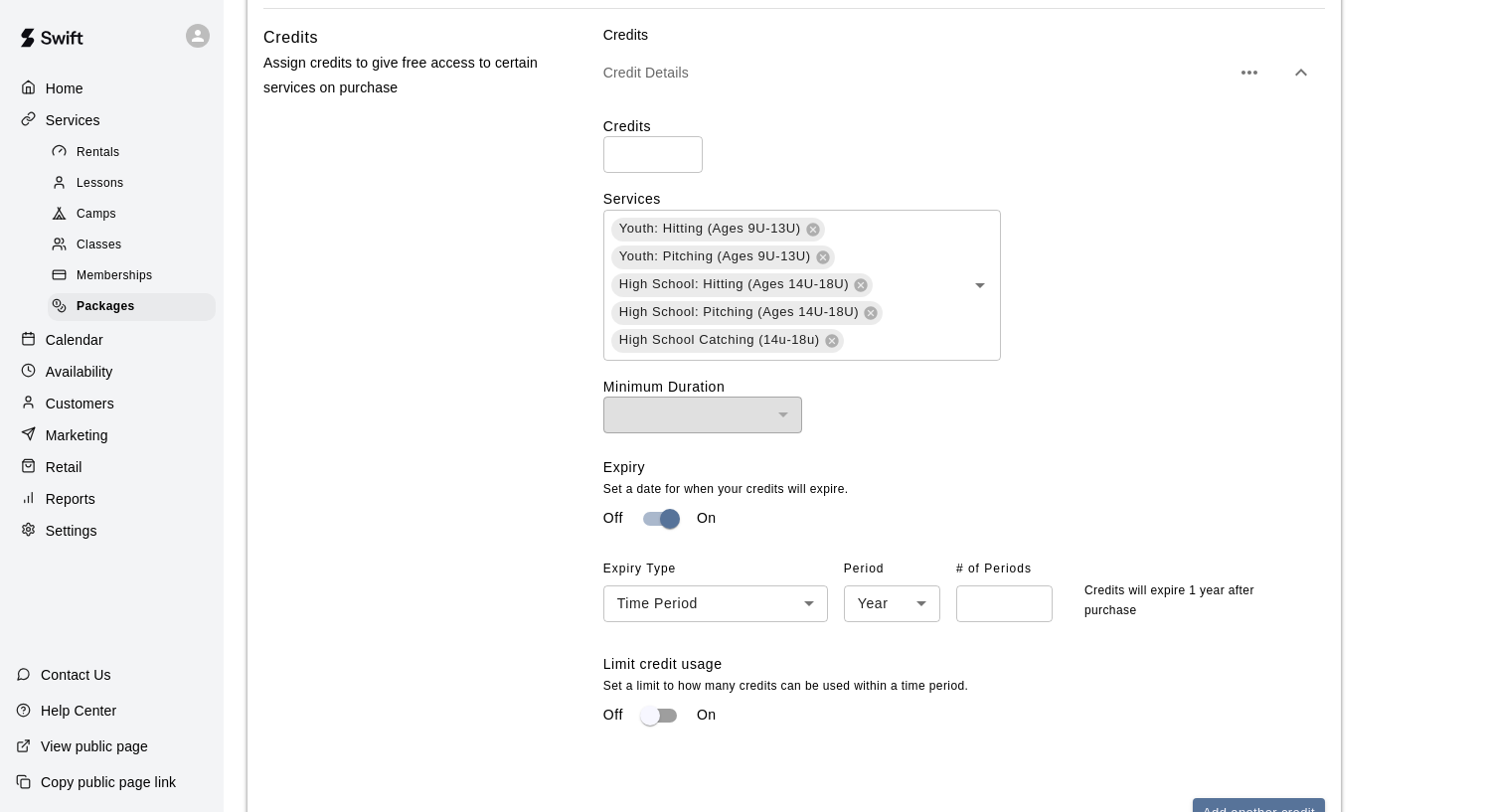 scroll, scrollTop: 943, scrollLeft: 0, axis: vertical 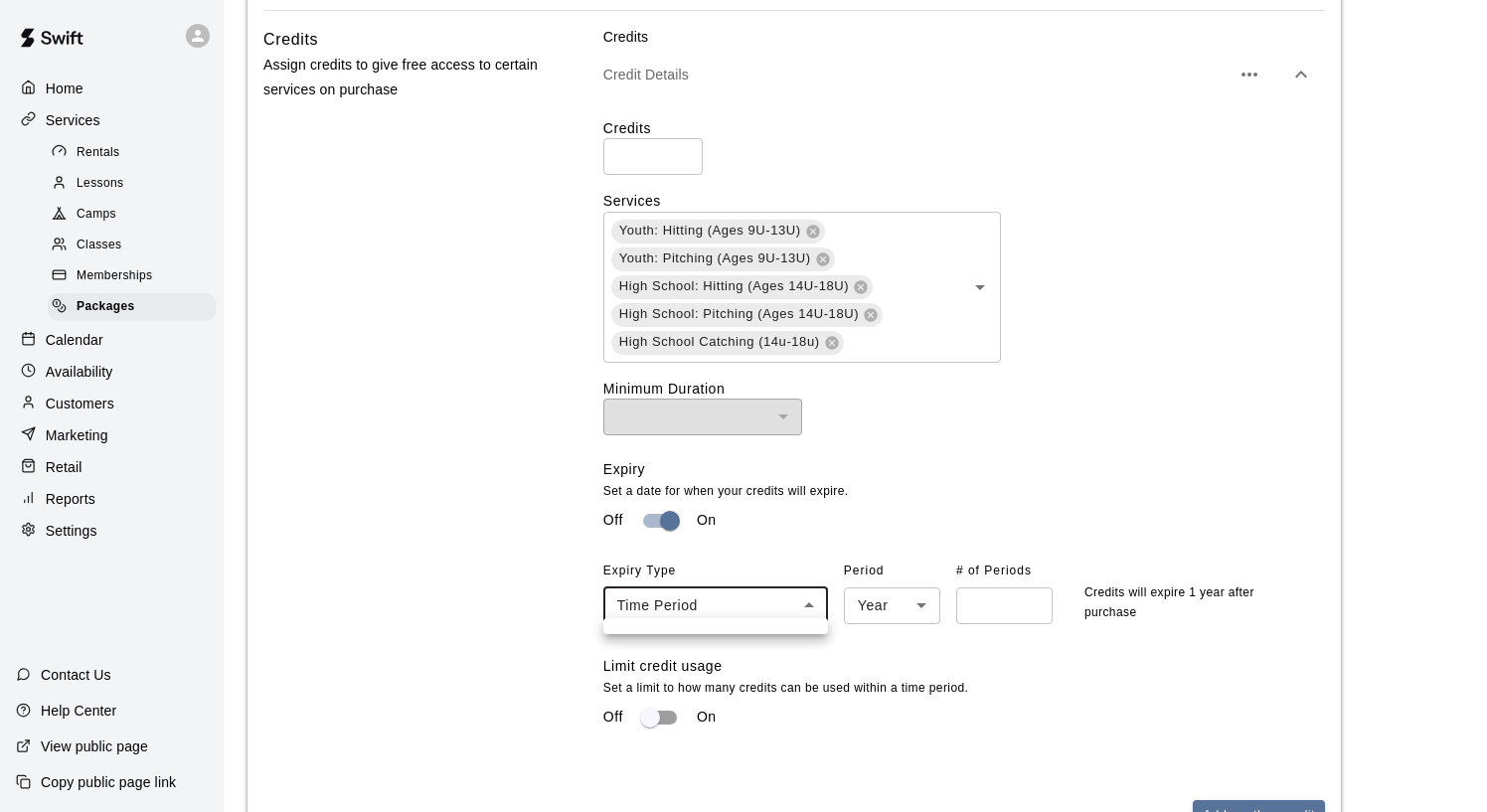 click on "**********" at bounding box center (744, 62) 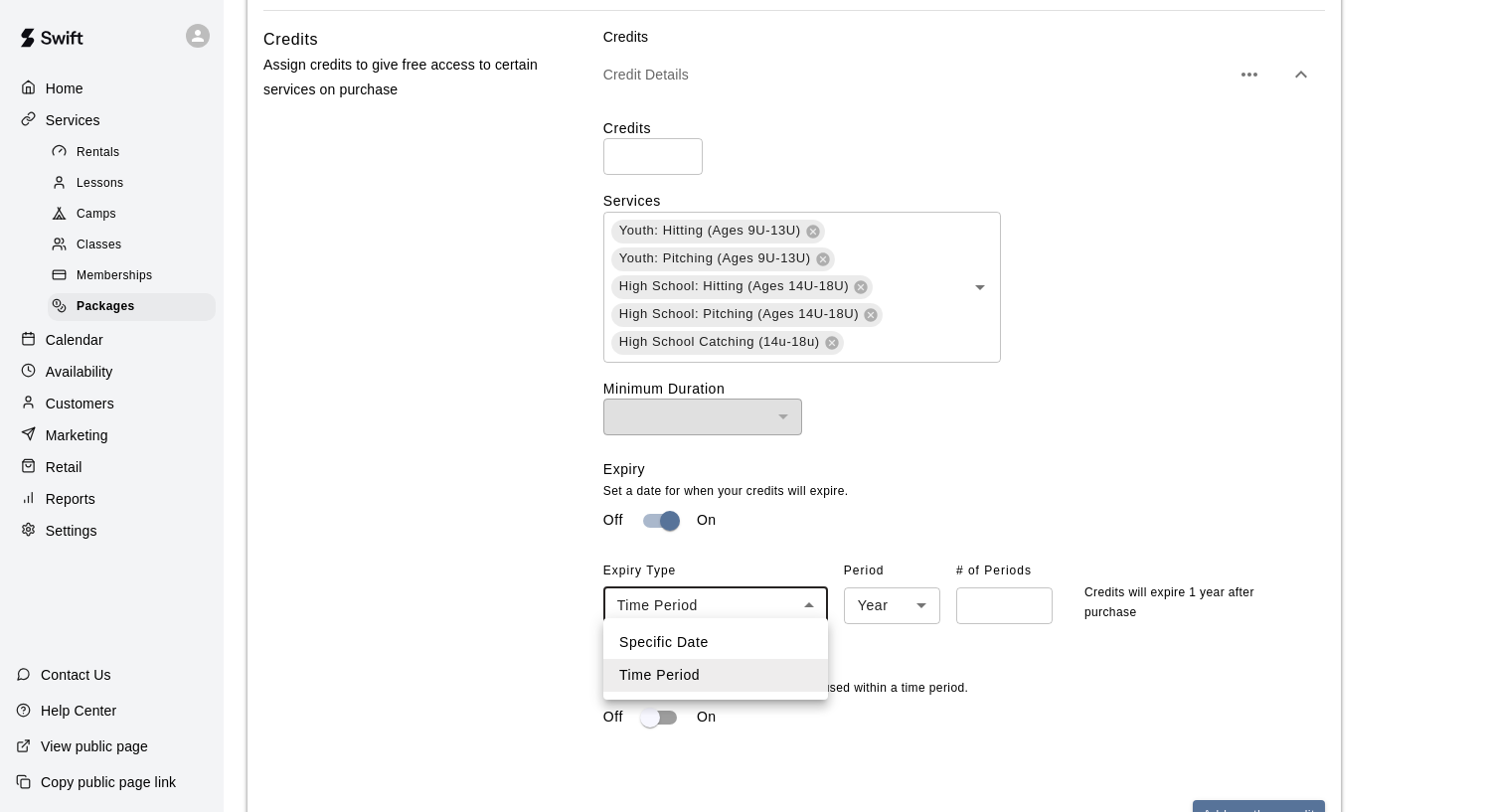 click at bounding box center (744, 406) 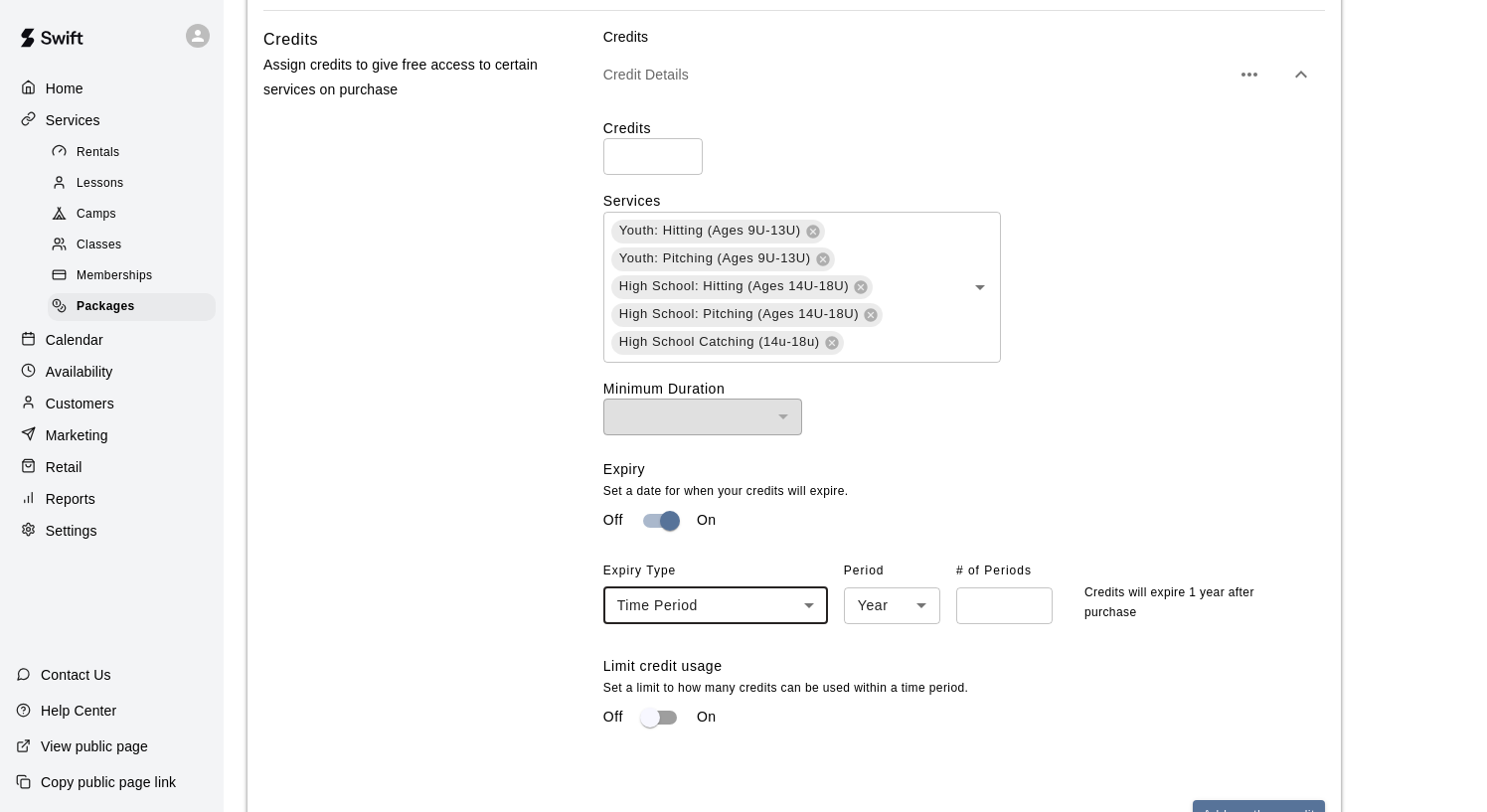 click on "**********" at bounding box center (744, 62) 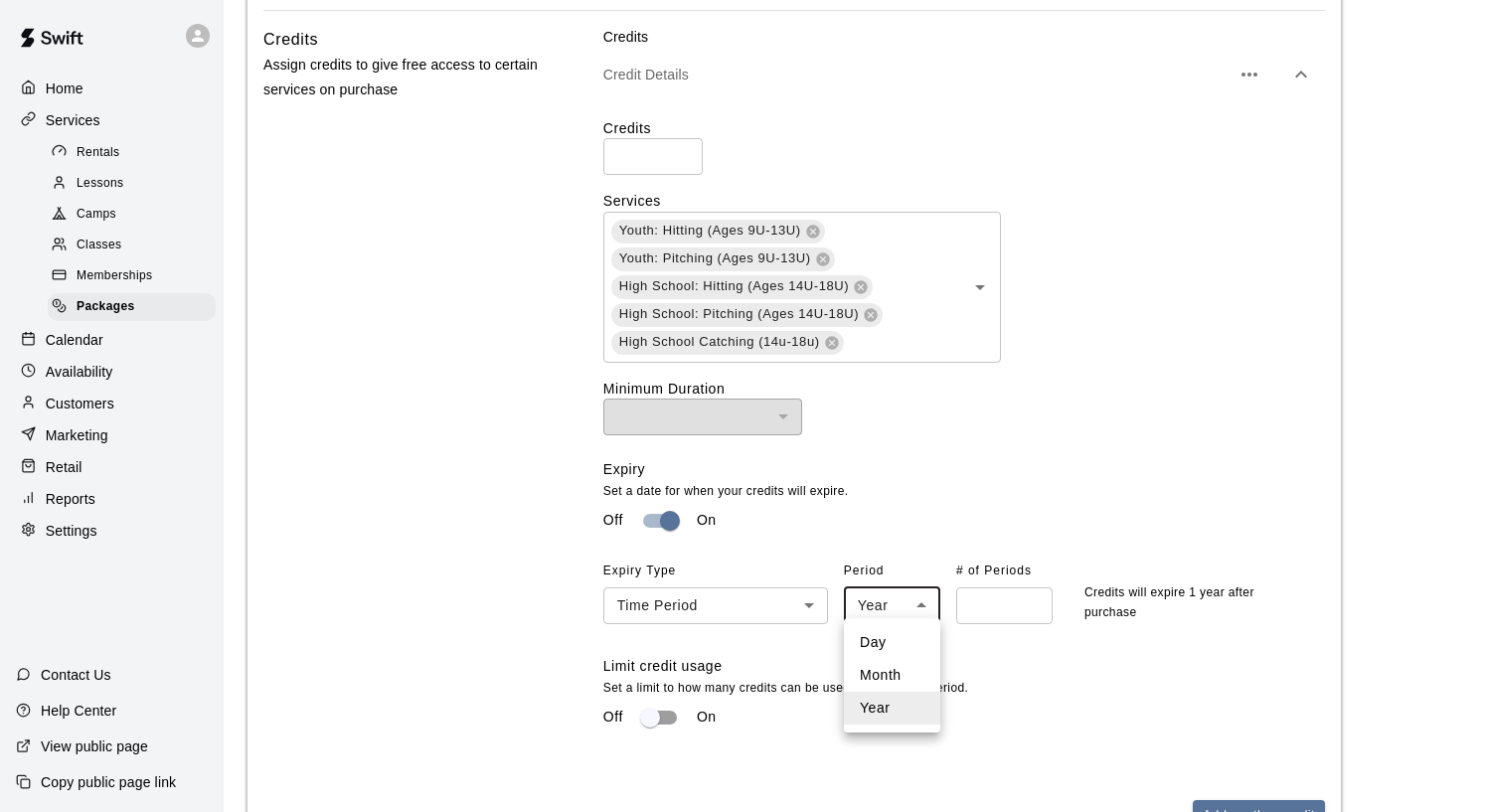 click on "Month" at bounding box center (892, 675) 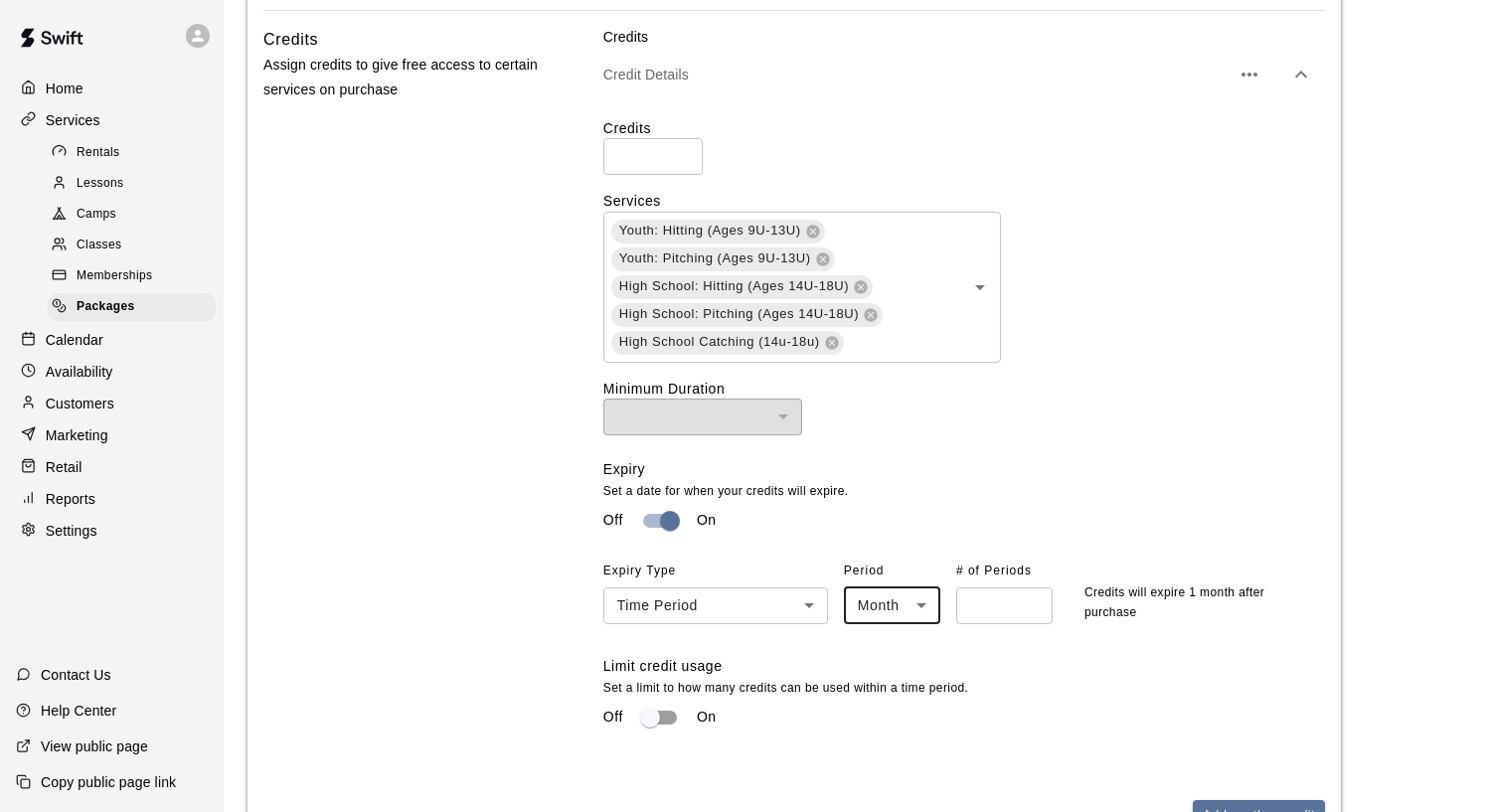 click on "*" at bounding box center (1004, 605) 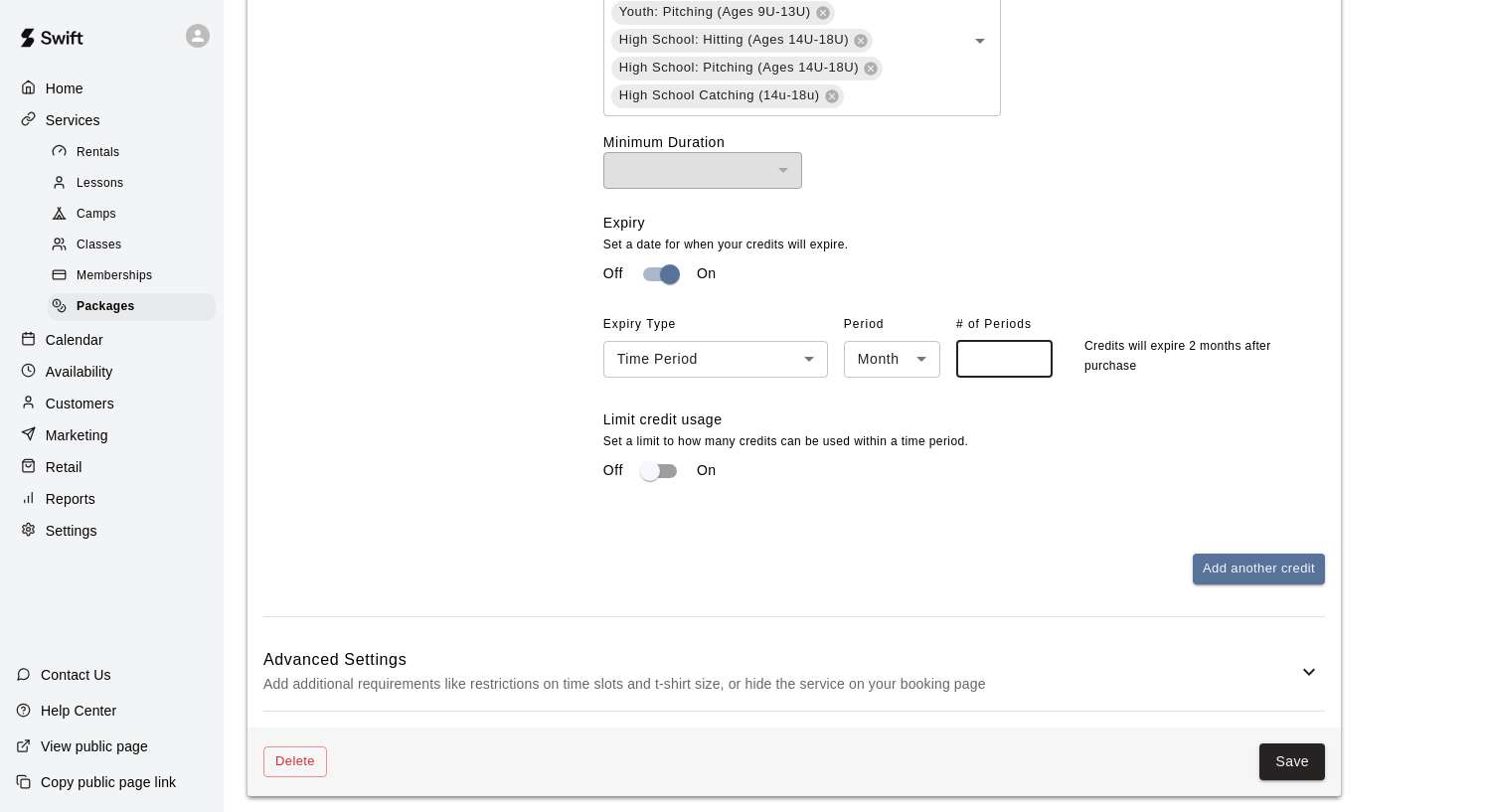 scroll, scrollTop: 1189, scrollLeft: 0, axis: vertical 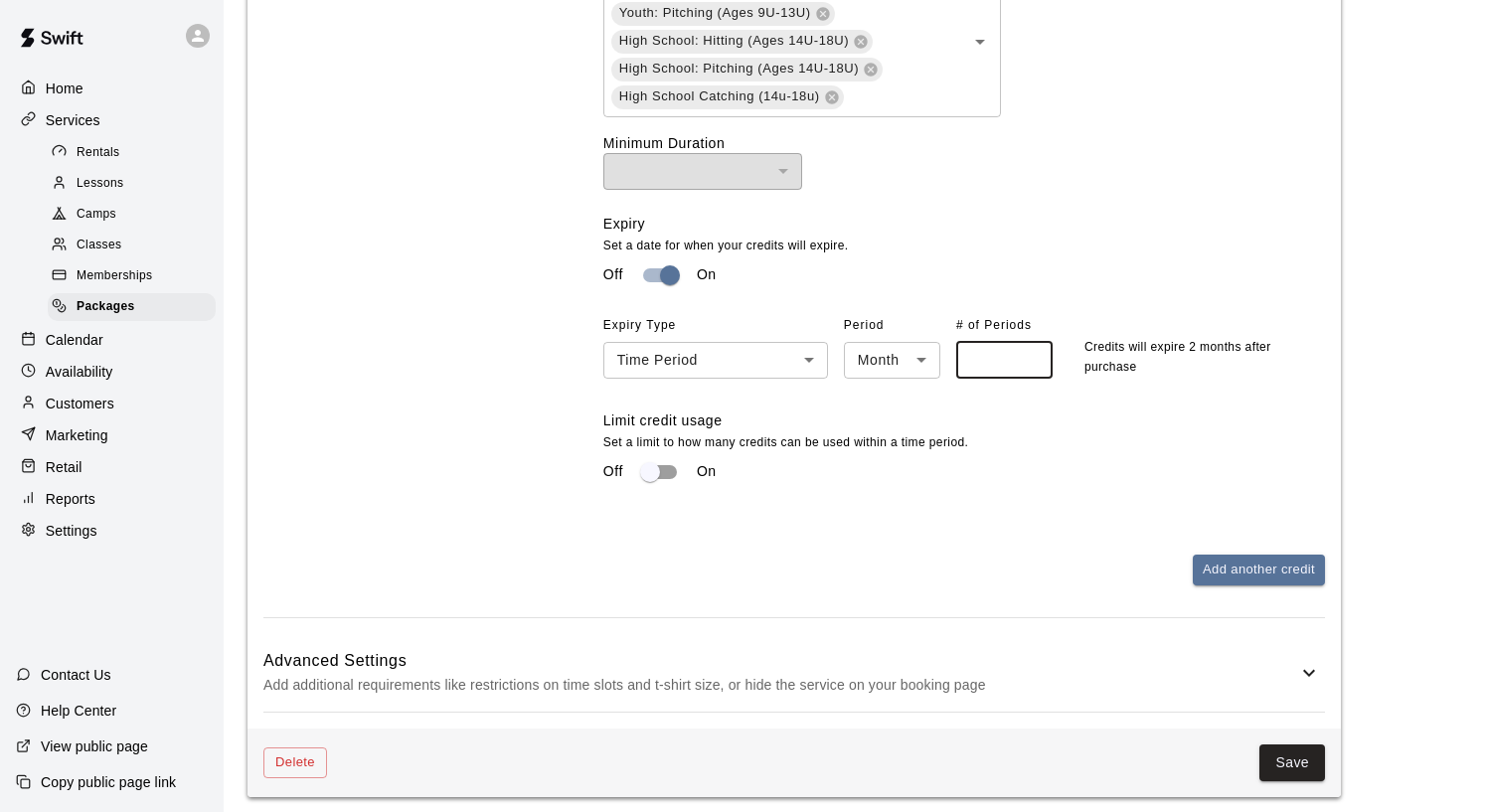 type on "*" 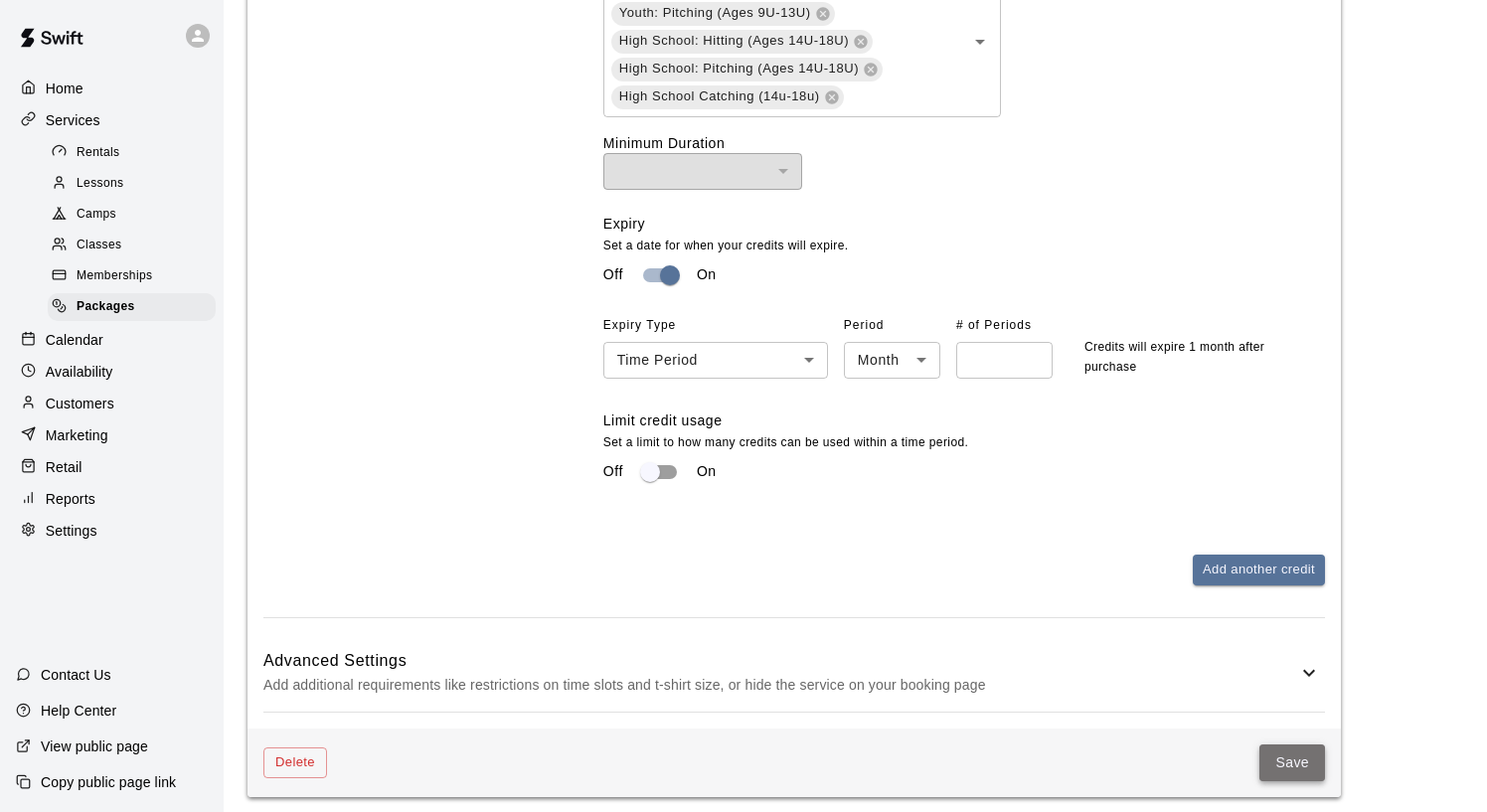 click on "Save" at bounding box center (1292, 762) 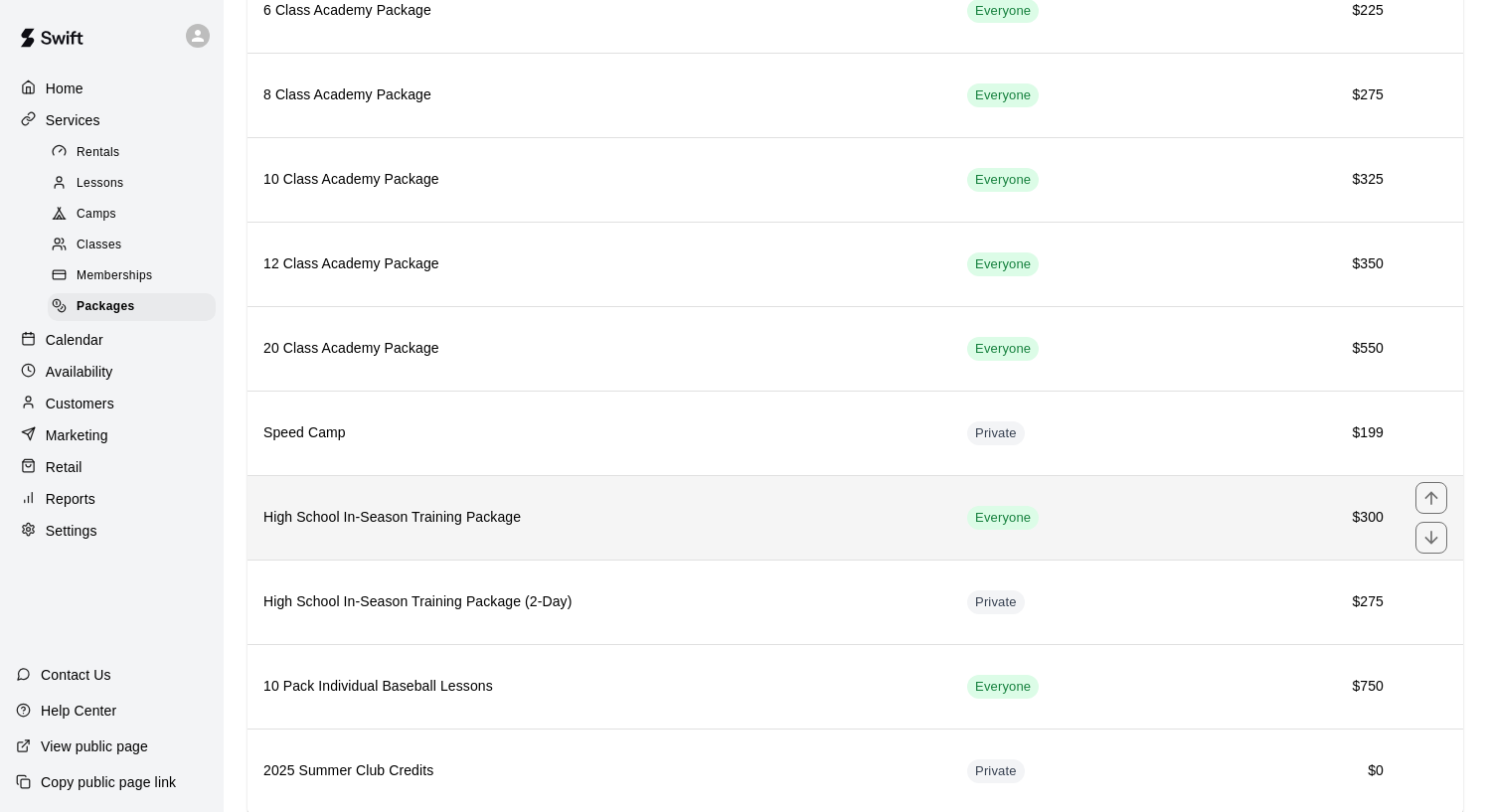 scroll, scrollTop: 312, scrollLeft: 0, axis: vertical 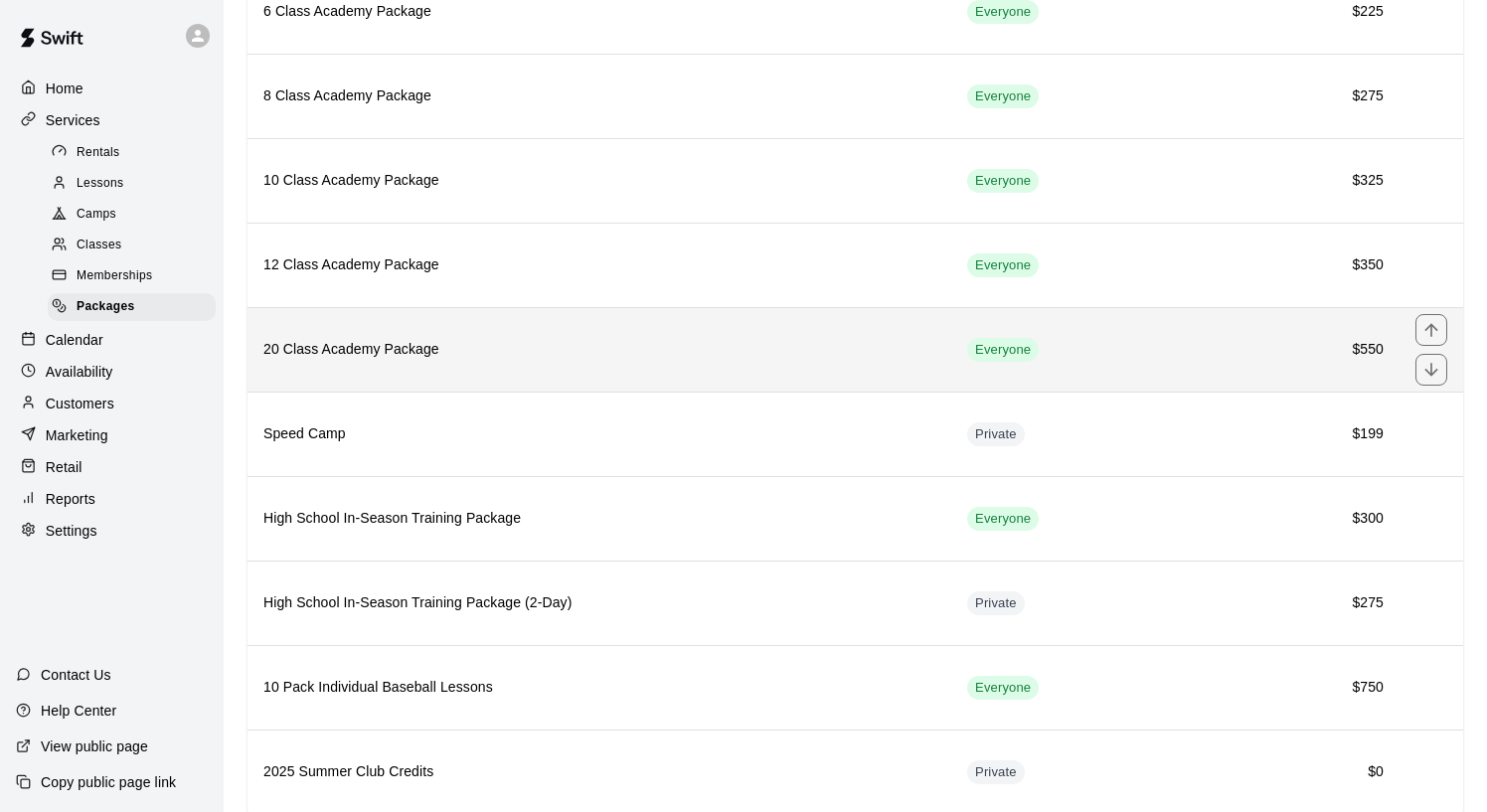 click on "20 Class Academy Package" at bounding box center [599, 350] 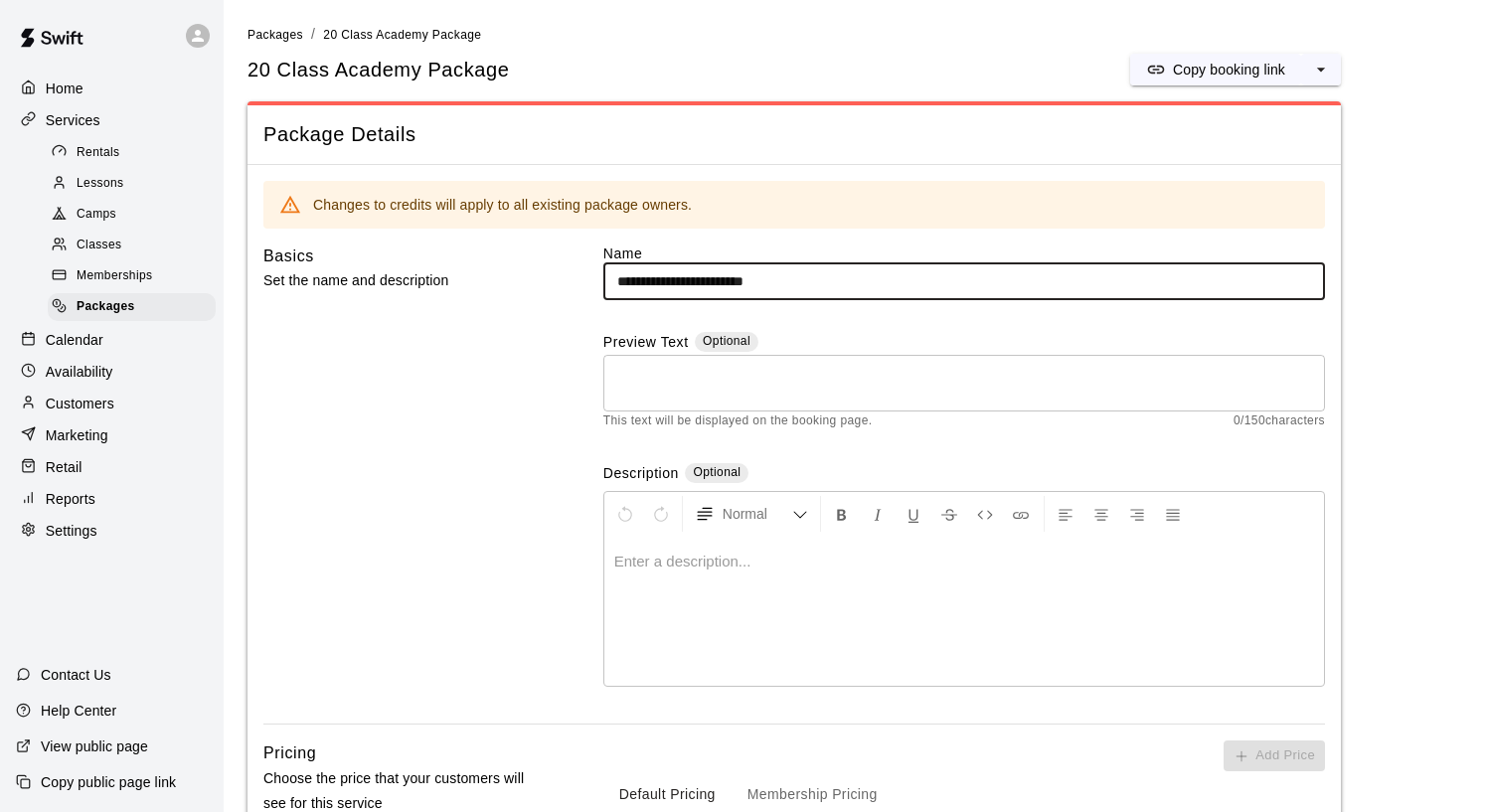 scroll, scrollTop: 0, scrollLeft: 0, axis: both 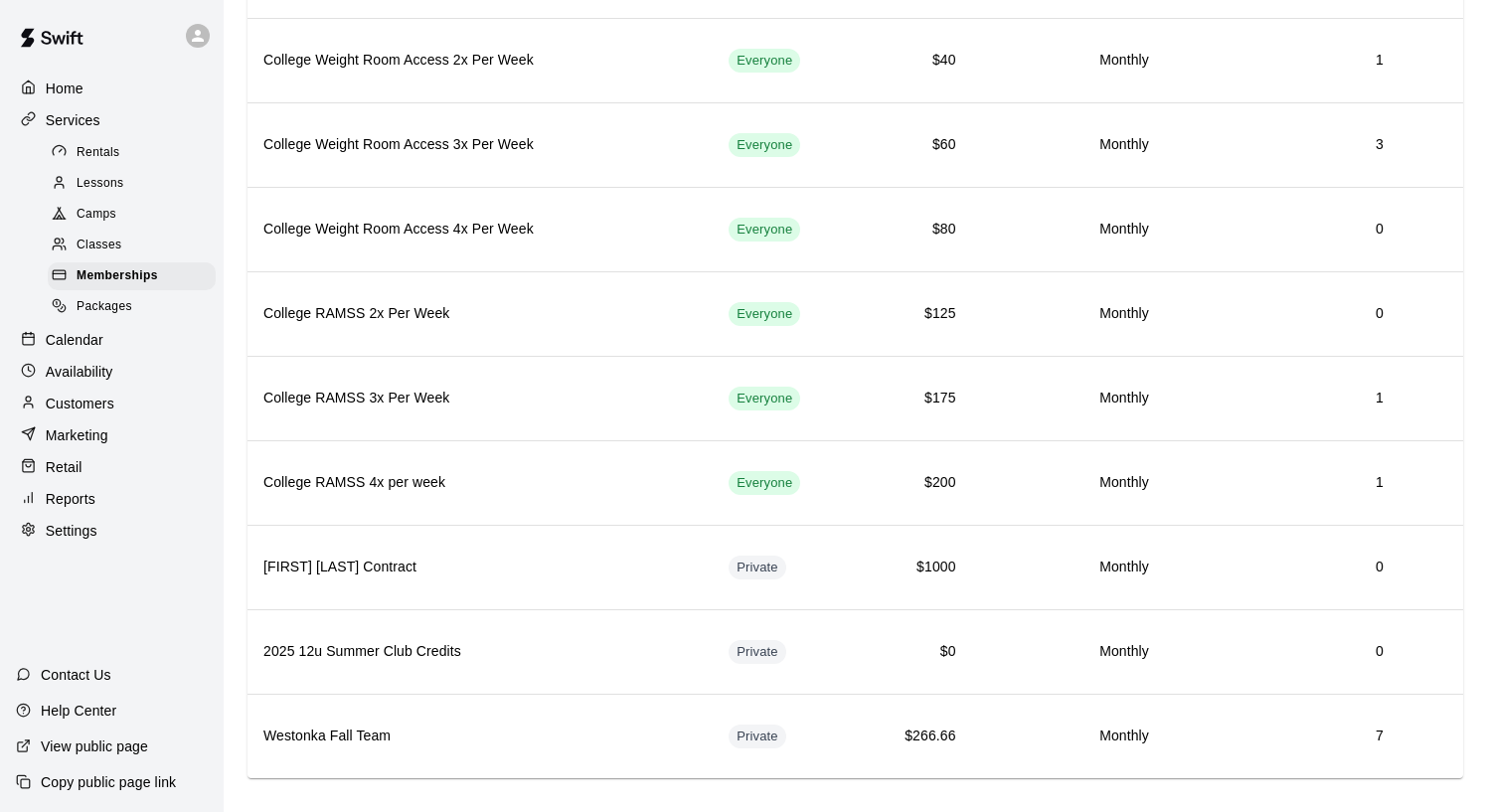 click on "Classes" at bounding box center (131, 245) 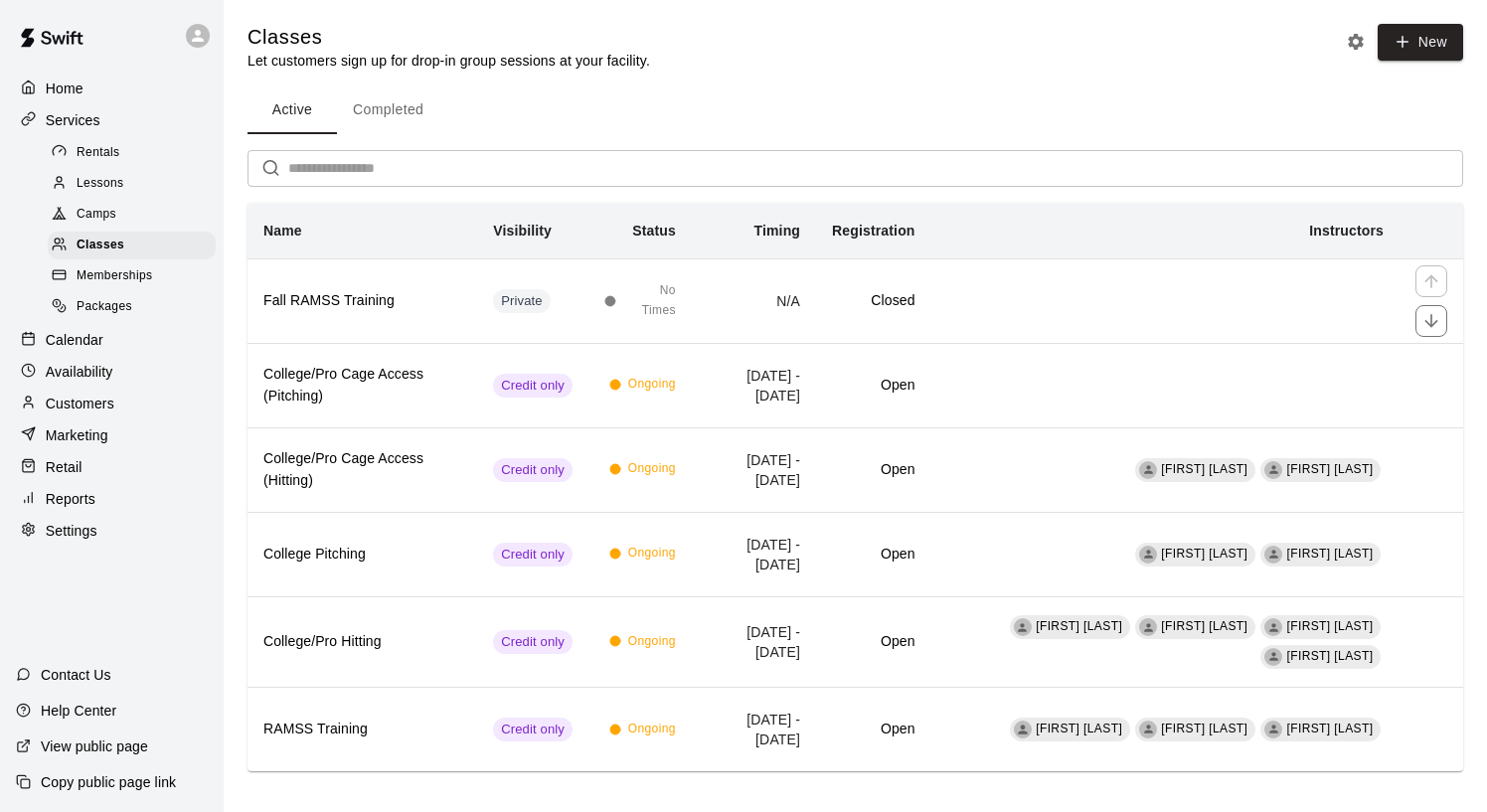 scroll, scrollTop: 0, scrollLeft: 0, axis: both 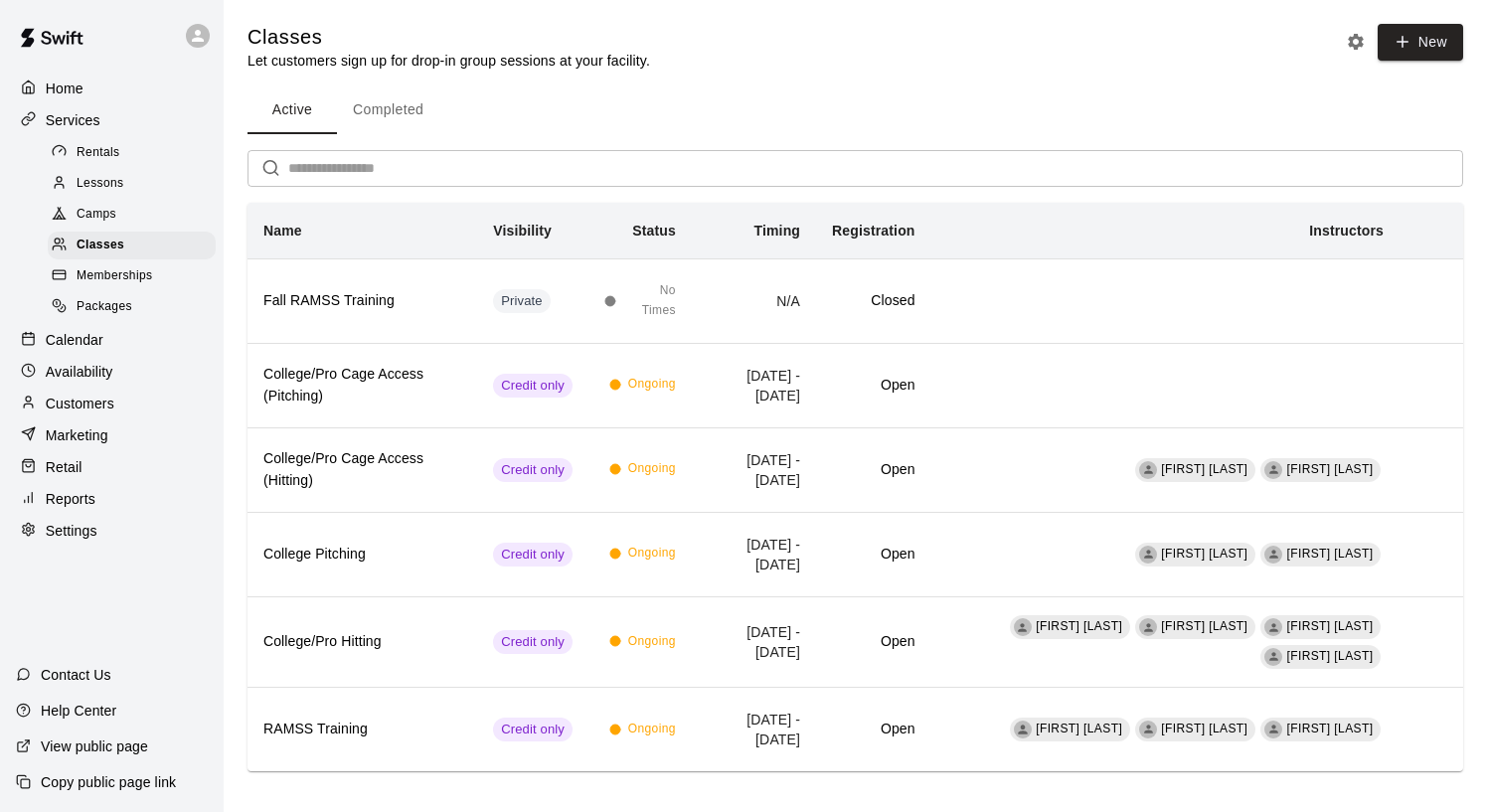 click on "Completed" at bounding box center (388, 110) 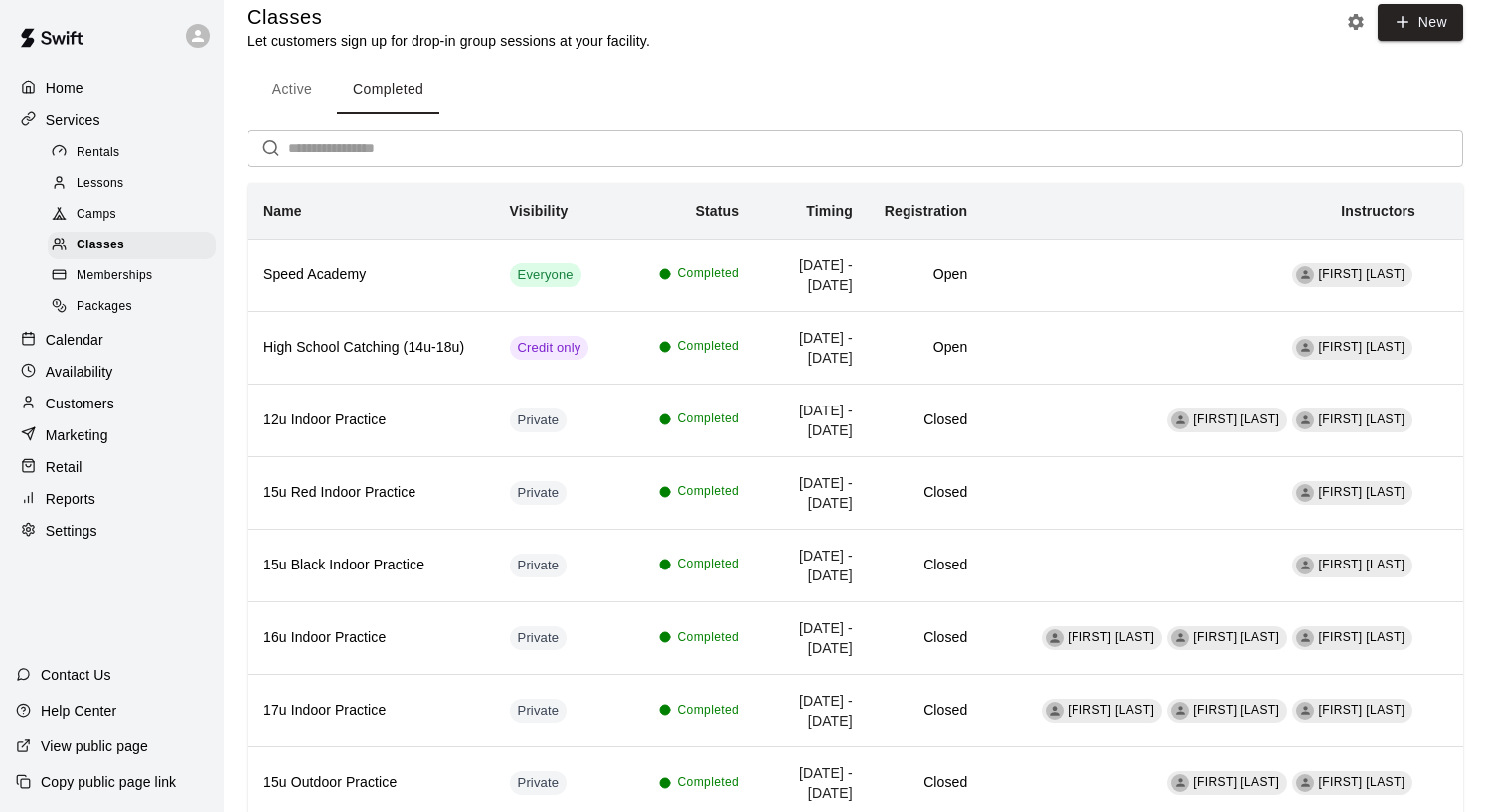 scroll, scrollTop: 20, scrollLeft: 0, axis: vertical 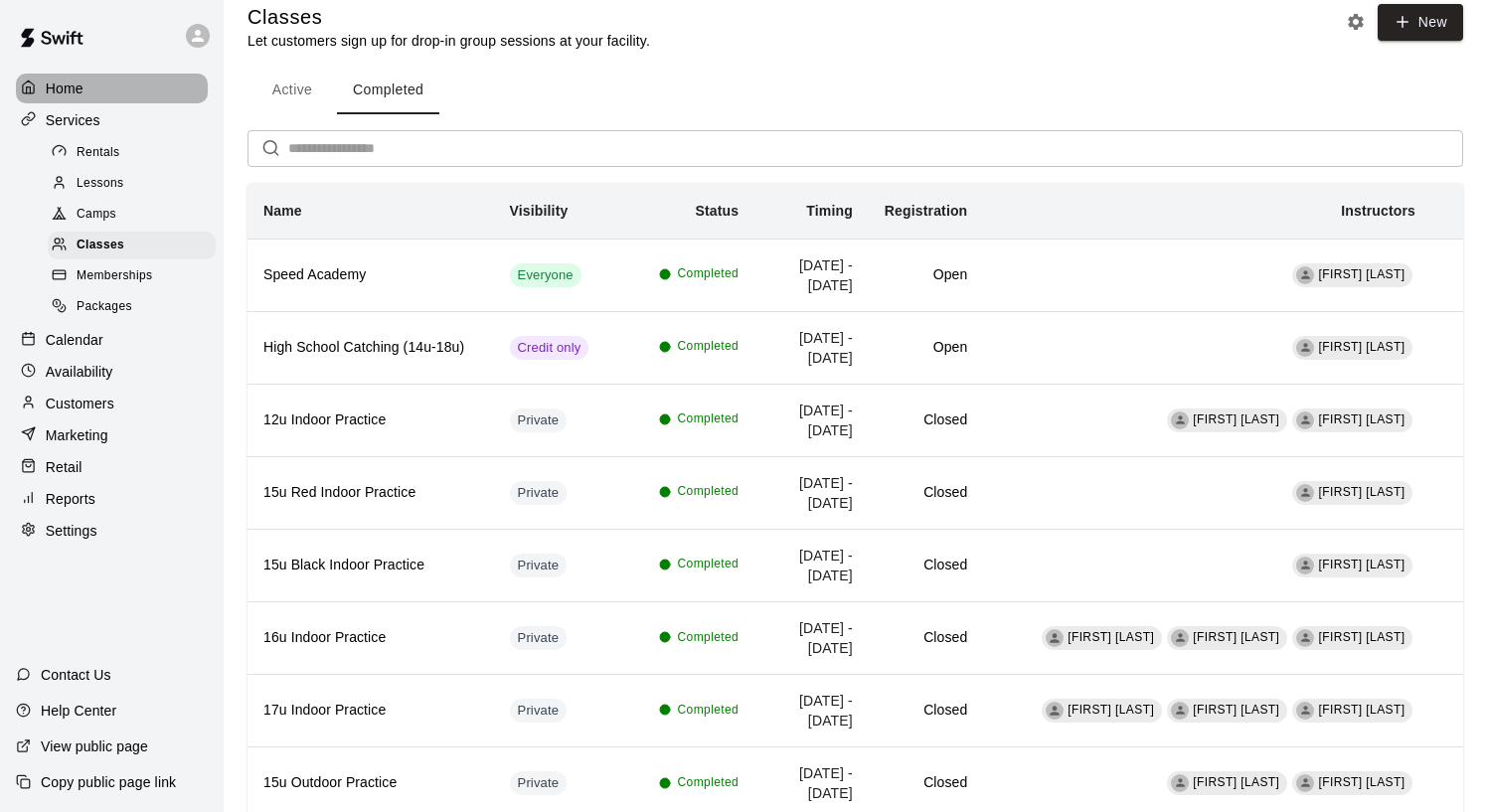 click on "Home" at bounding box center [65, 88] 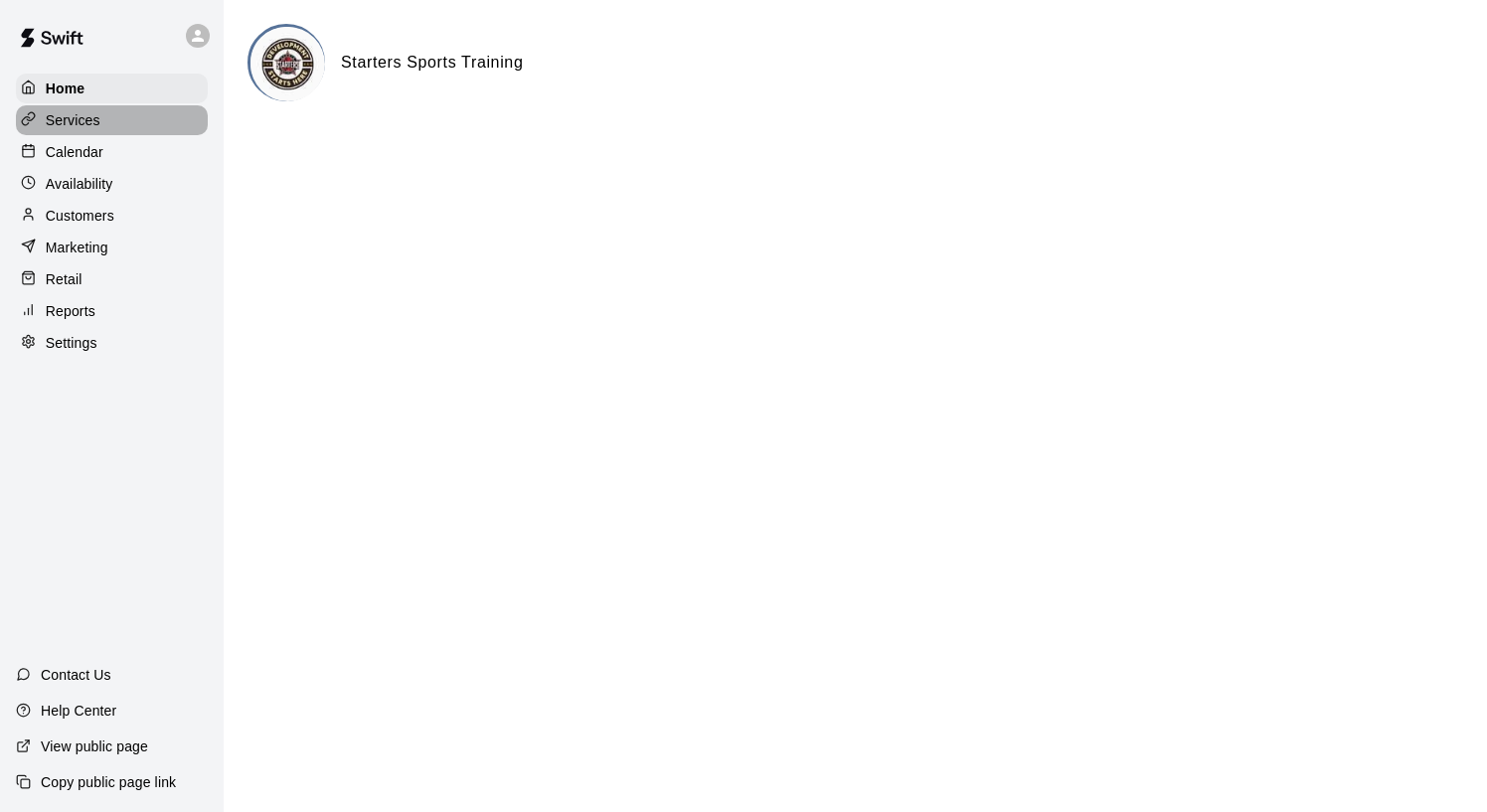 click on "Services" at bounding box center (73, 120) 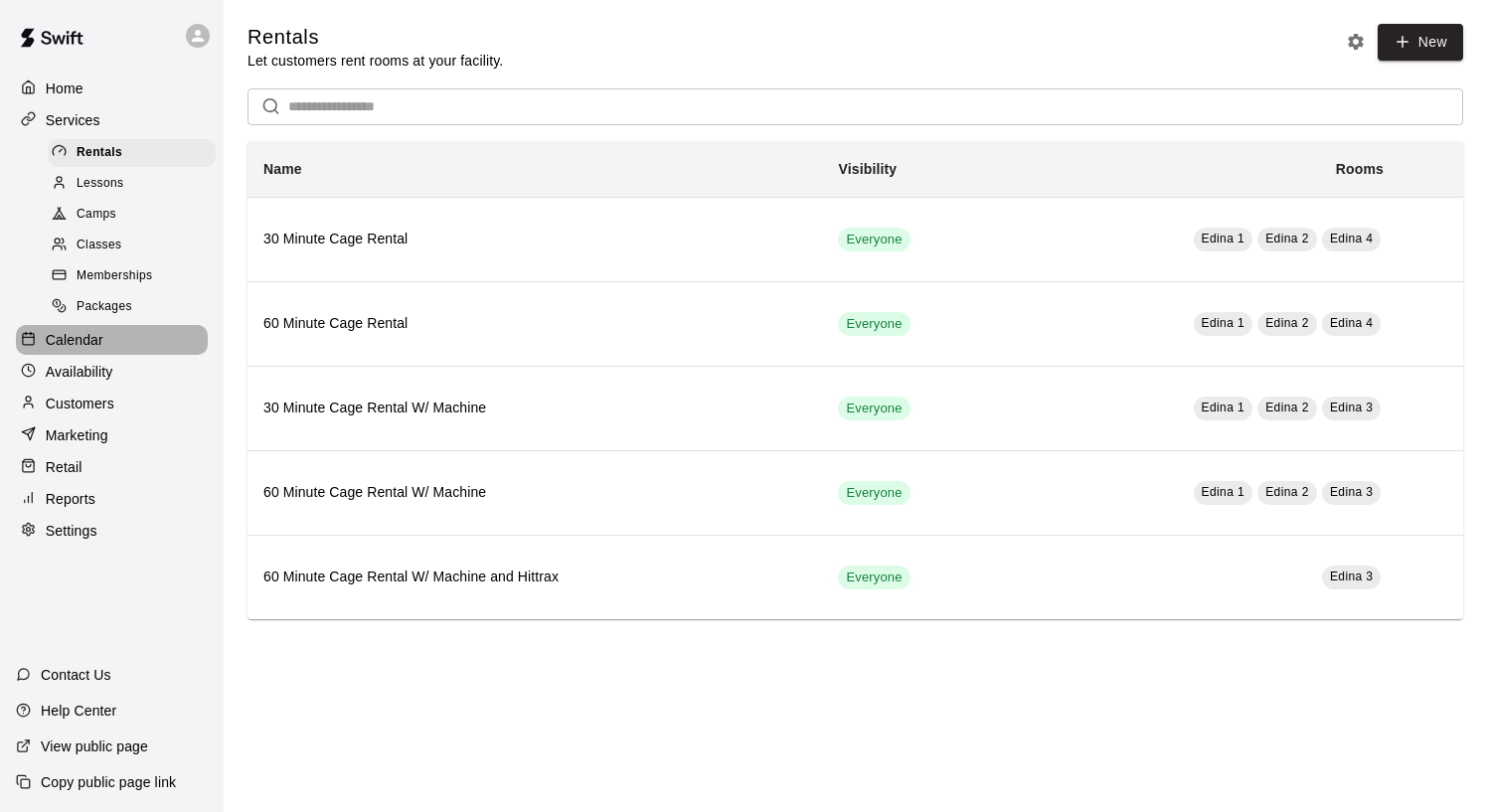 click on "Calendar" at bounding box center (75, 340) 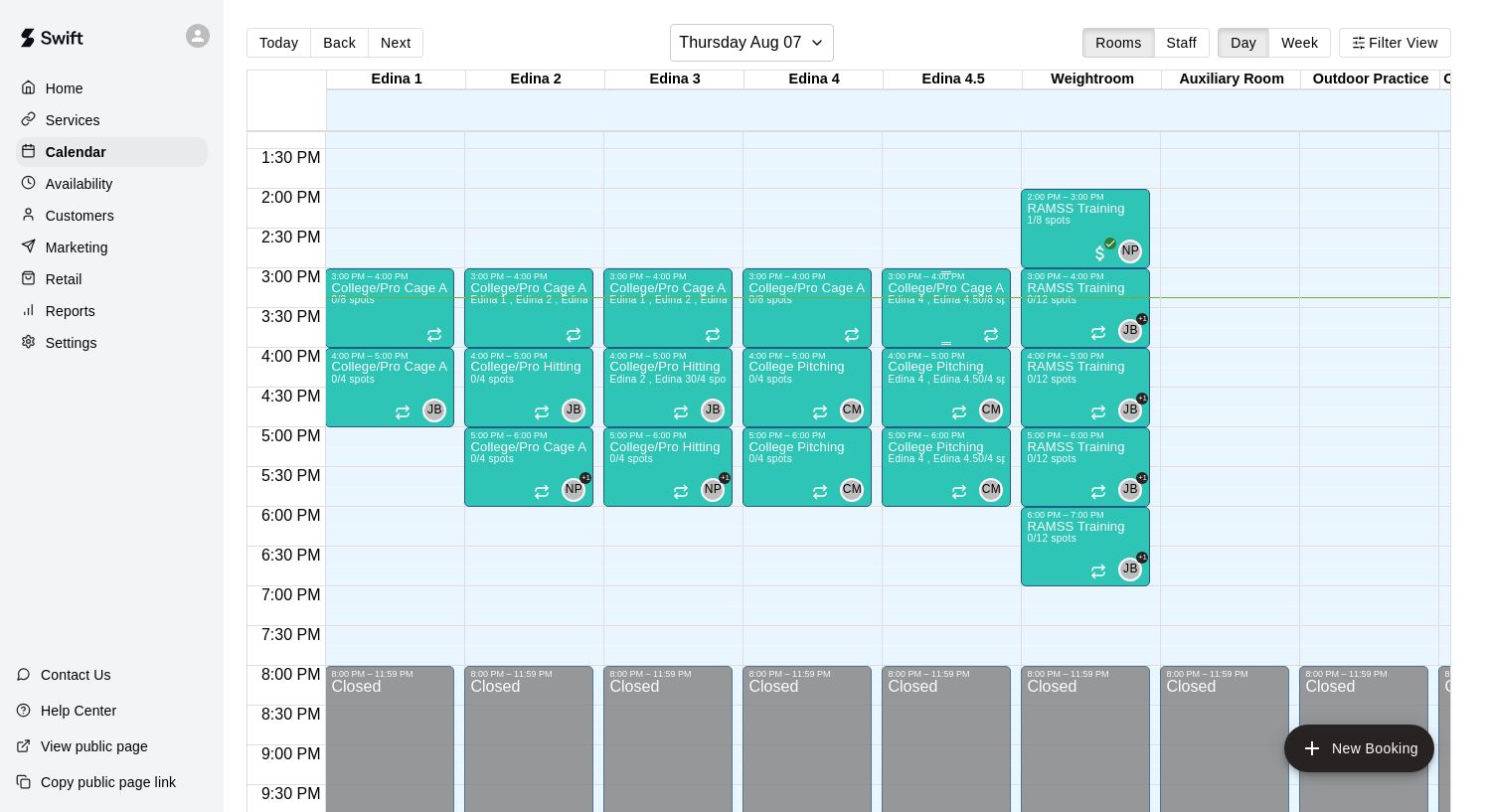 scroll, scrollTop: 1056, scrollLeft: 35, axis: both 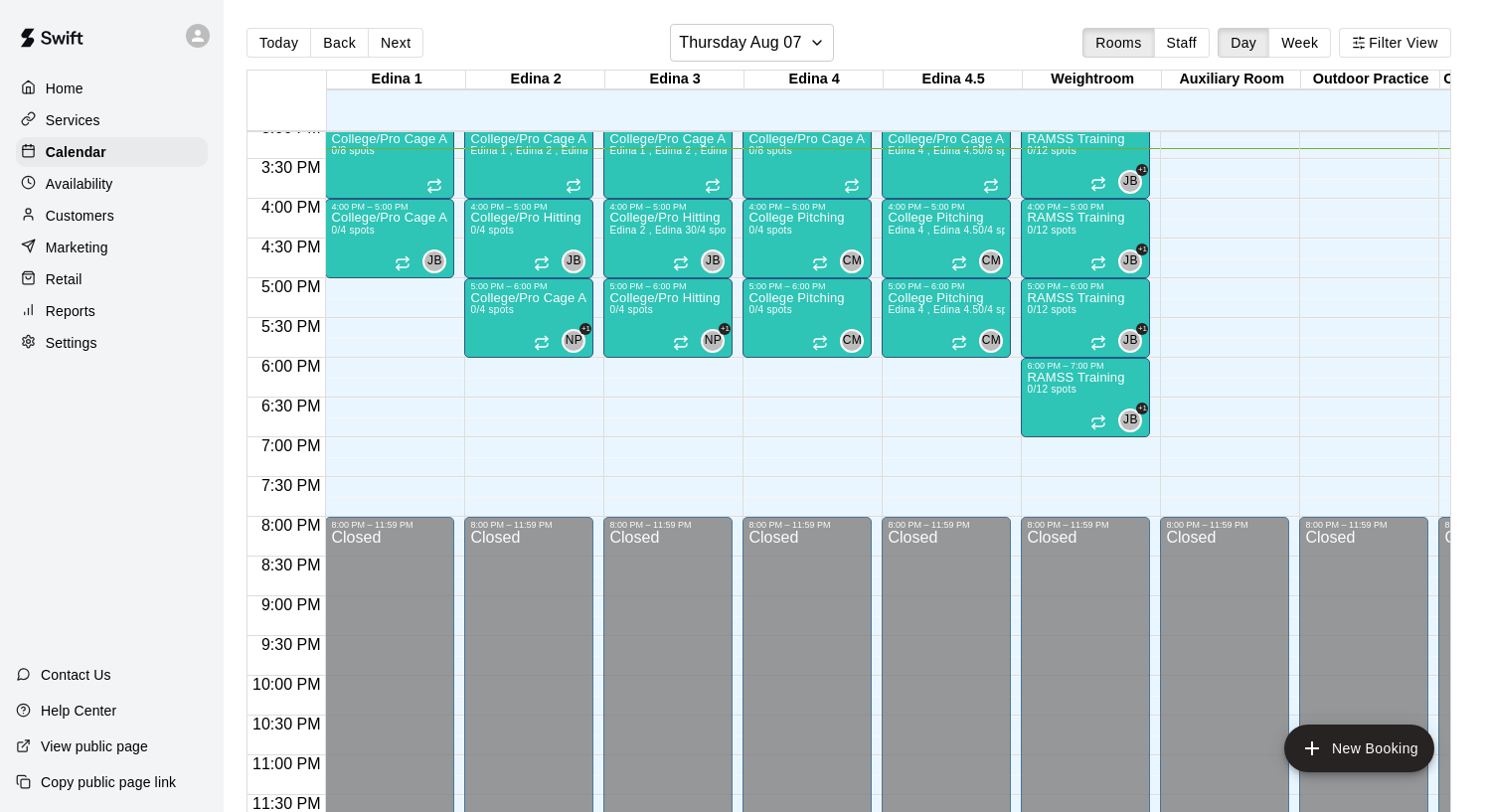 click on "12:00 AM – 8:00 AM Closed 9:00 AM – 10:00 AM College/Pro Cage Access (Hitting)  0/4 spots JB 0 10:00 AM – 11:00 AM College/Pro Cage Access (Hitting)  0/4 spots JB 0 3:00 PM – 4:00 PM College/Pro Cage Access (Hitting)  0/8 spots 4:00 PM – 5:00 PM College/Pro Cage Access (Hitting)  0/4 spots JB 0 8:00 PM – 11:59 PM Closed" at bounding box center [390, -119] 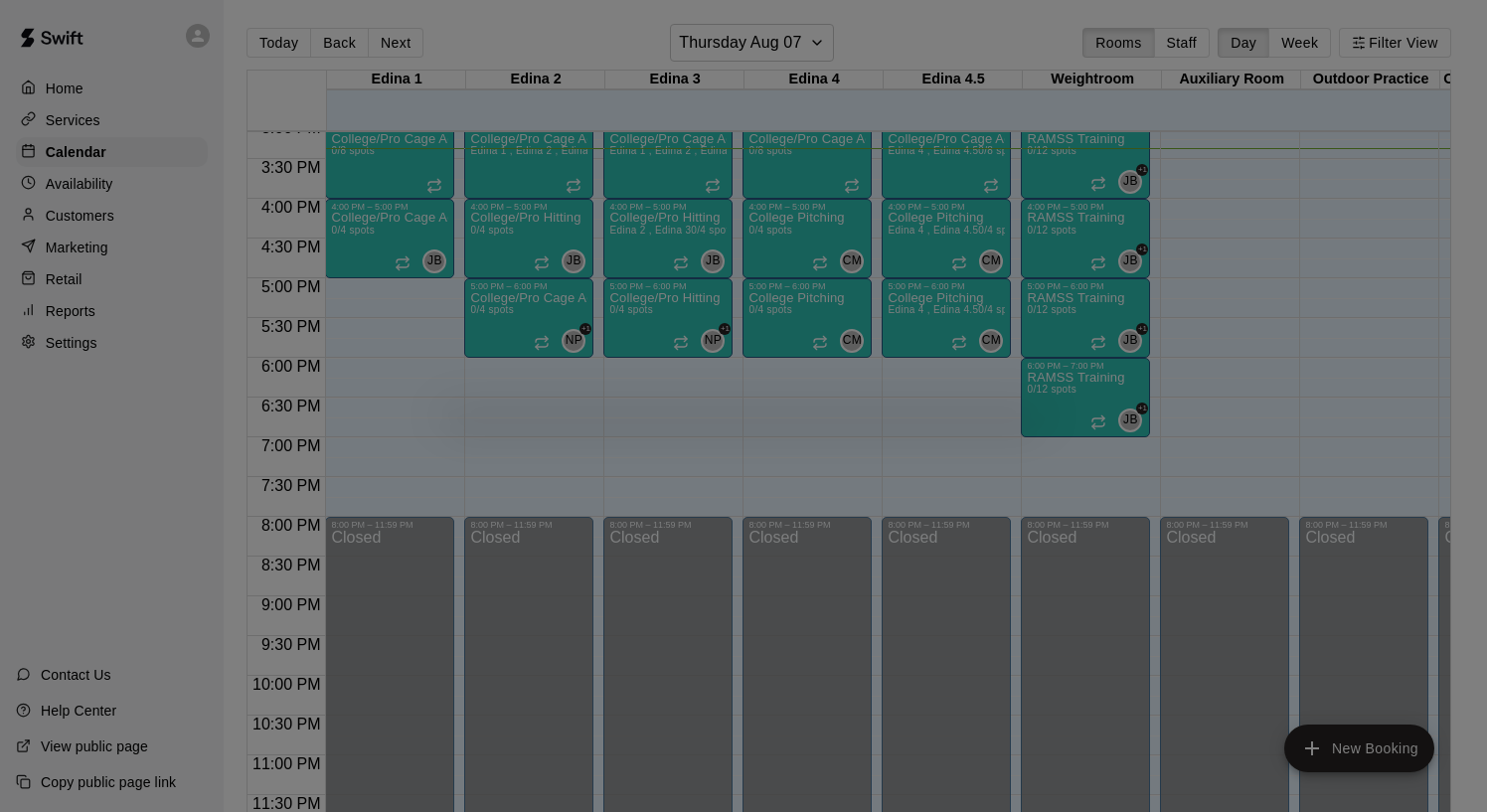 click at bounding box center [744, 406] 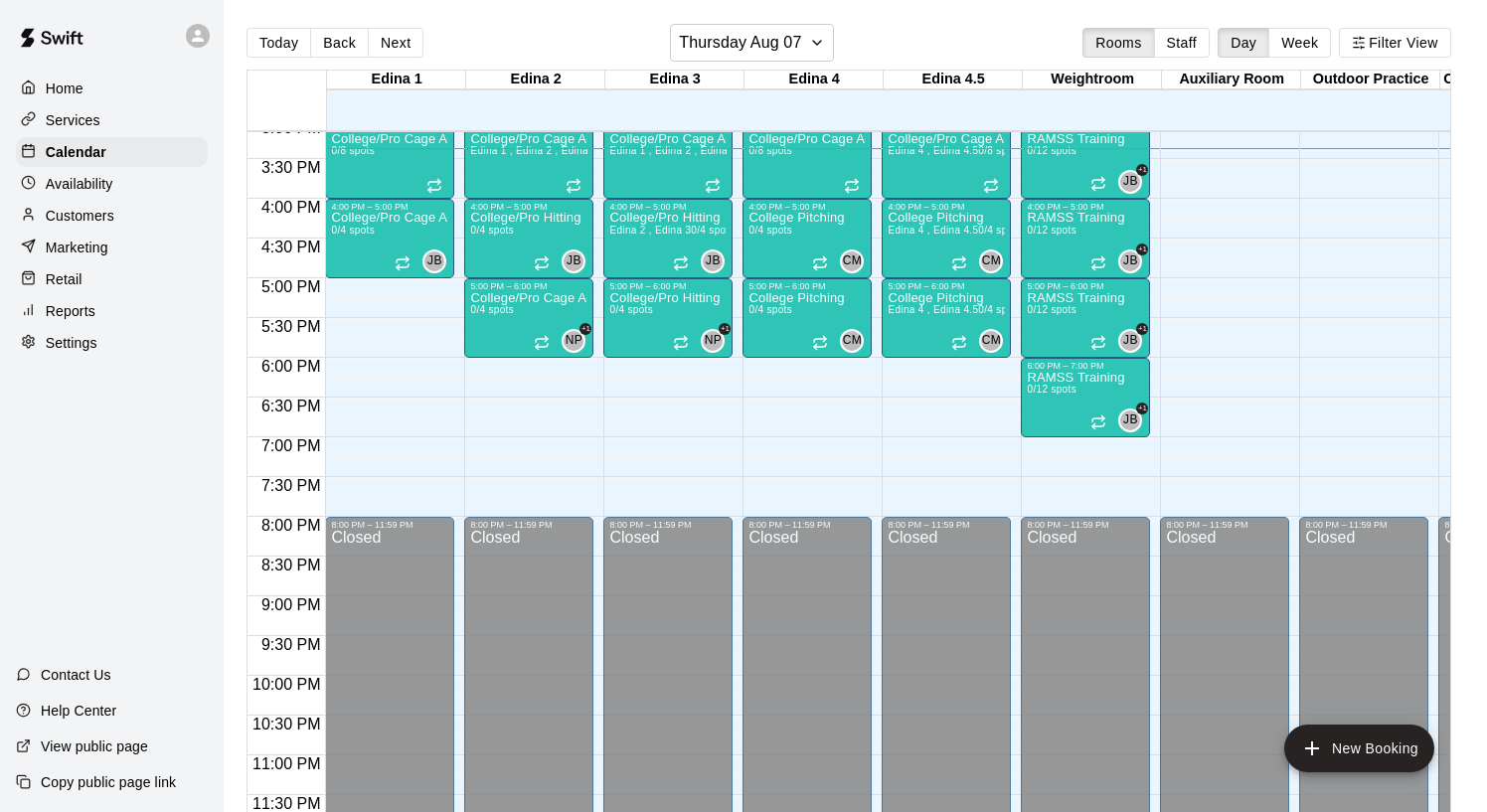click on "12:00 AM – 8:00 AM Closed 9:00 AM – 10:00 AM College/Pro Cage Access (Hitting)  0/4 spots JB 0 10:00 AM – 11:00 AM College/Pro Cage Access (Hitting)  0/4 spots JB 0 3:00 PM – 4:00 PM College/Pro Cage Access (Hitting)  0/8 spots 4:00 PM – 5:00 PM College/Pro Cage Access (Hitting)  0/4 spots JB 0 8:00 PM – 11:59 PM Closed" at bounding box center (390, -119) 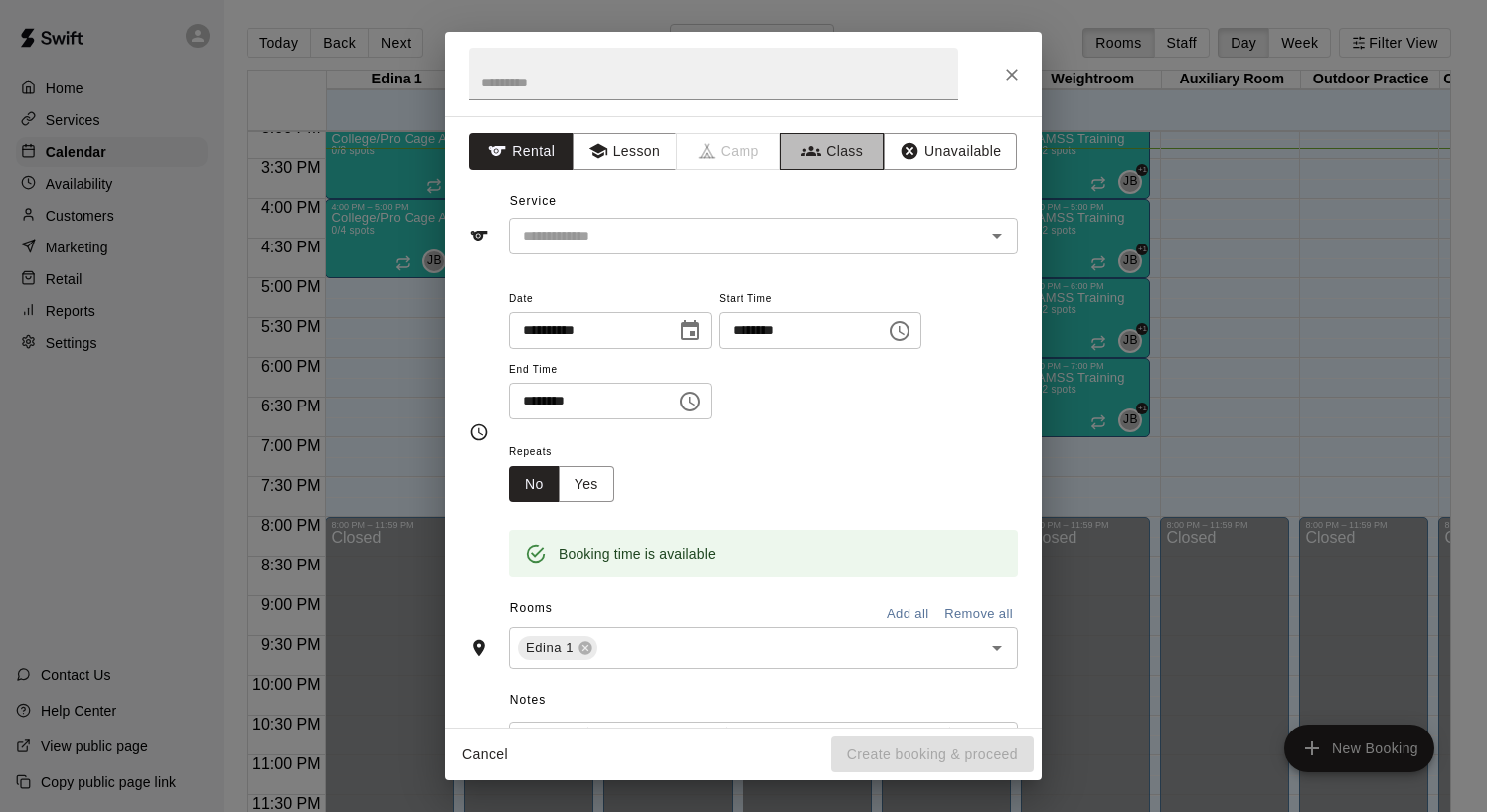 click on "Class" at bounding box center [832, 151] 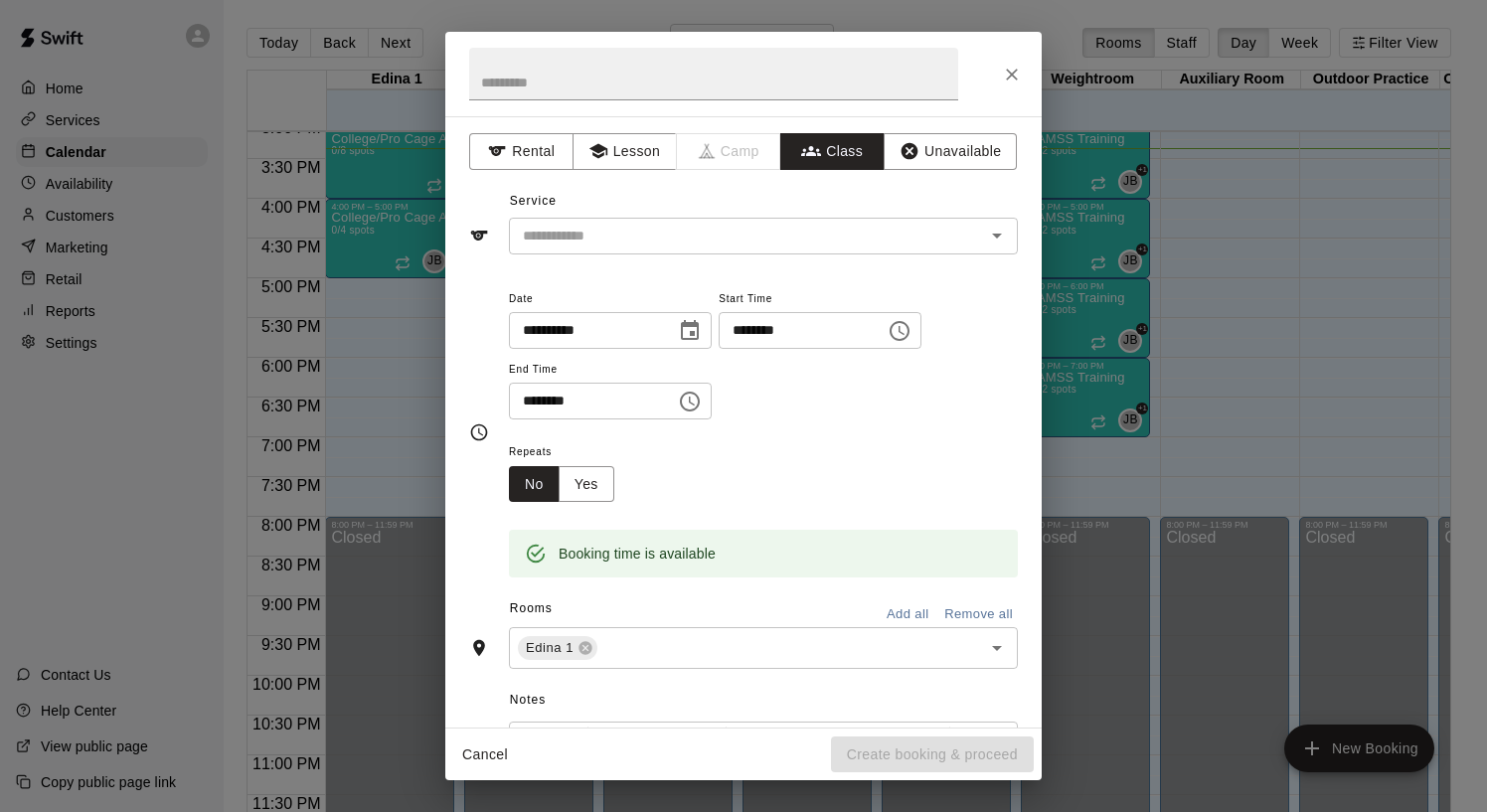 click on "Service ​" at bounding box center (744, 220) 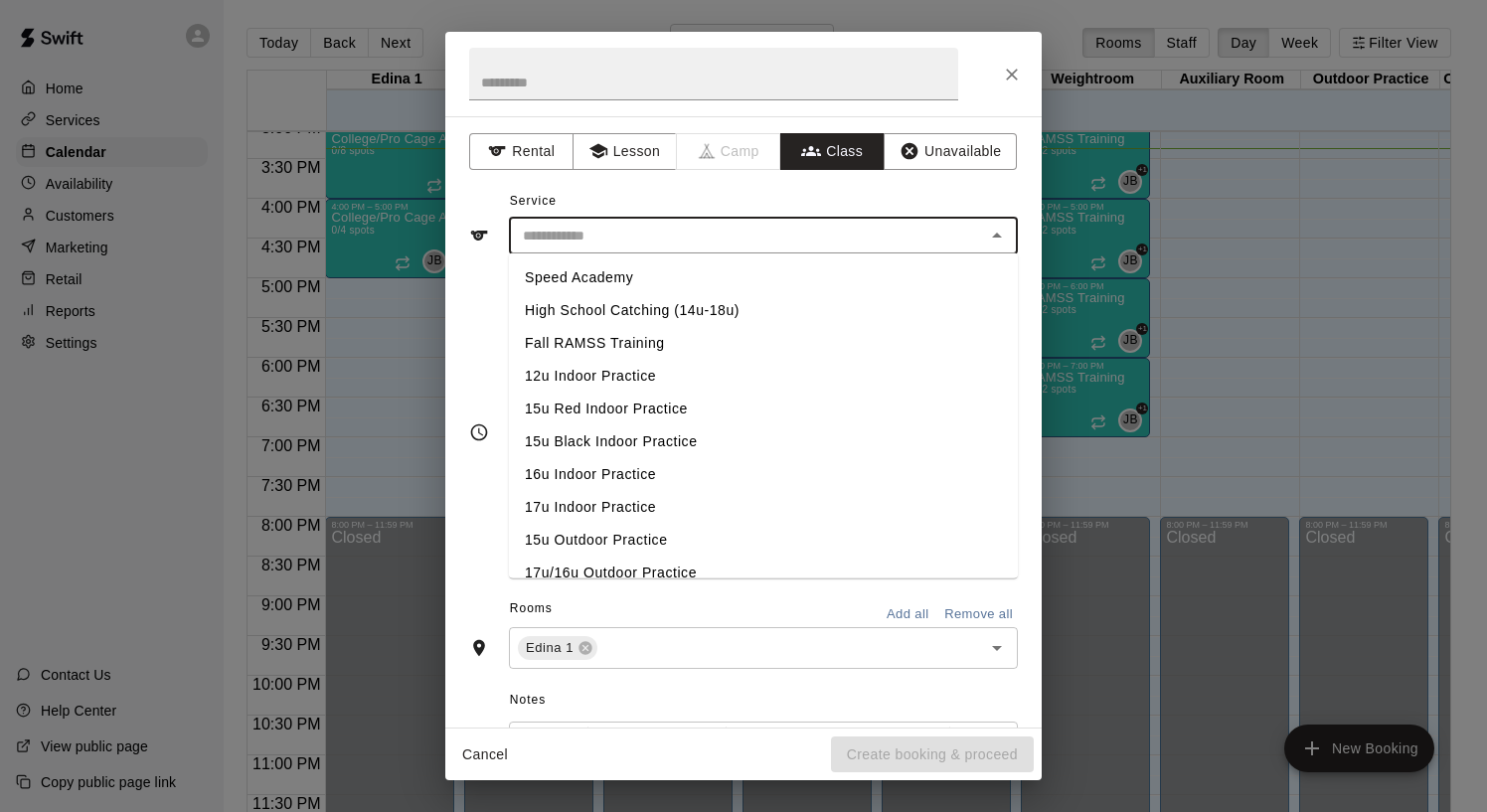 click on "Speed Academy" at bounding box center [763, 277] 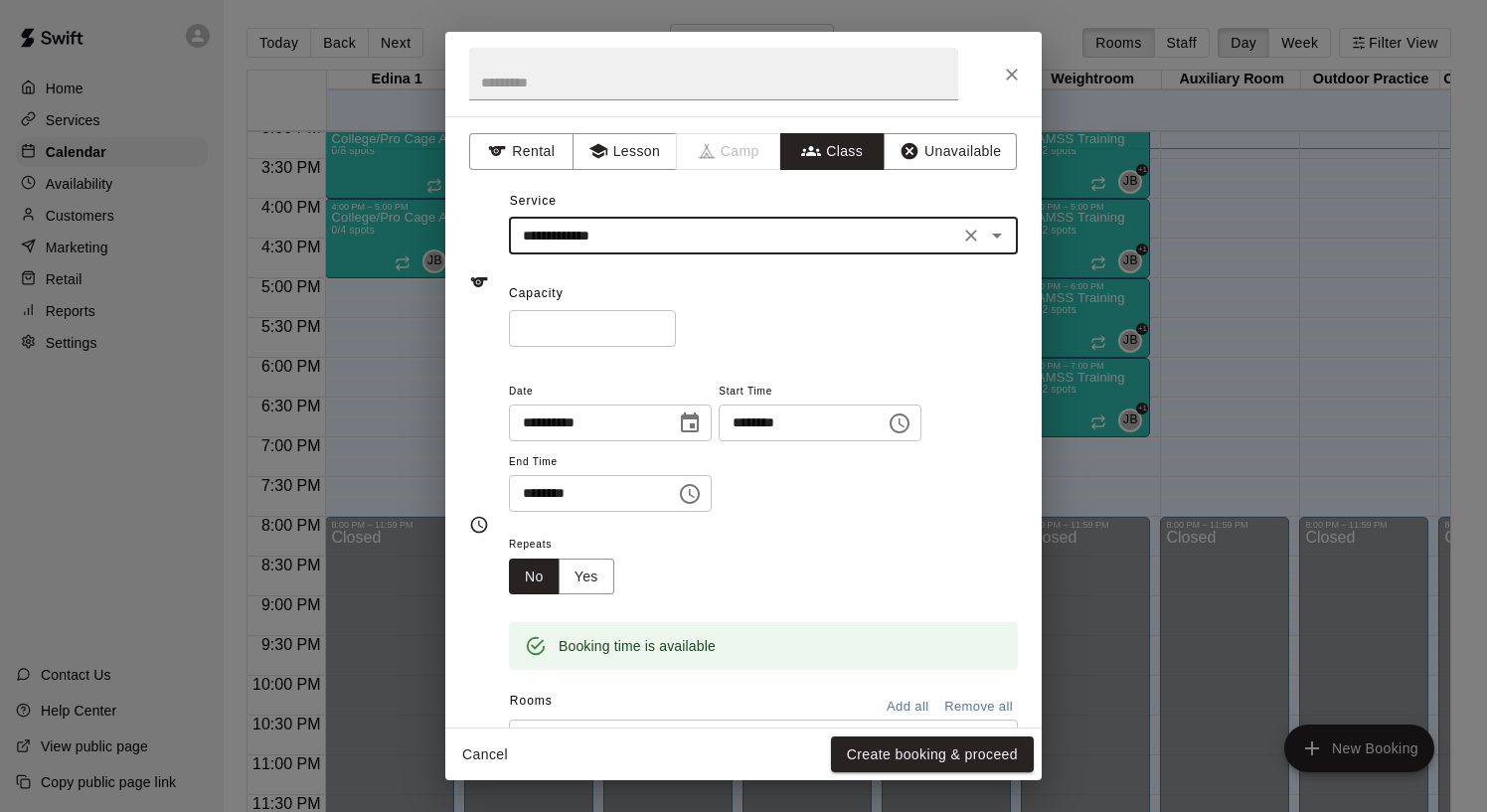 click on "* ​" at bounding box center [763, 328] 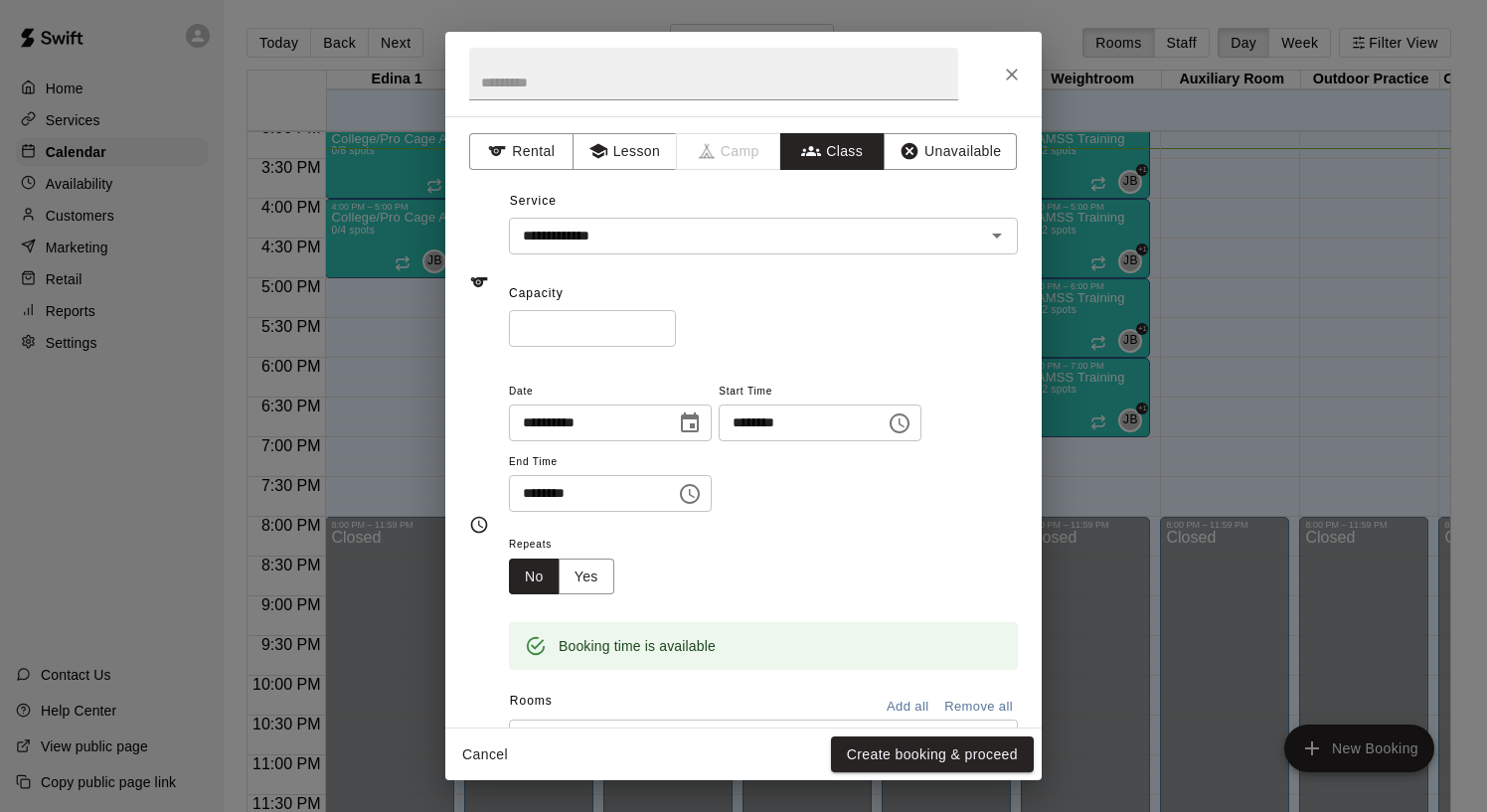 click on "*" at bounding box center [592, 328] 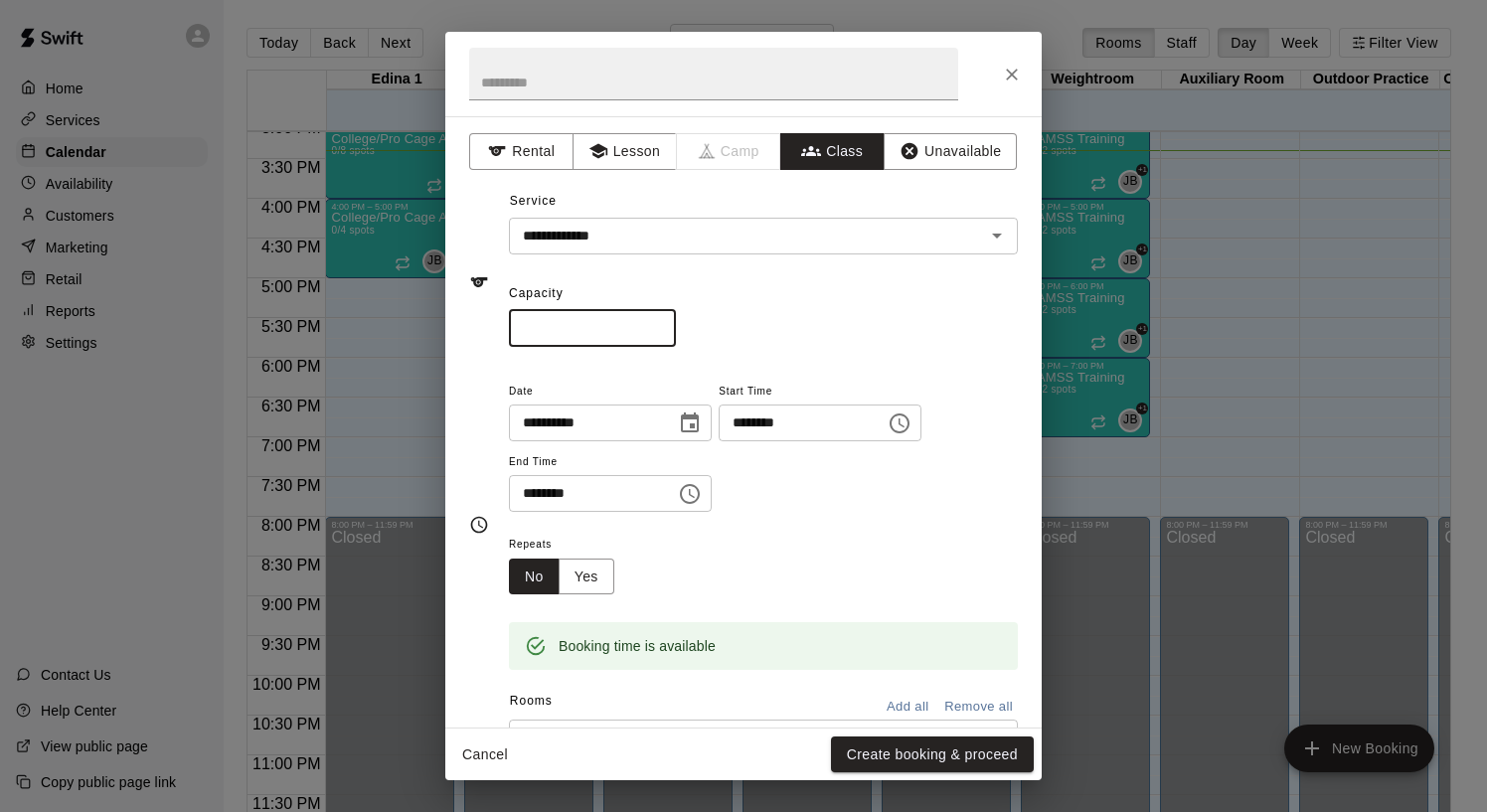 click on "*" at bounding box center (592, 328) 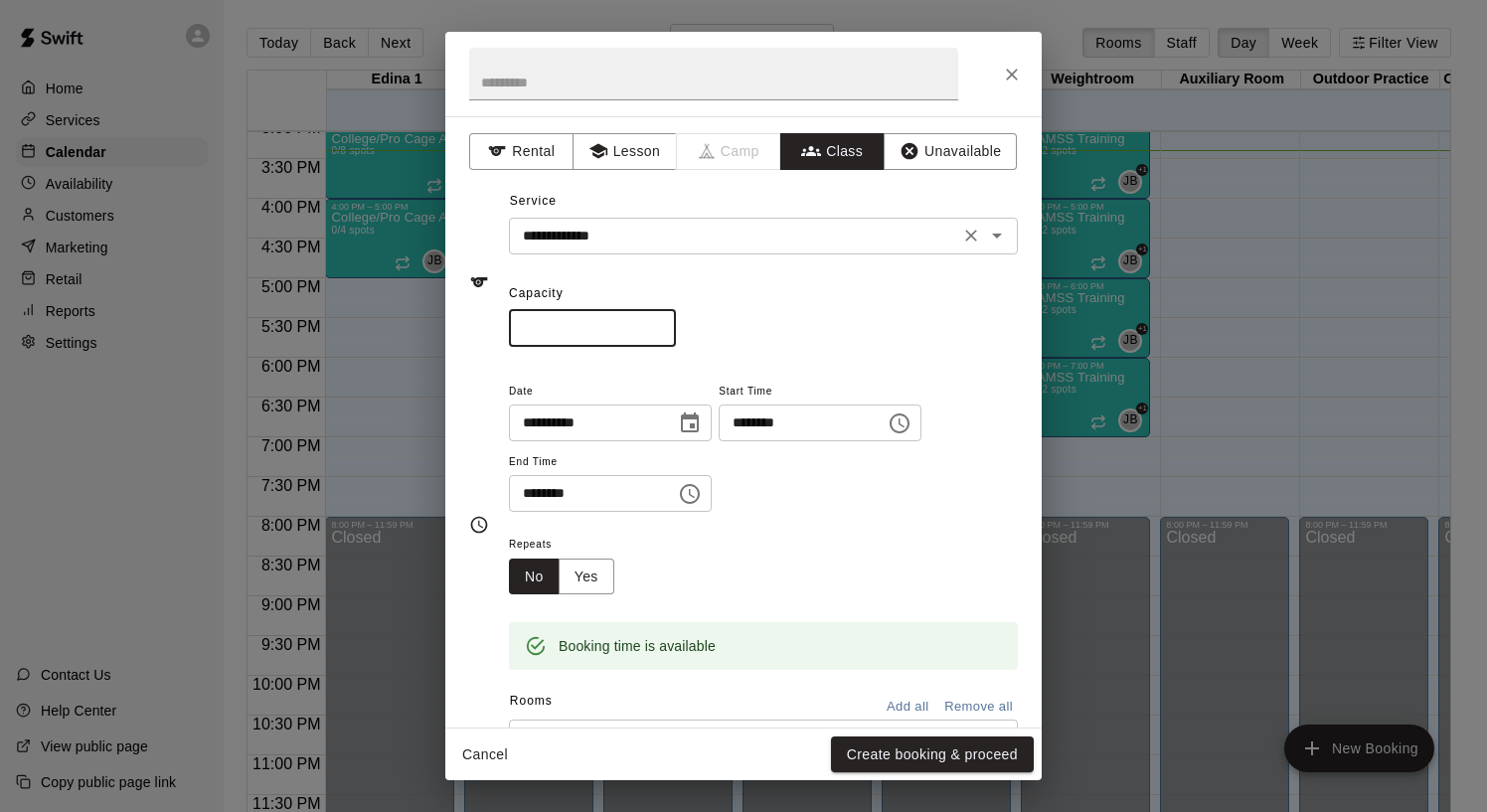click on "**********" at bounding box center (734, 236) 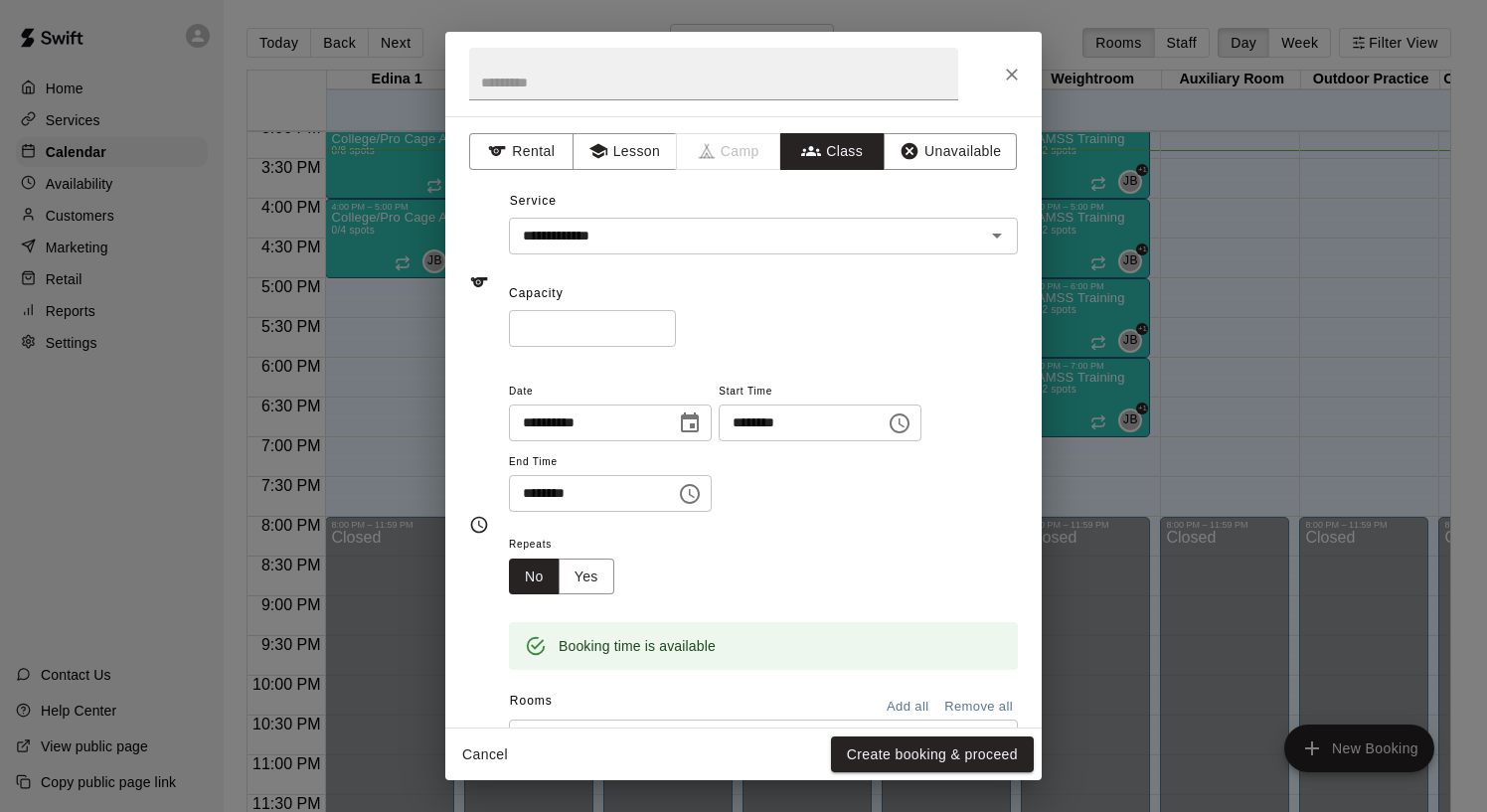 click on "**********" at bounding box center (744, 421) 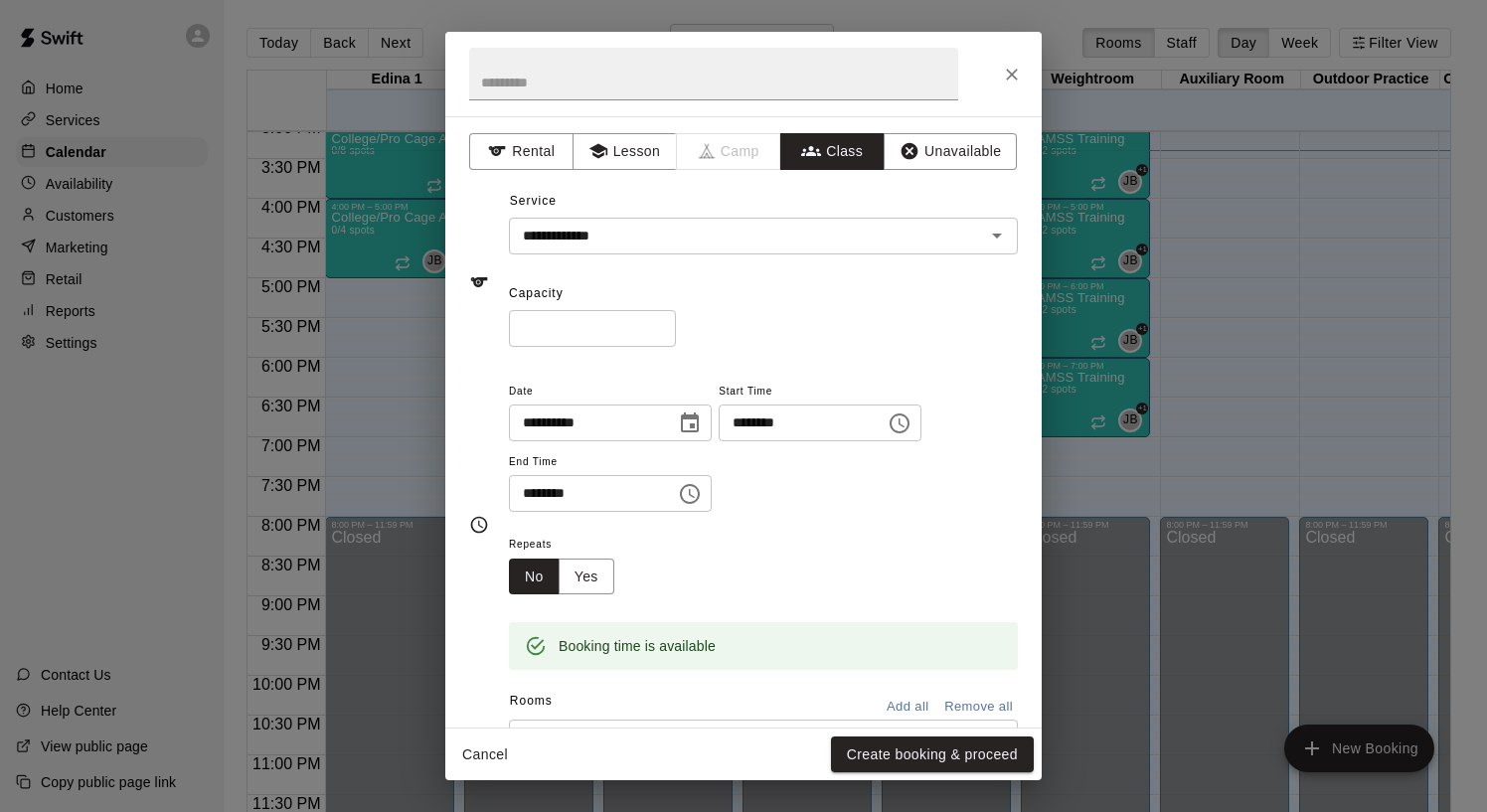 scroll, scrollTop: 0, scrollLeft: 0, axis: both 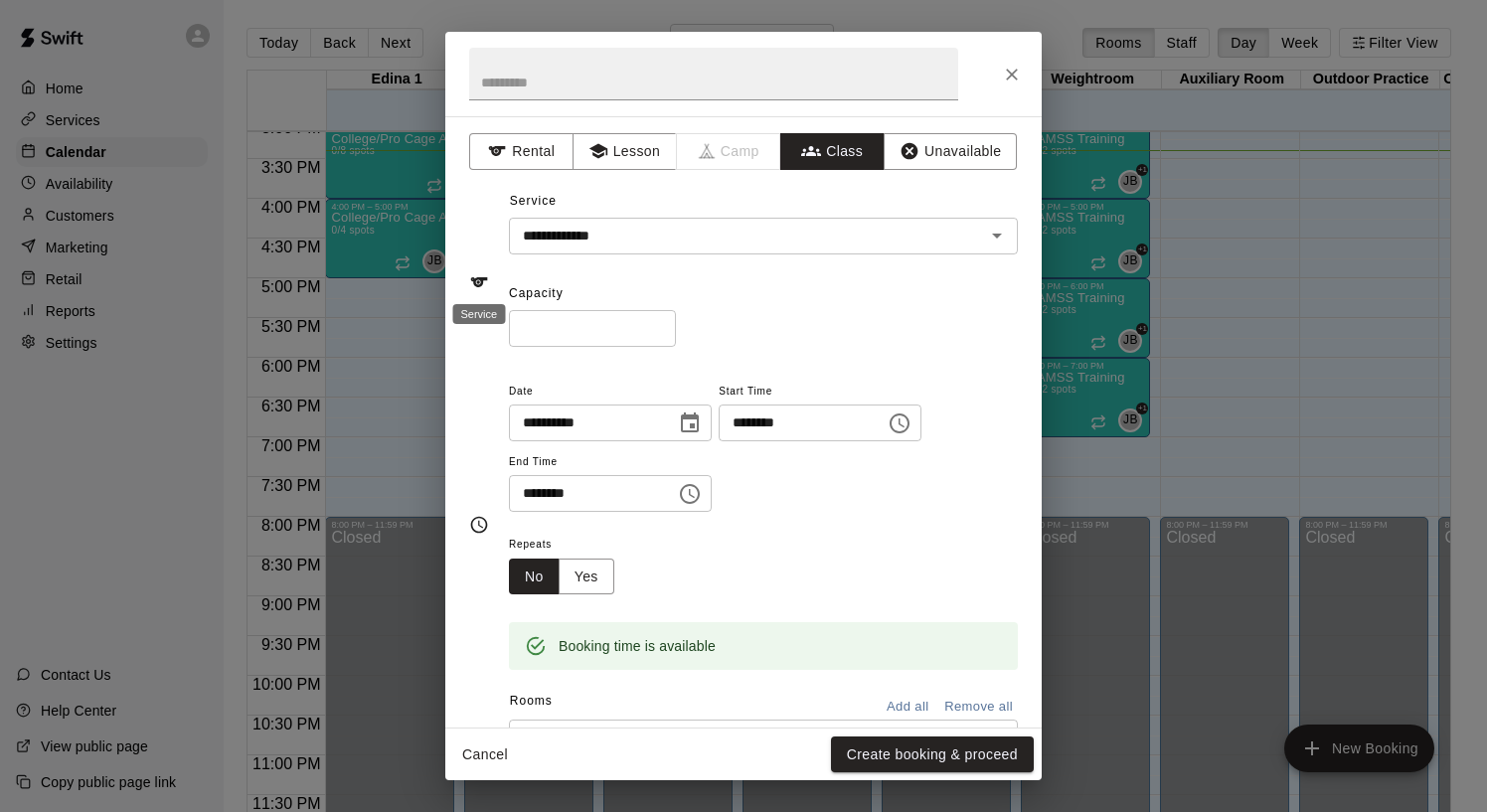 click 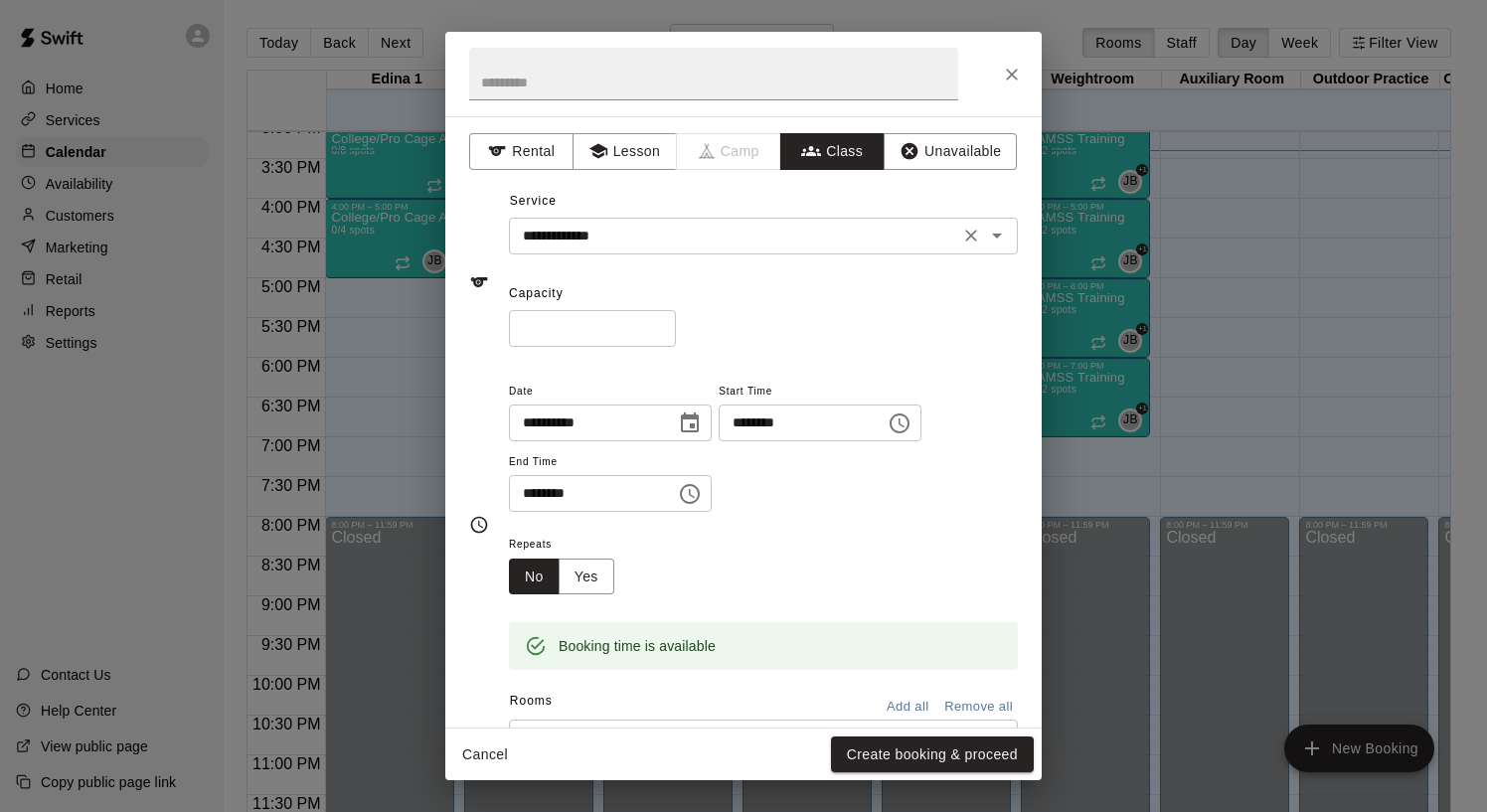 click on "**********" at bounding box center (734, 236) 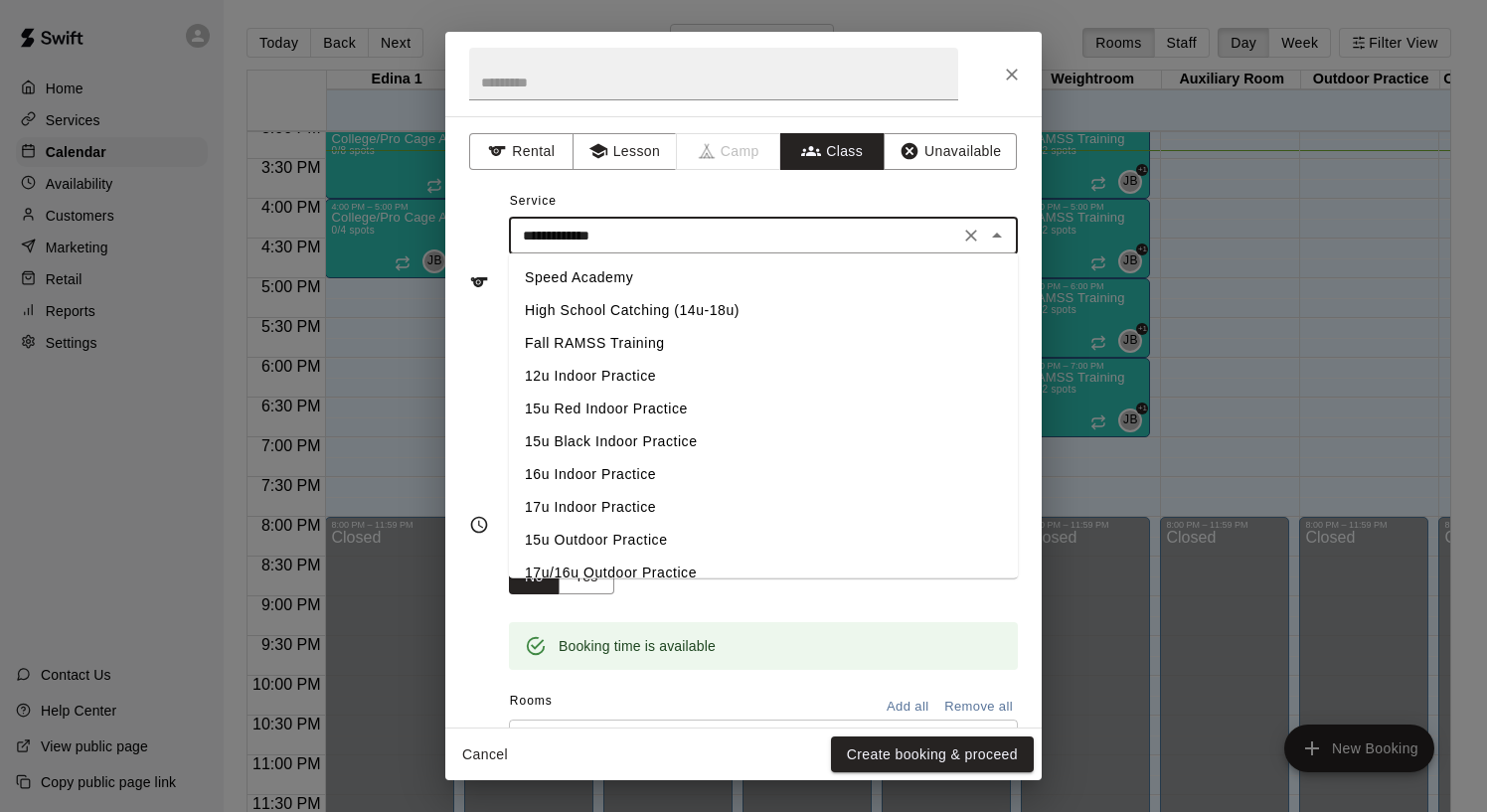 click on "Cancel" at bounding box center (485, 754) 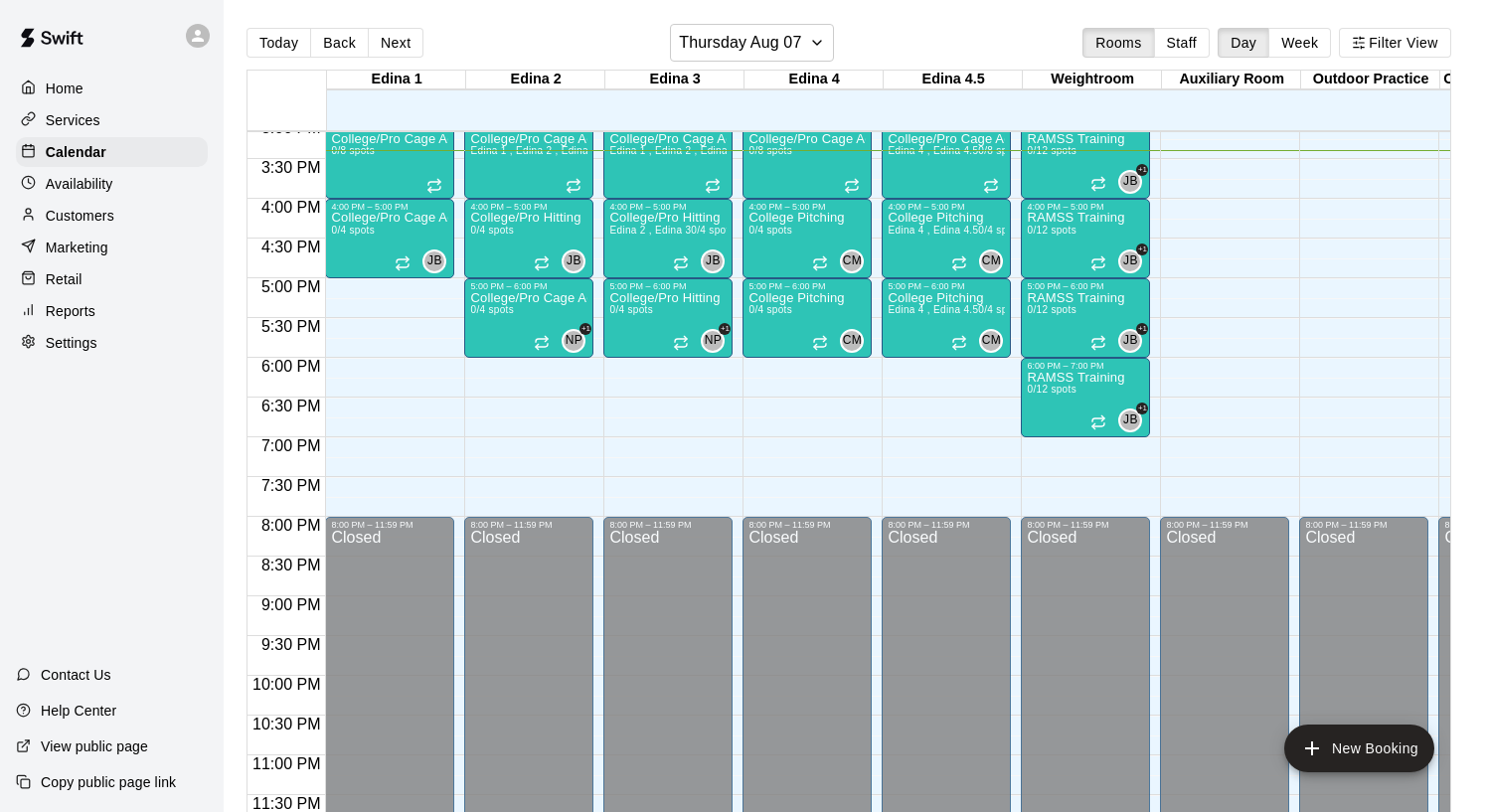 click on "Services" at bounding box center [111, 120] 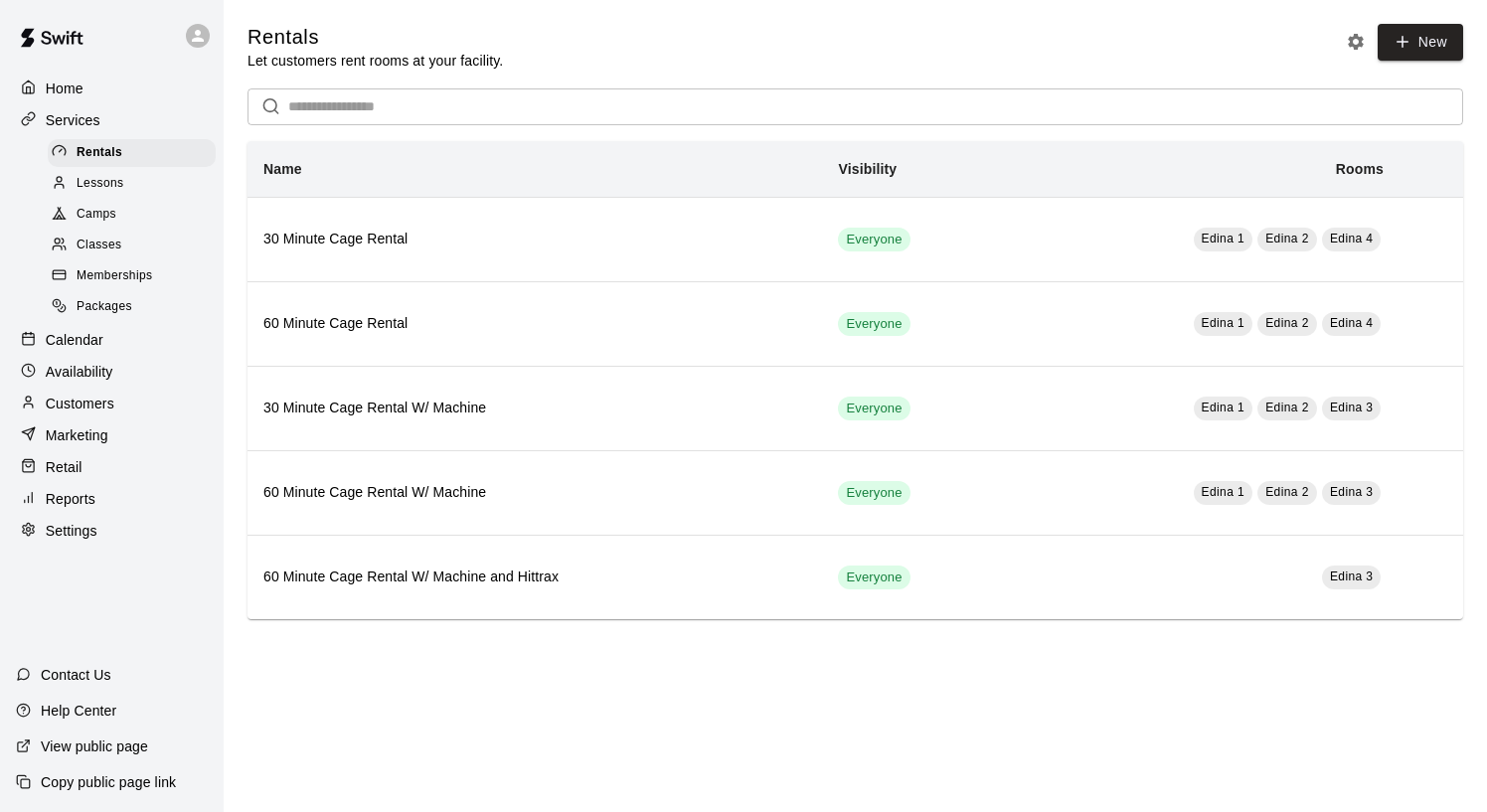 click on "Lessons" at bounding box center [131, 184] 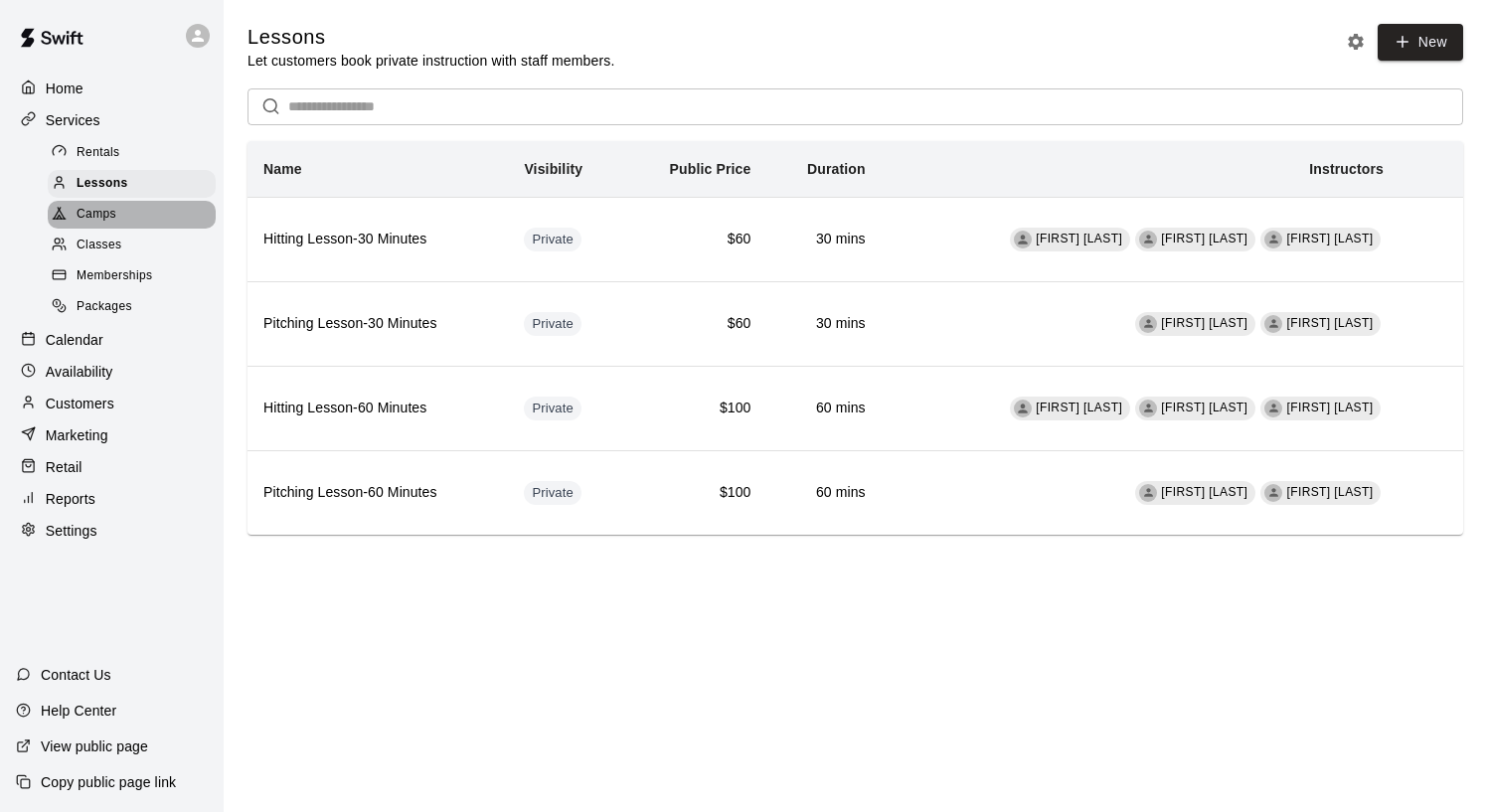 click on "Camps" at bounding box center (131, 215) 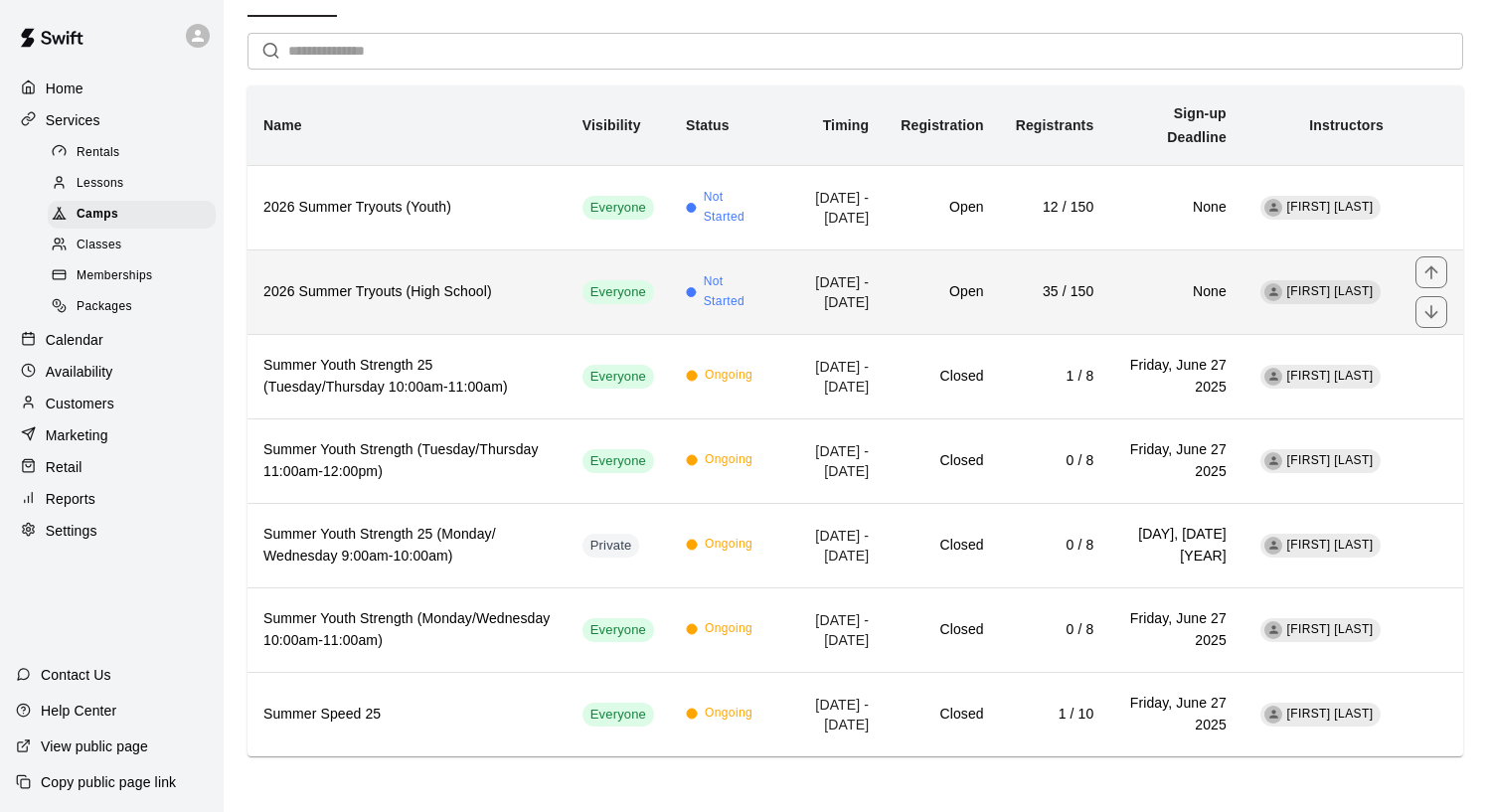 scroll, scrollTop: 171, scrollLeft: 0, axis: vertical 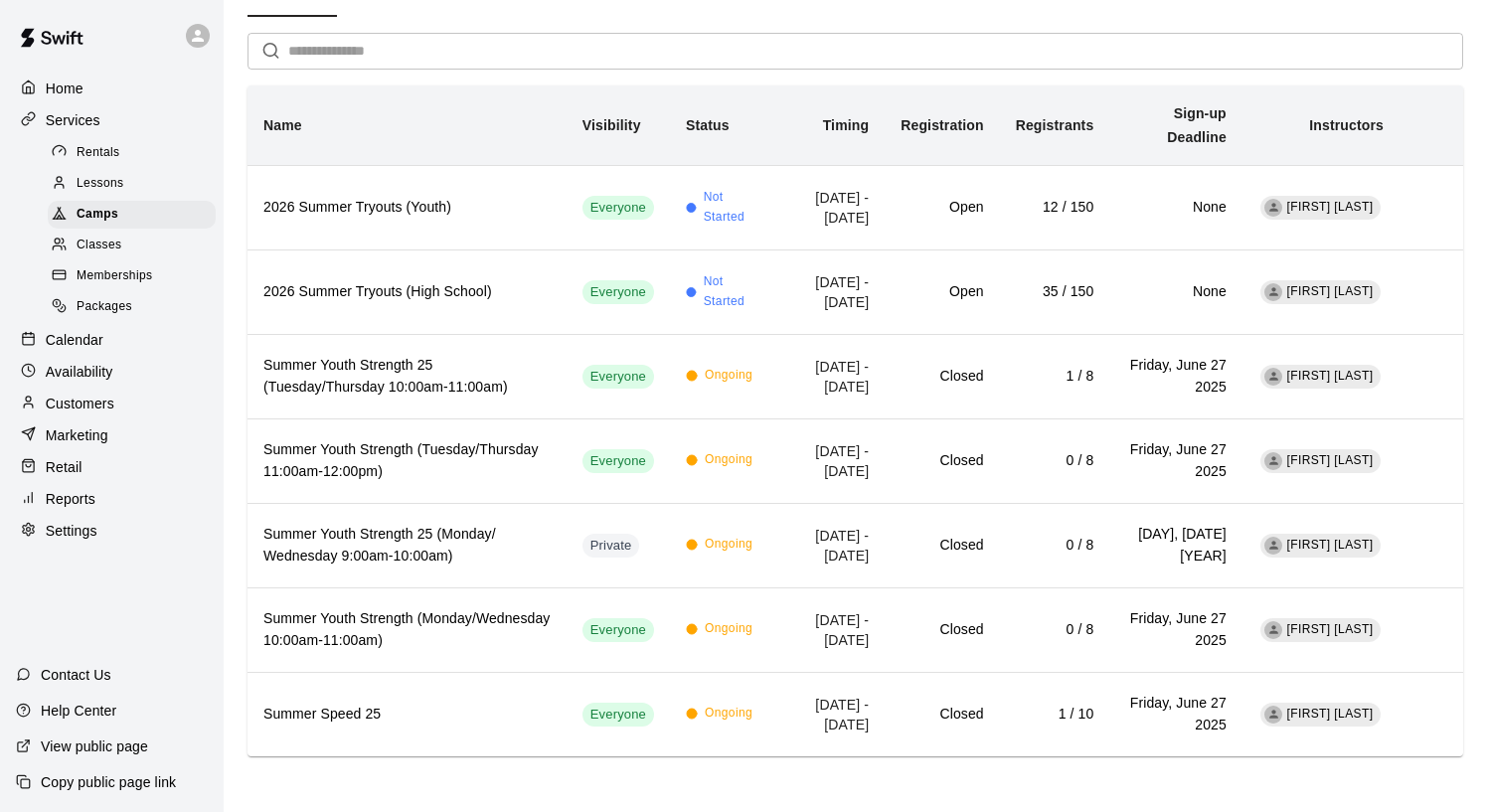 click on "Classes" at bounding box center [98, 245] 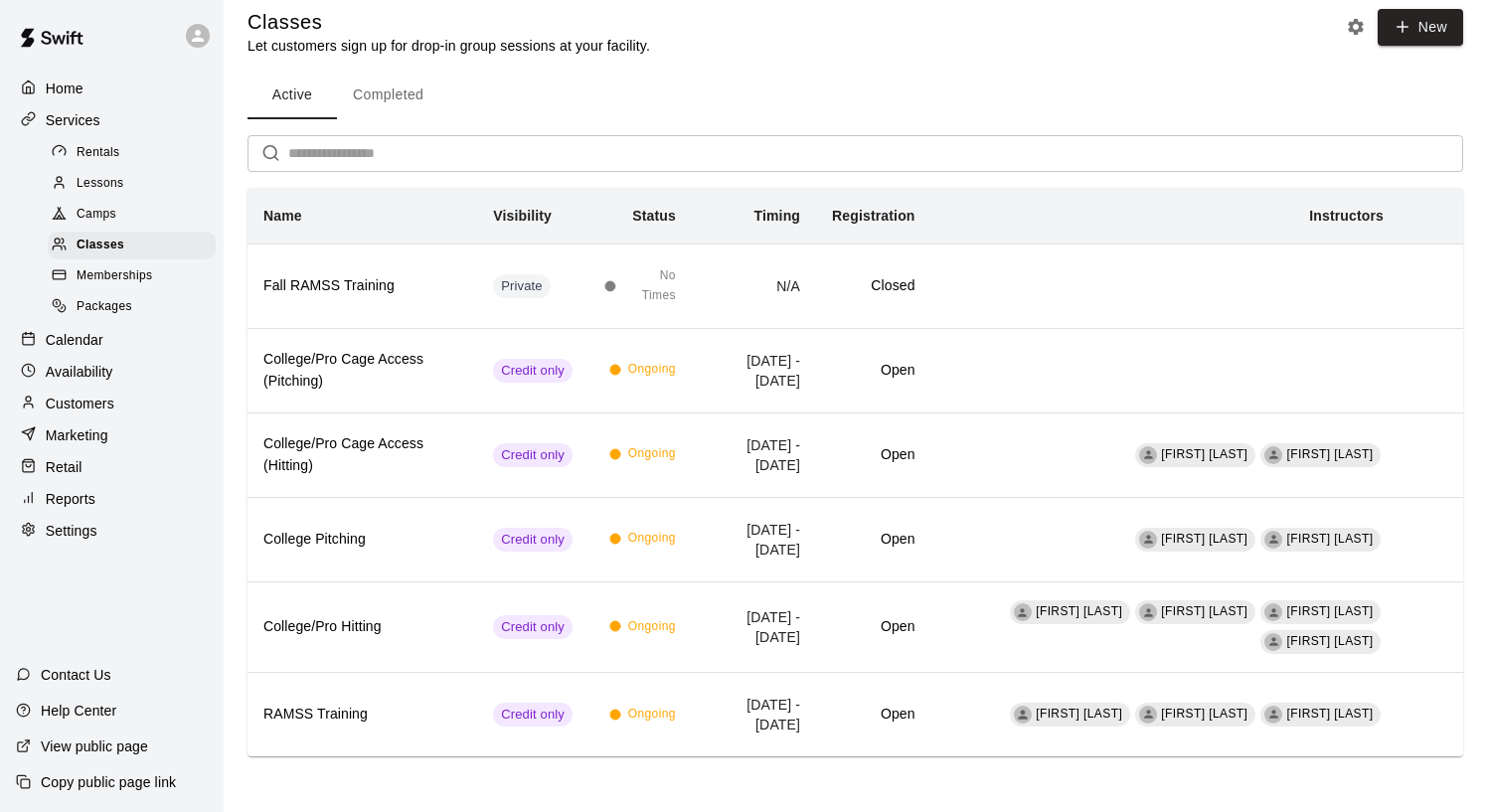scroll, scrollTop: 15, scrollLeft: 0, axis: vertical 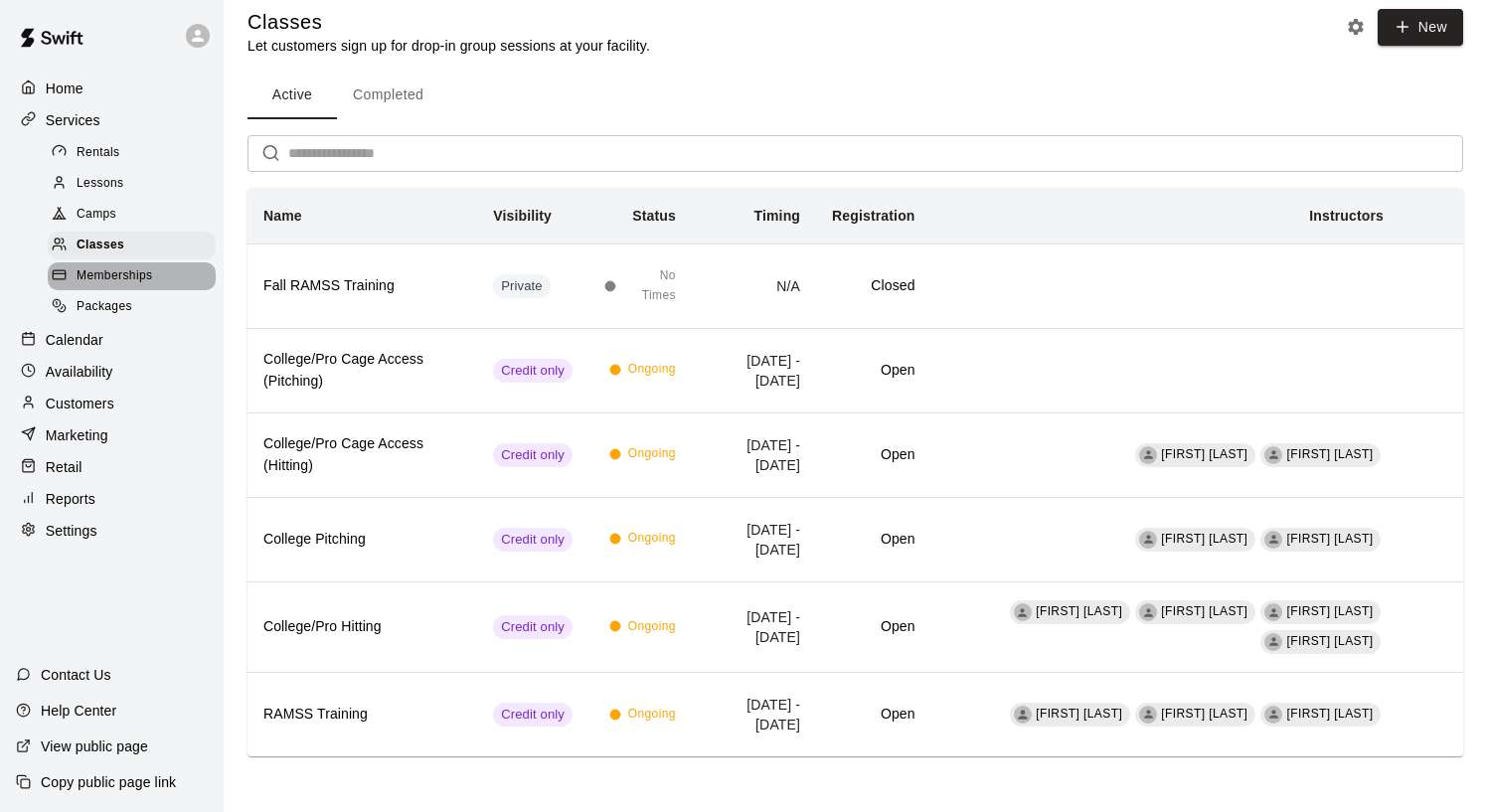 click on "Memberships" at bounding box center (114, 276) 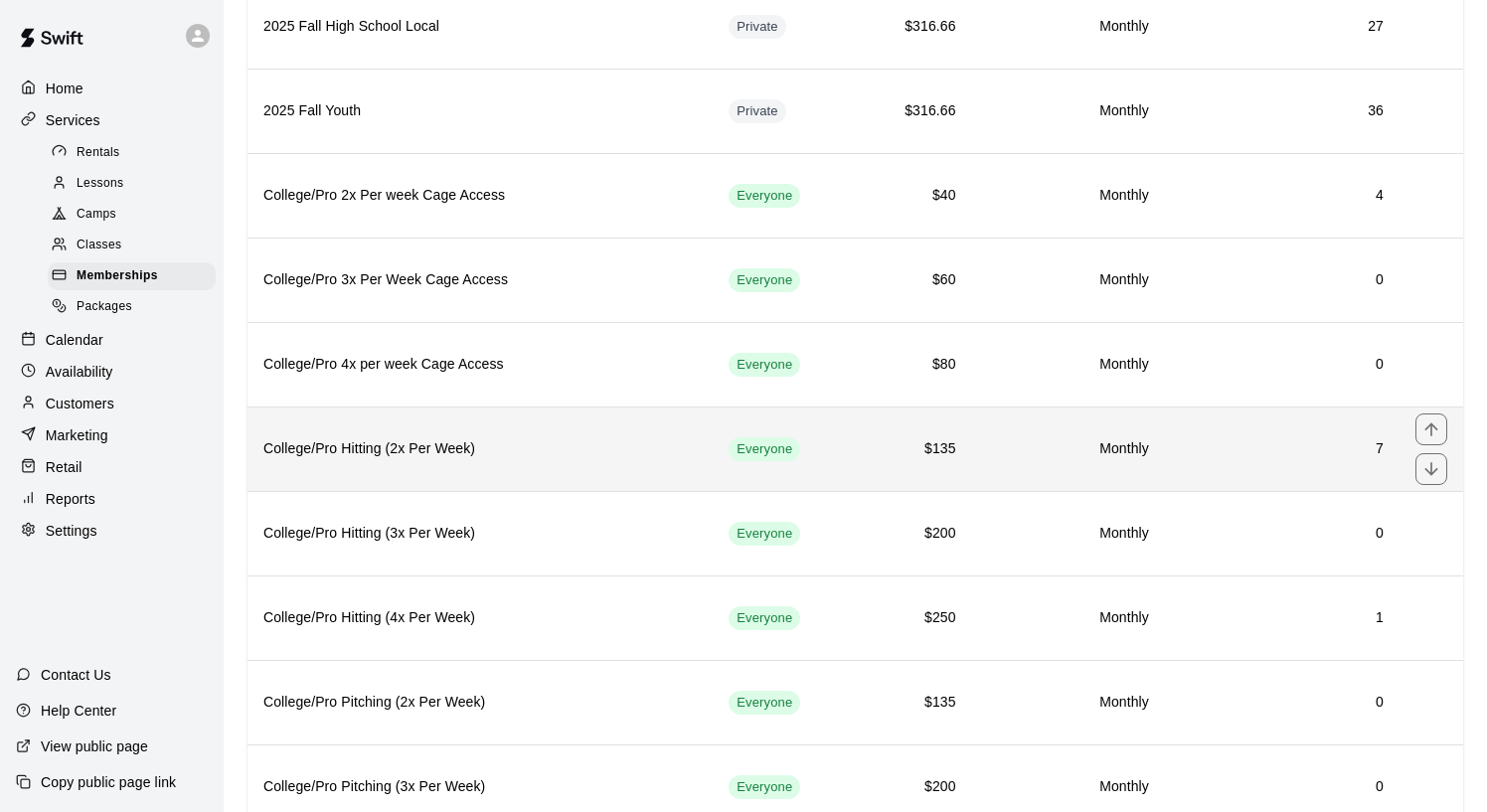 scroll, scrollTop: 1419, scrollLeft: 0, axis: vertical 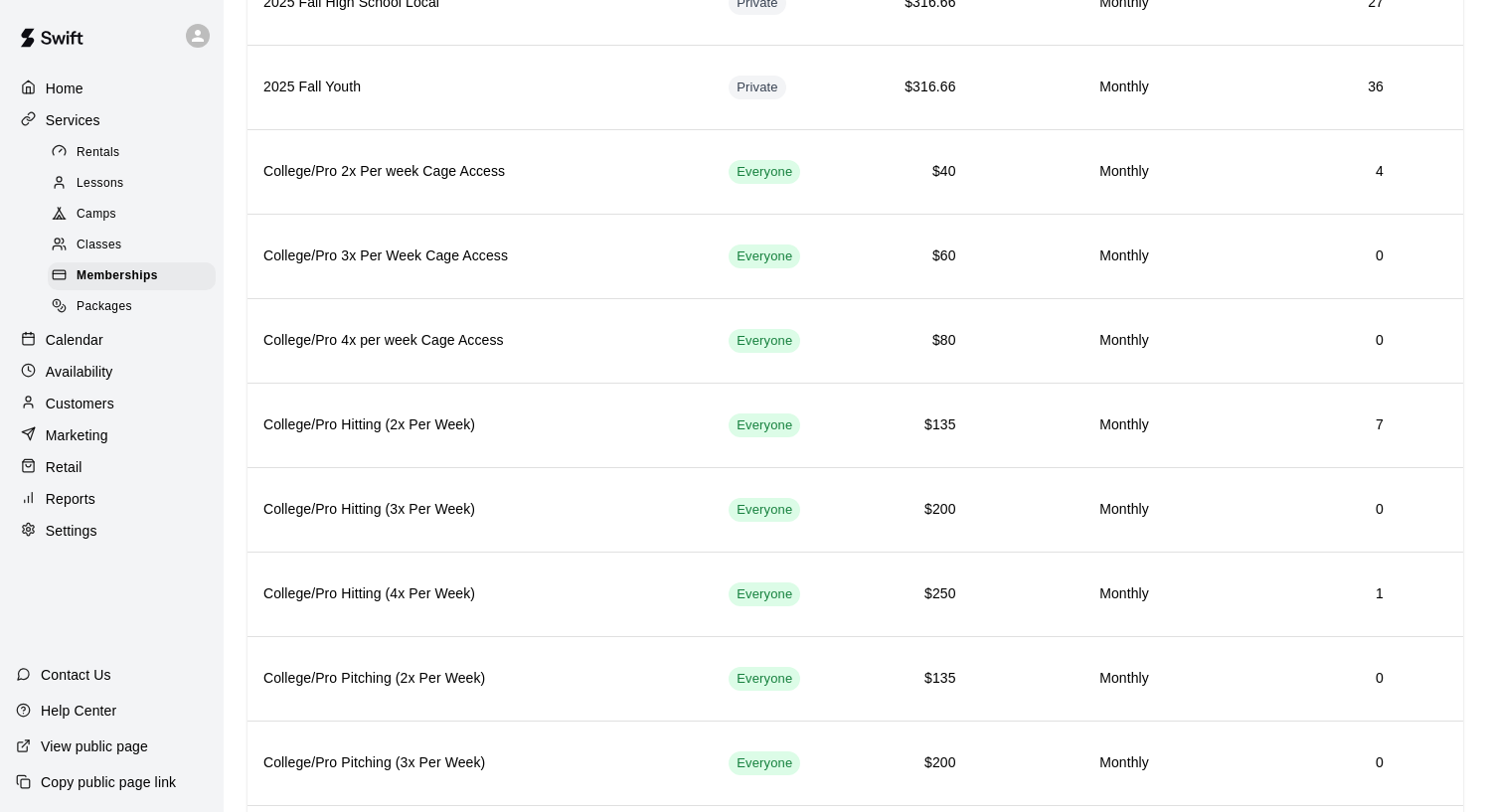 click on "Packages" at bounding box center [104, 307] 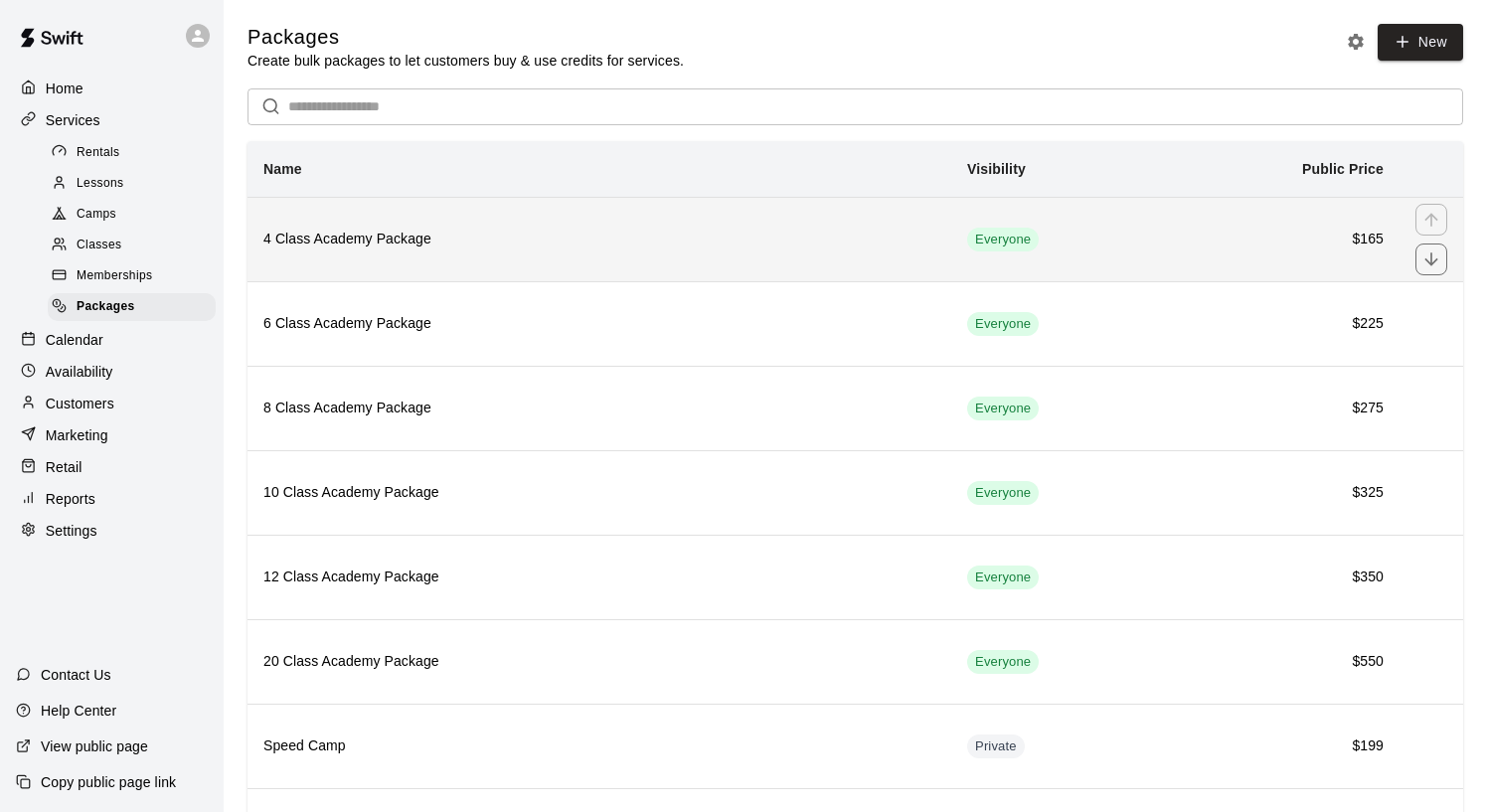 click on "4 Class Academy Package" at bounding box center (599, 239) 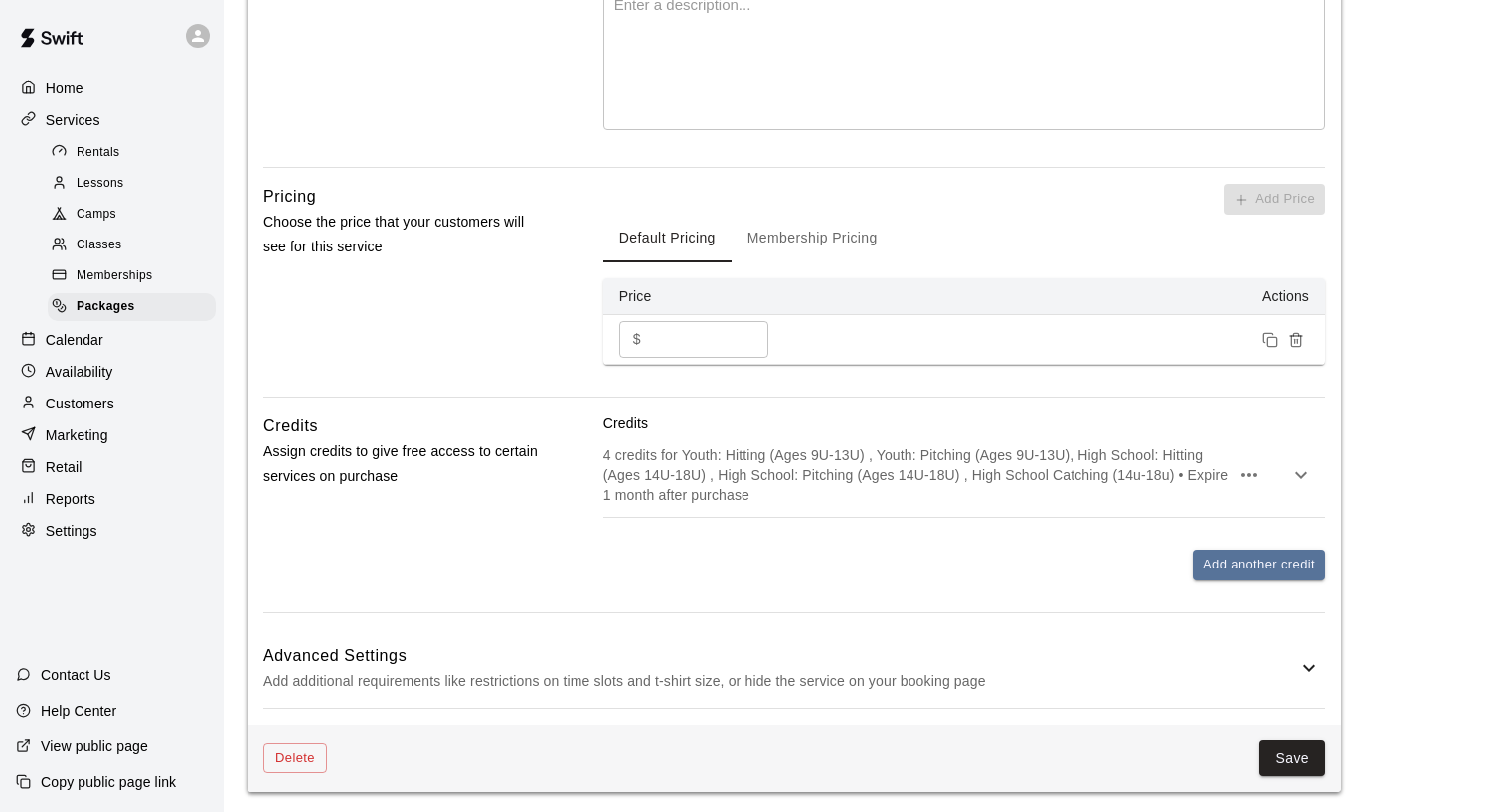scroll, scrollTop: 556, scrollLeft: 0, axis: vertical 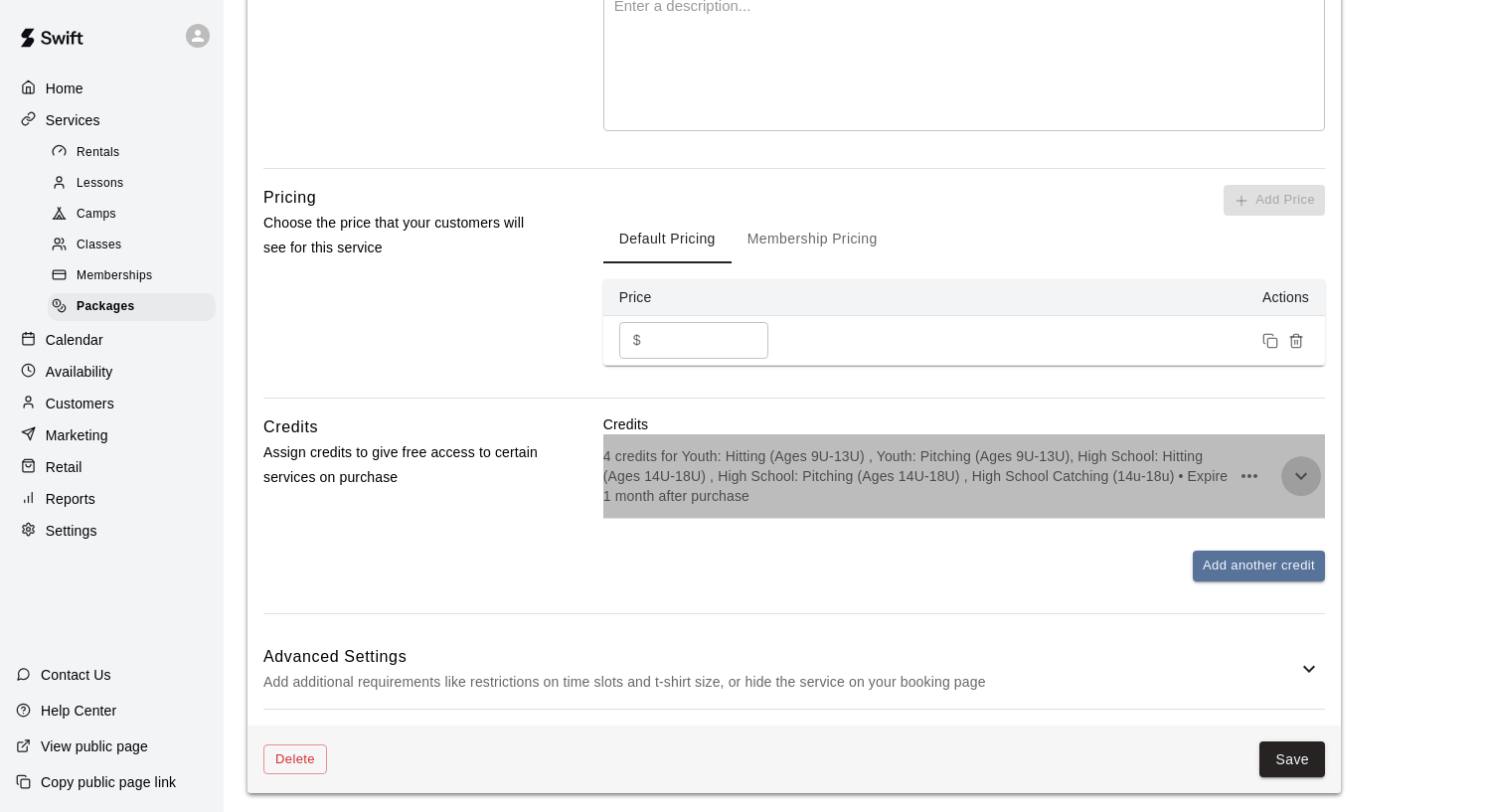click 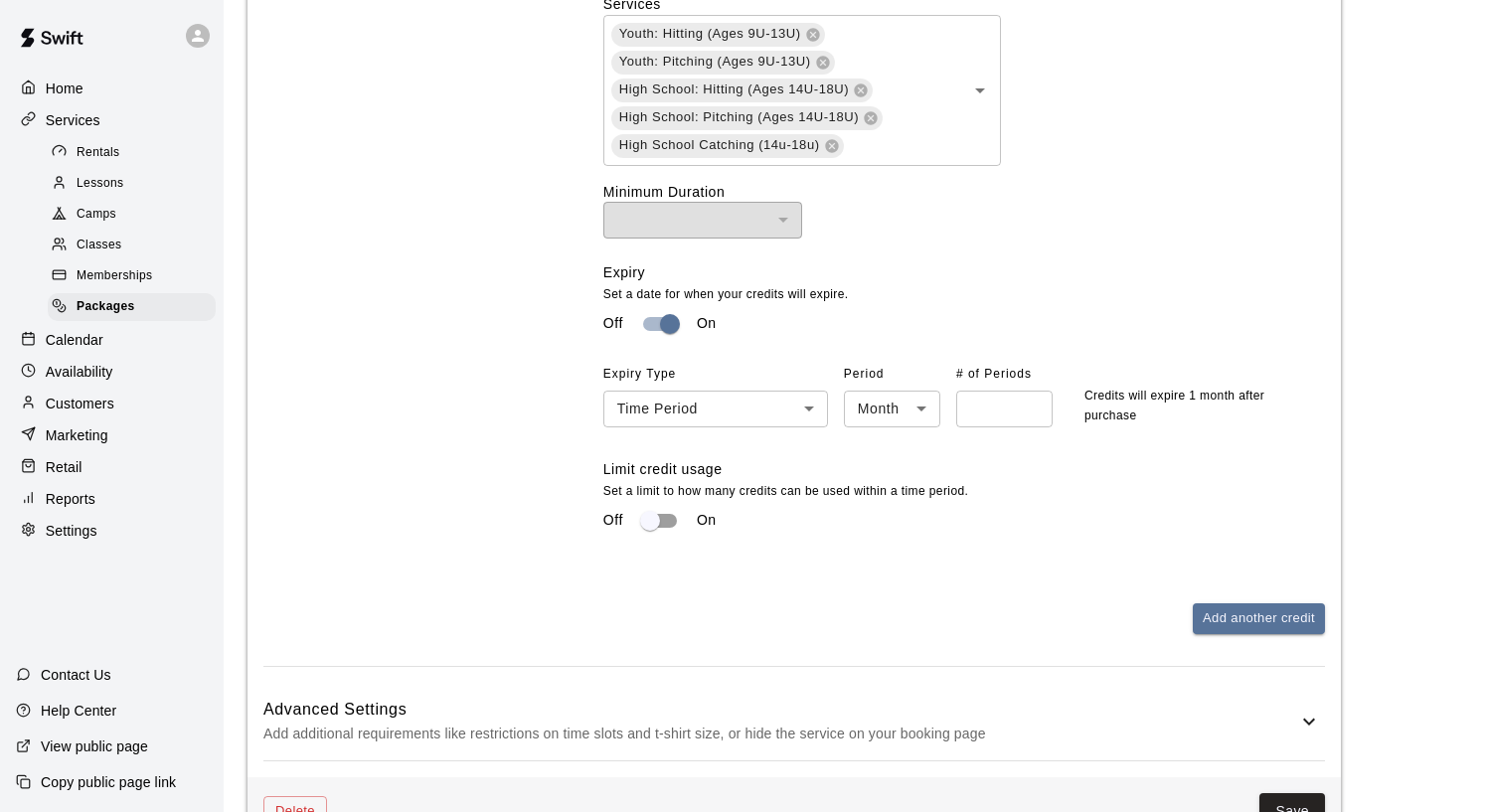 scroll, scrollTop: 1167, scrollLeft: 0, axis: vertical 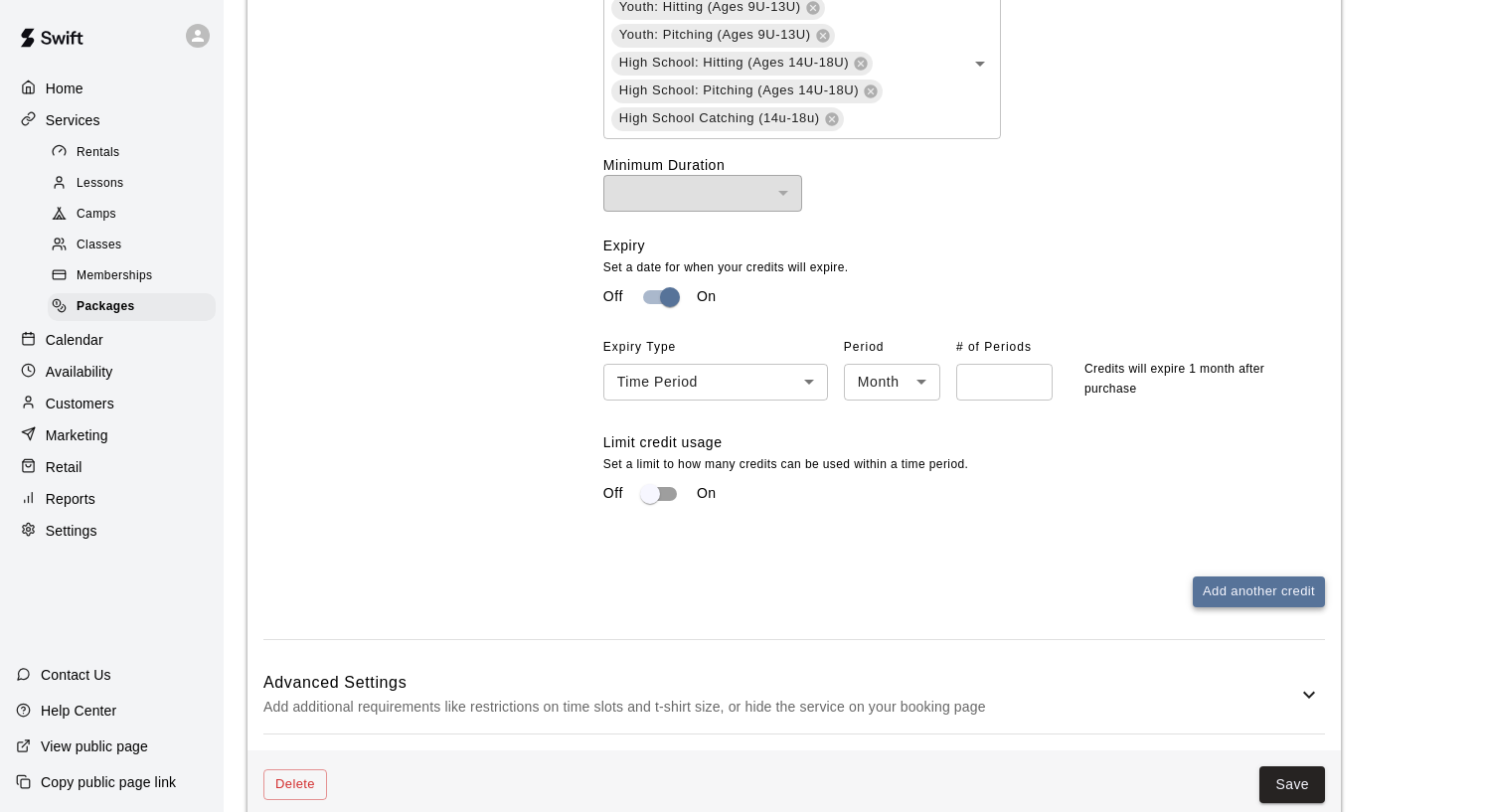 click on "Add another credit" at bounding box center [1258, 591] 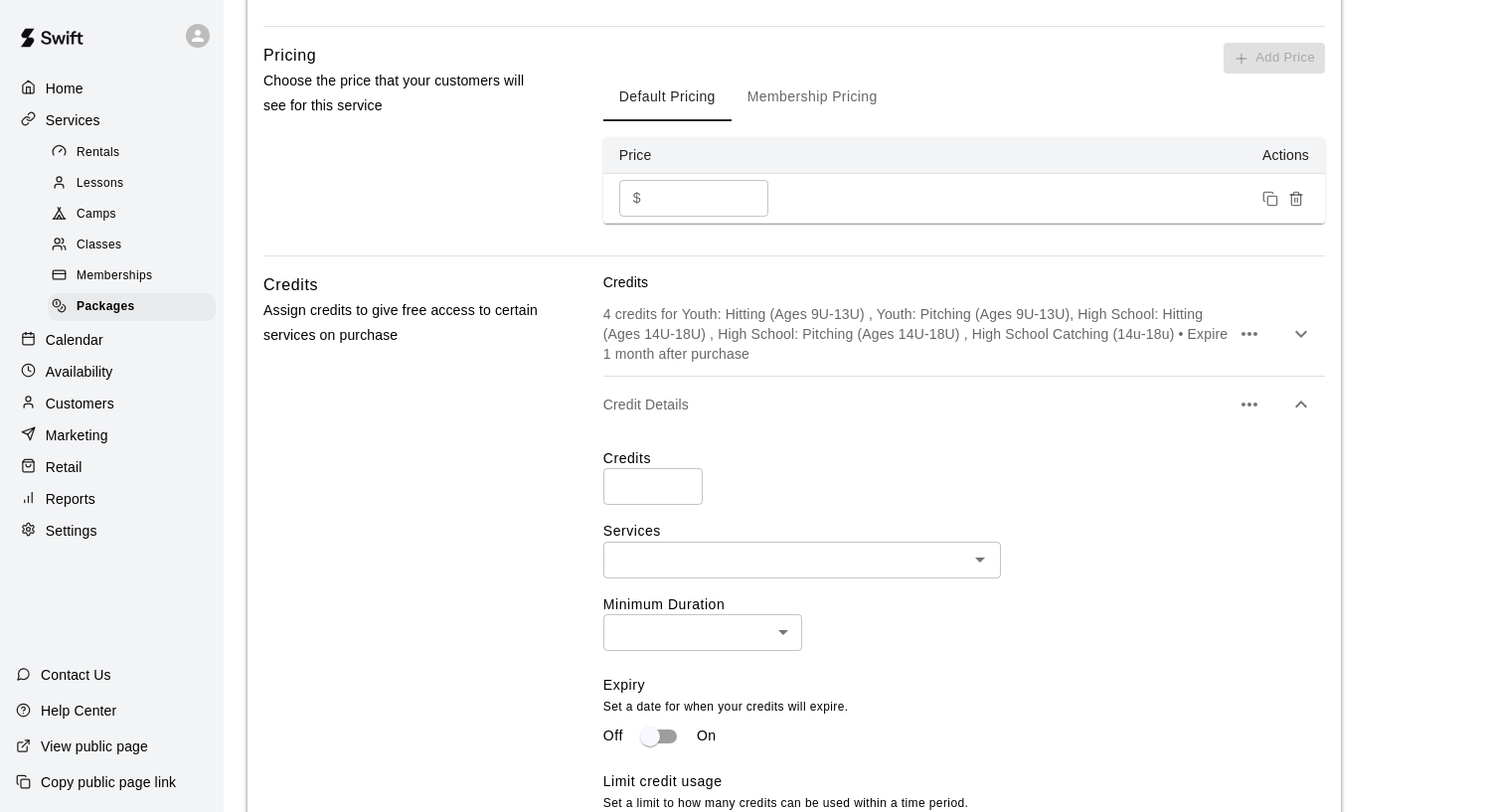 scroll, scrollTop: 693, scrollLeft: 0, axis: vertical 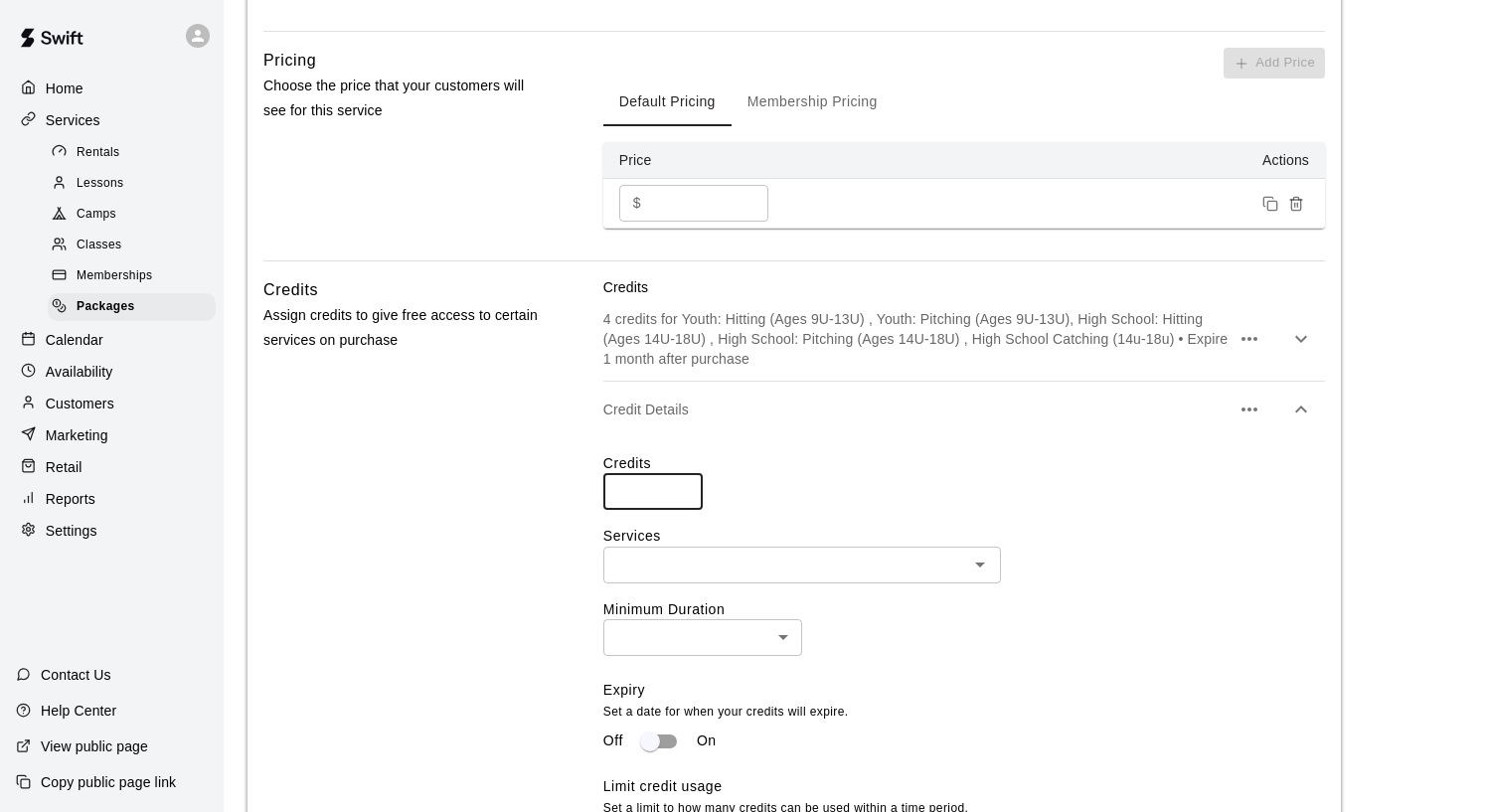 click on "*" at bounding box center [653, 491] 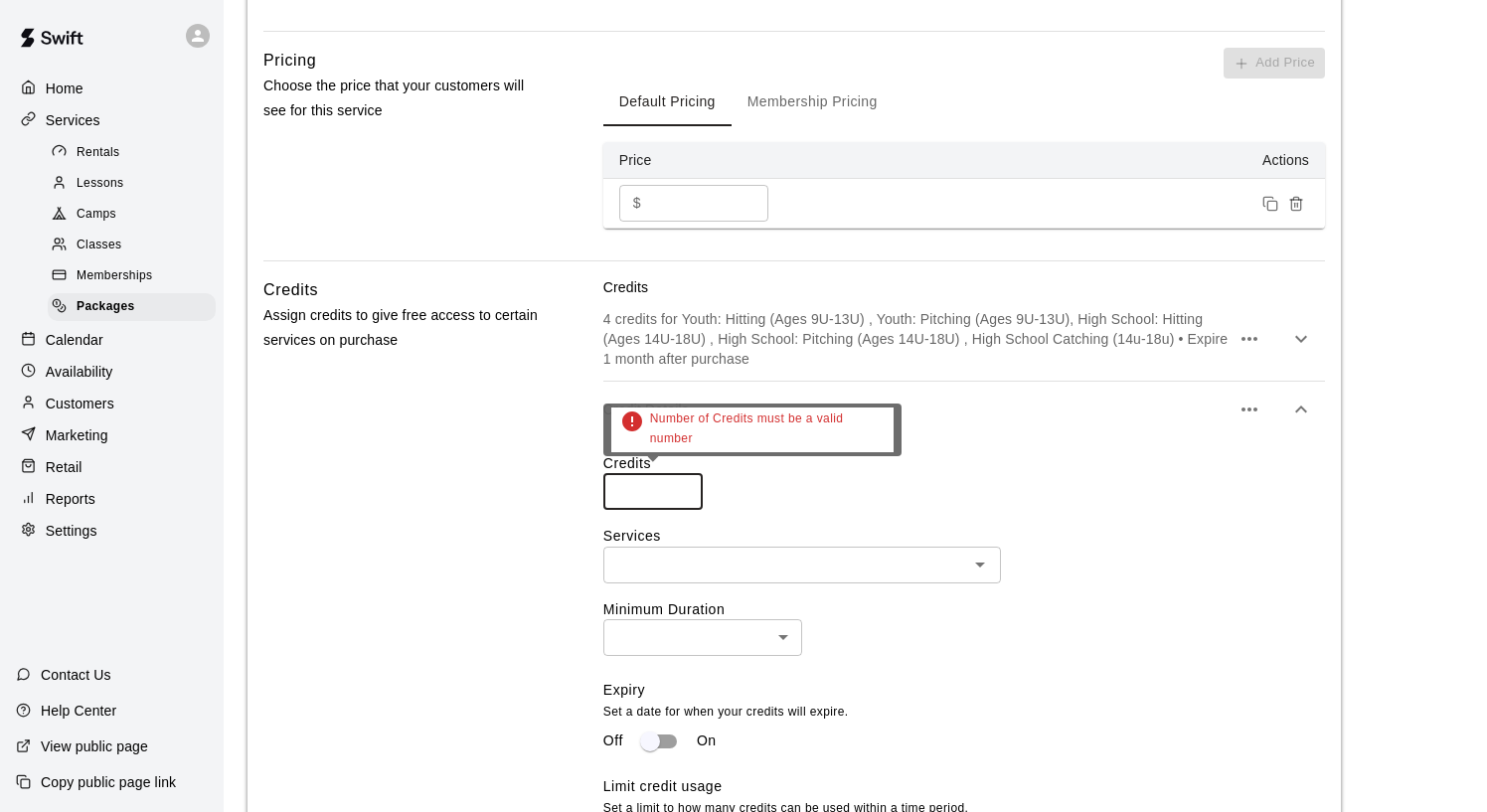 click on "*" at bounding box center [653, 491] 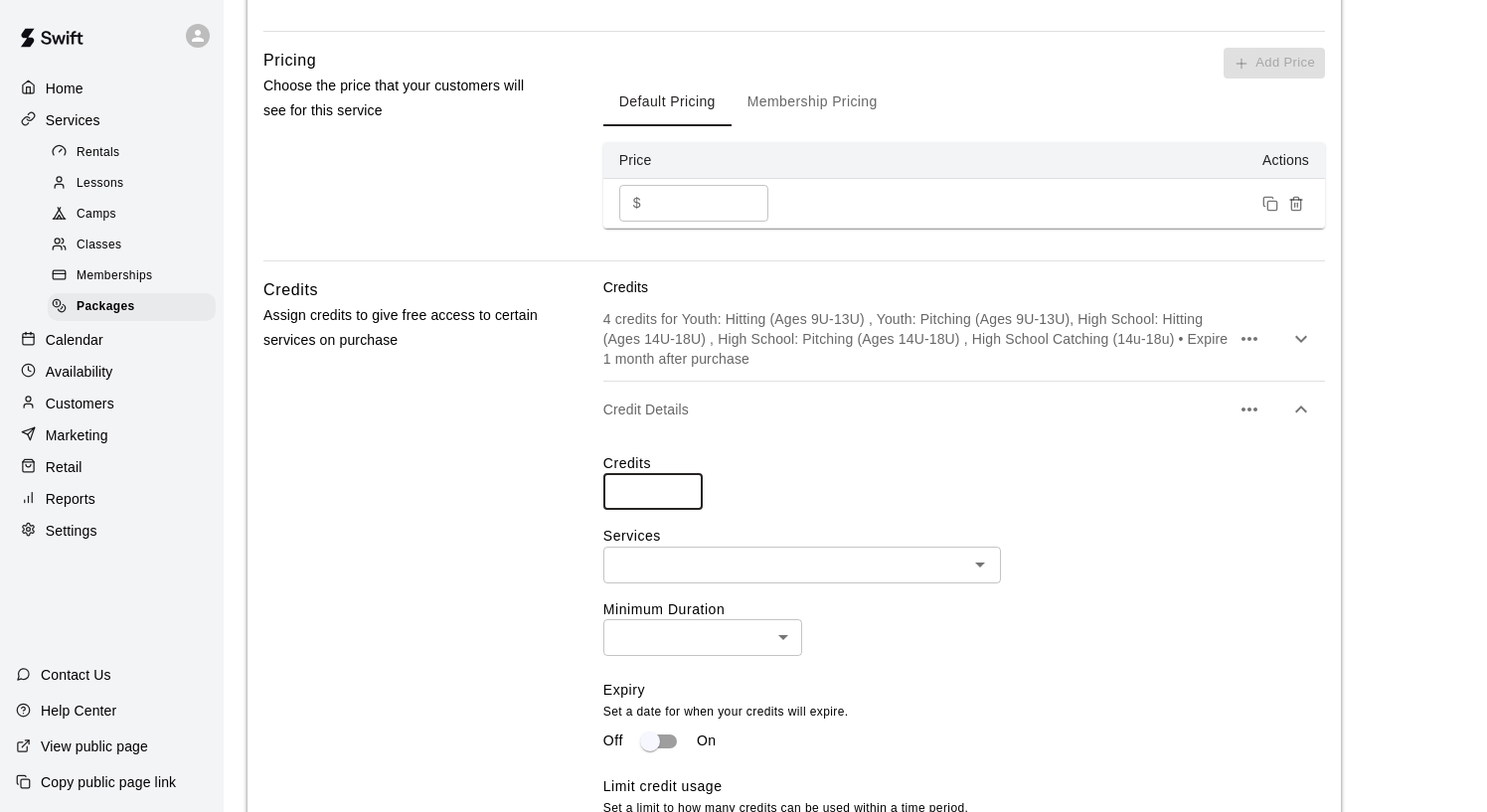 click on "*" at bounding box center (653, 491) 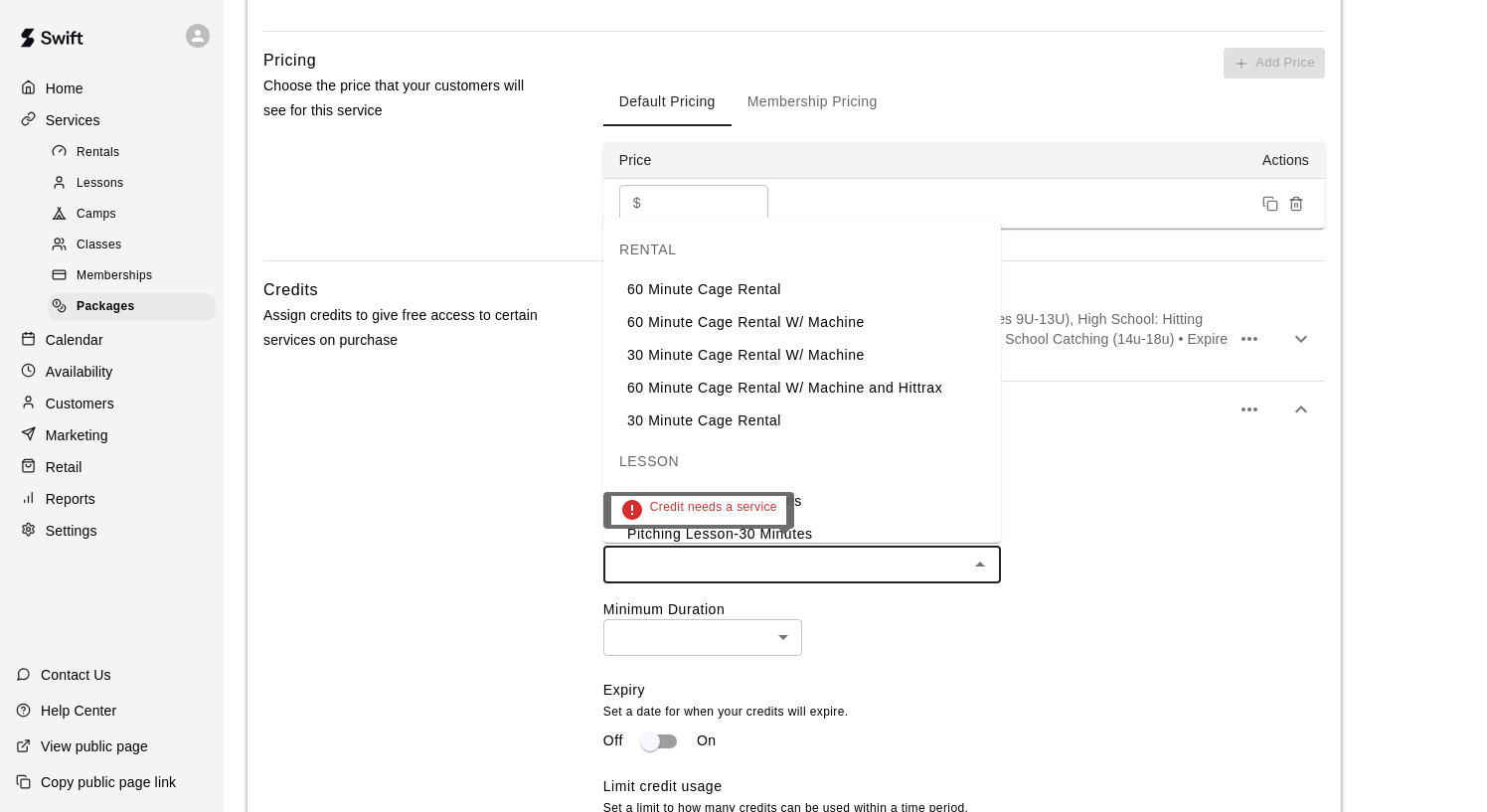 click at bounding box center [785, 565] 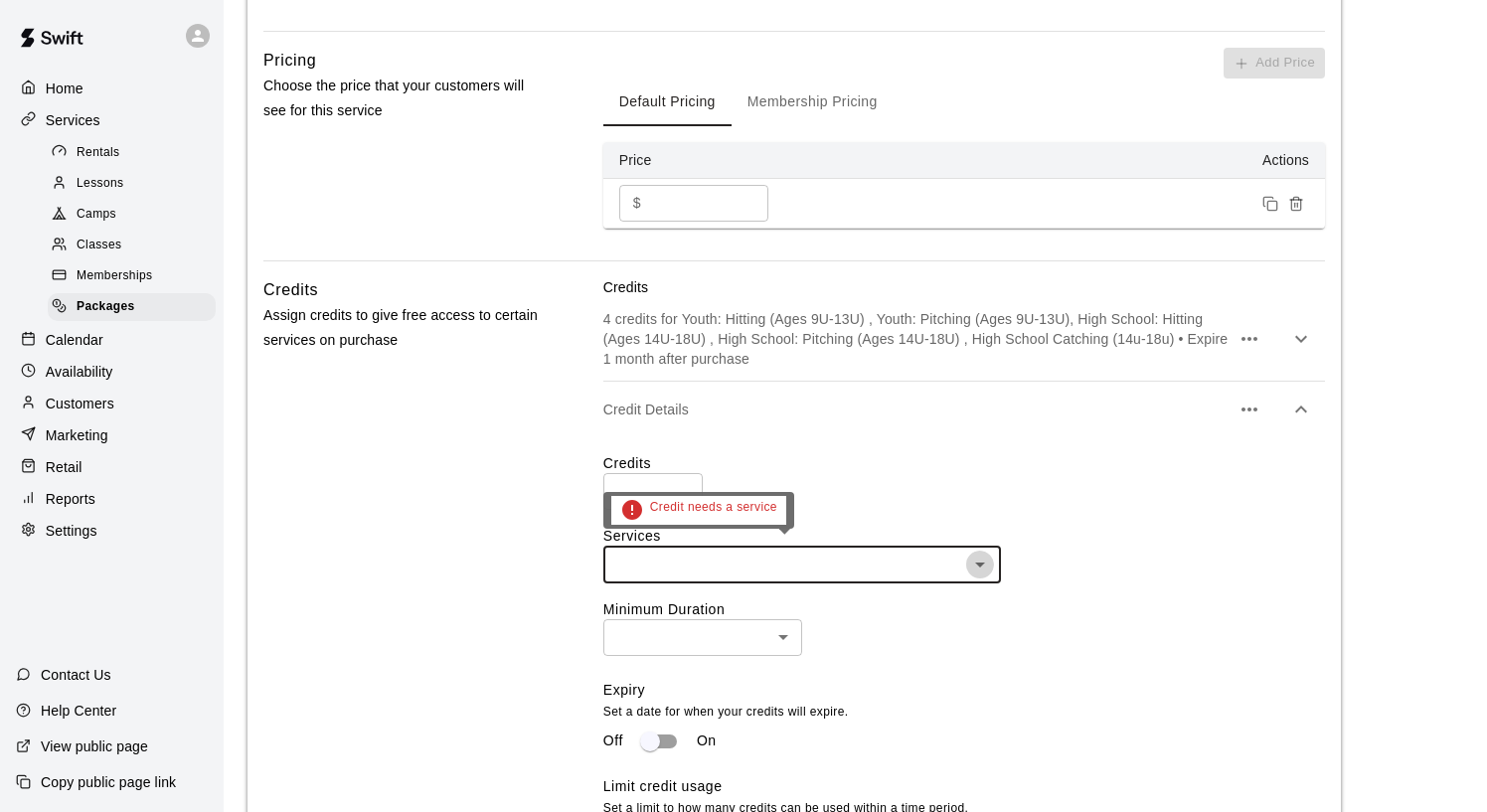 click 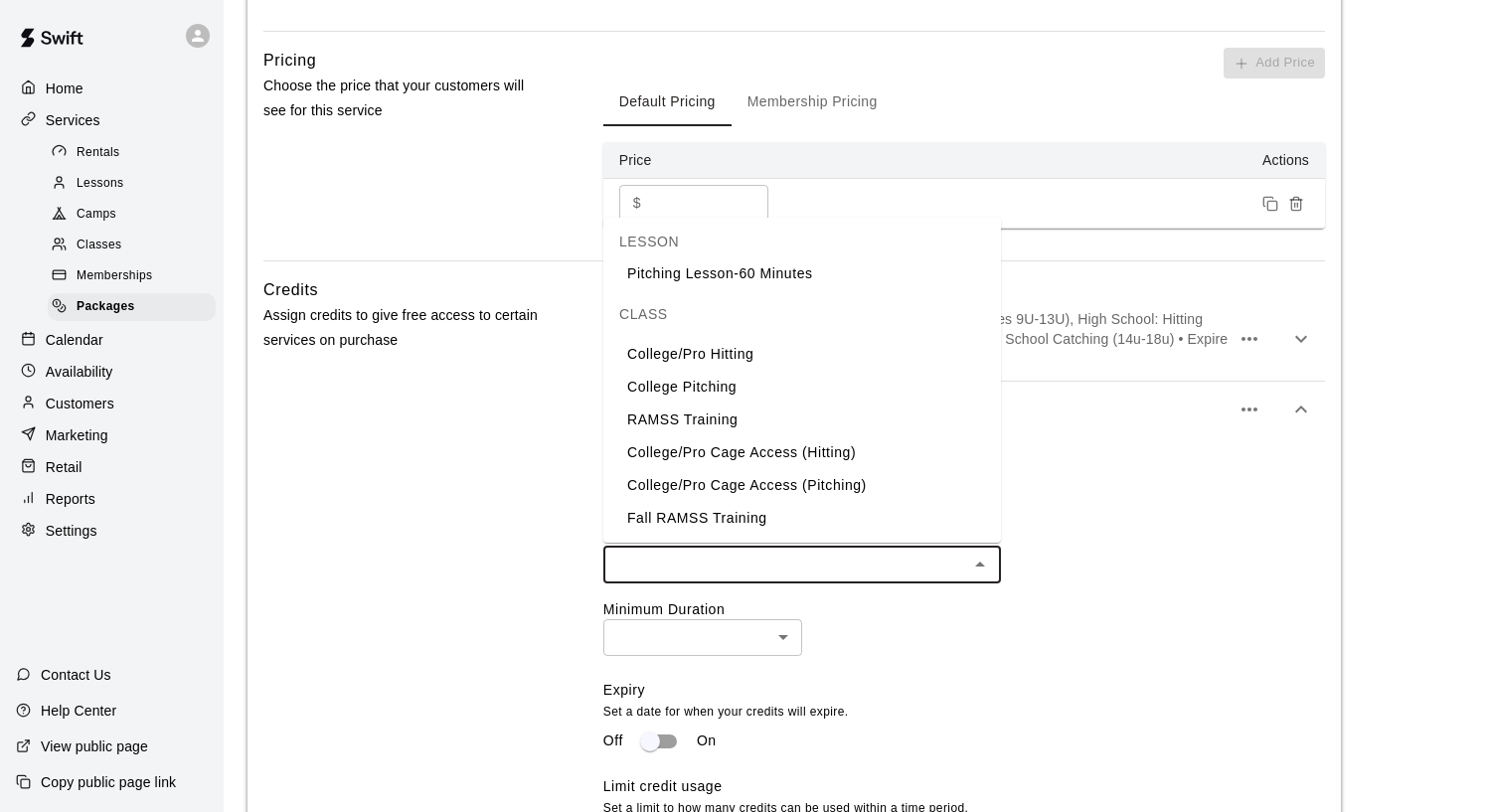 scroll, scrollTop: 326, scrollLeft: 0, axis: vertical 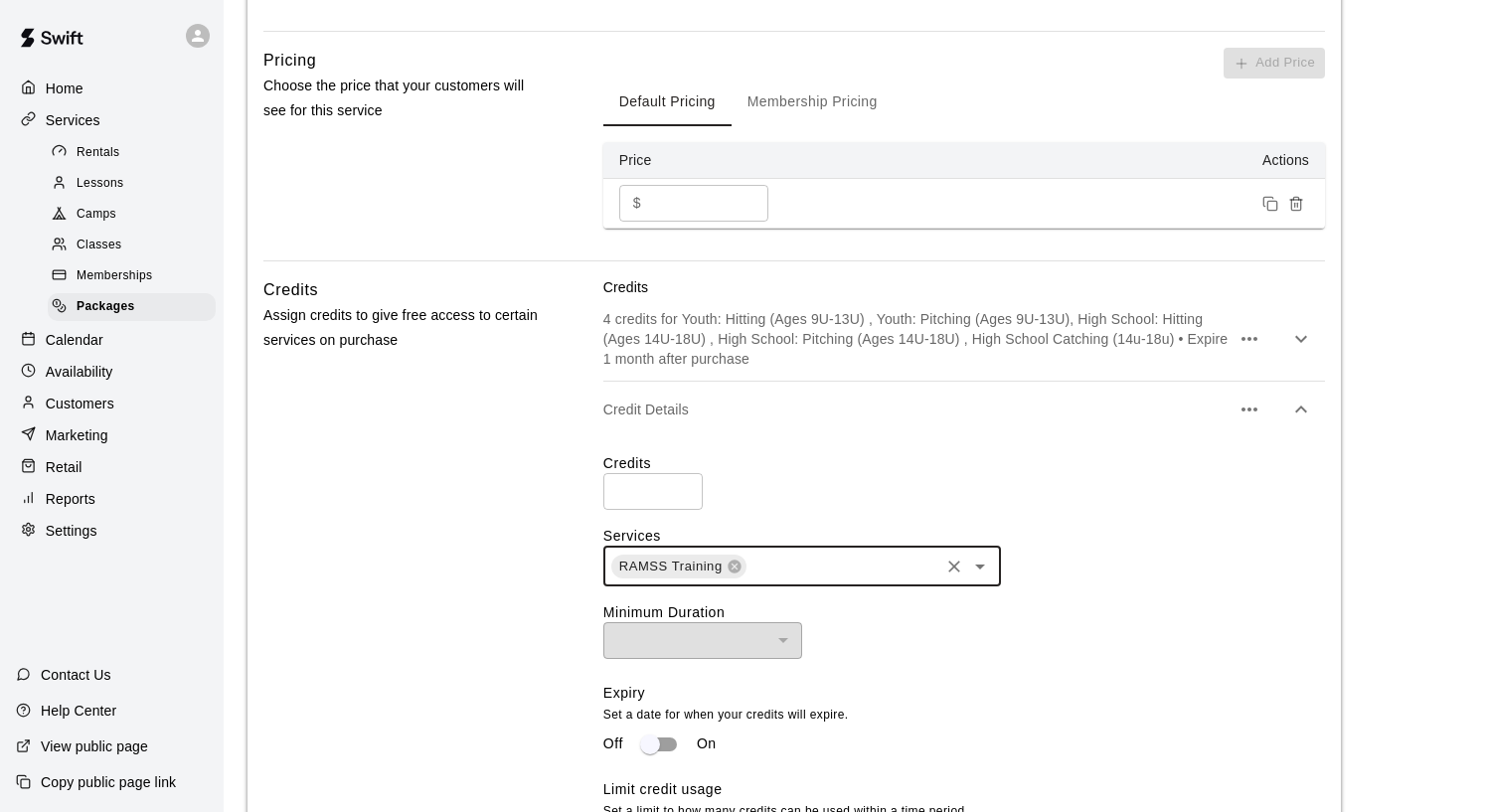 type on "*" 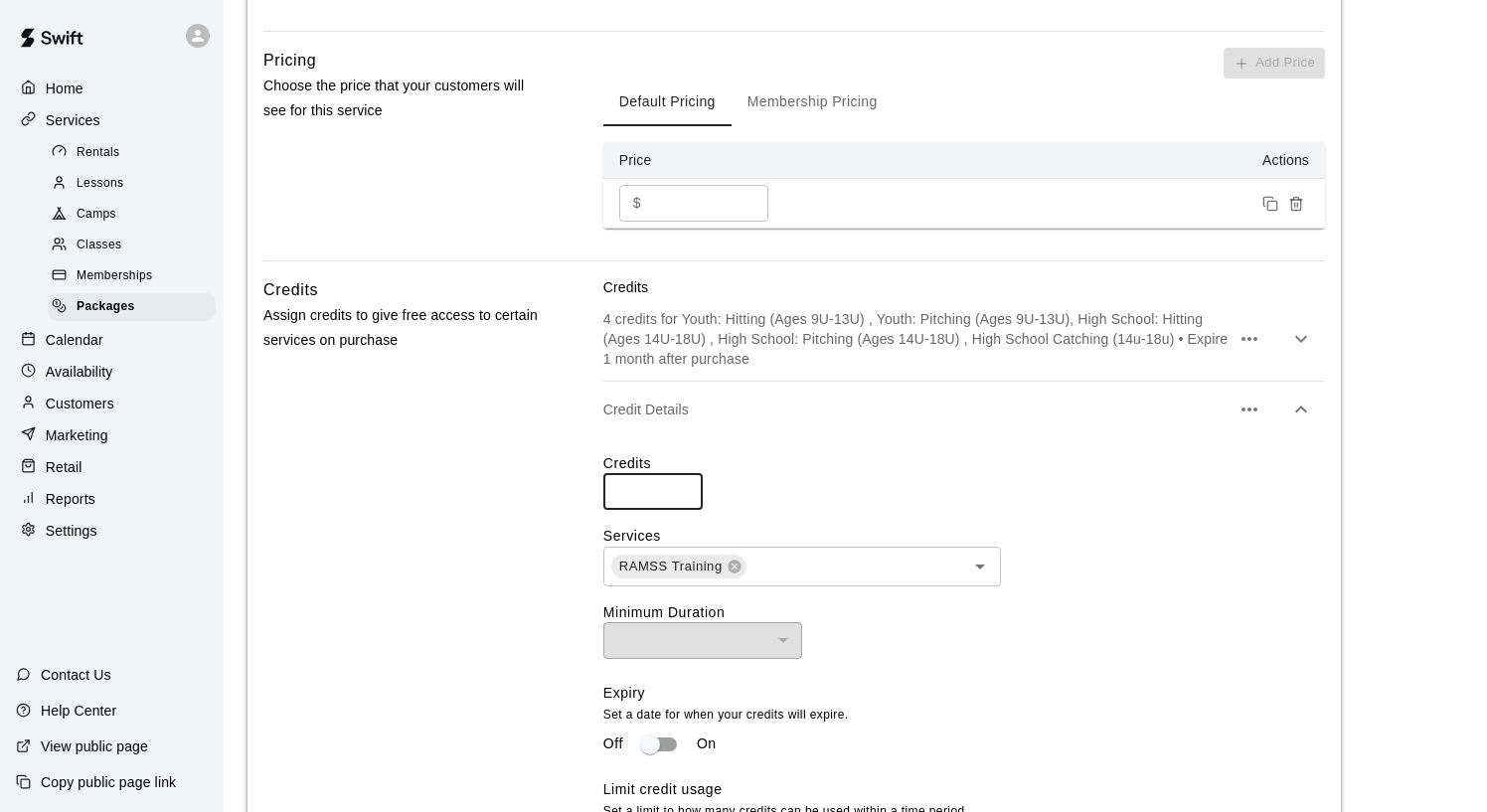 click on "*" at bounding box center [653, 491] 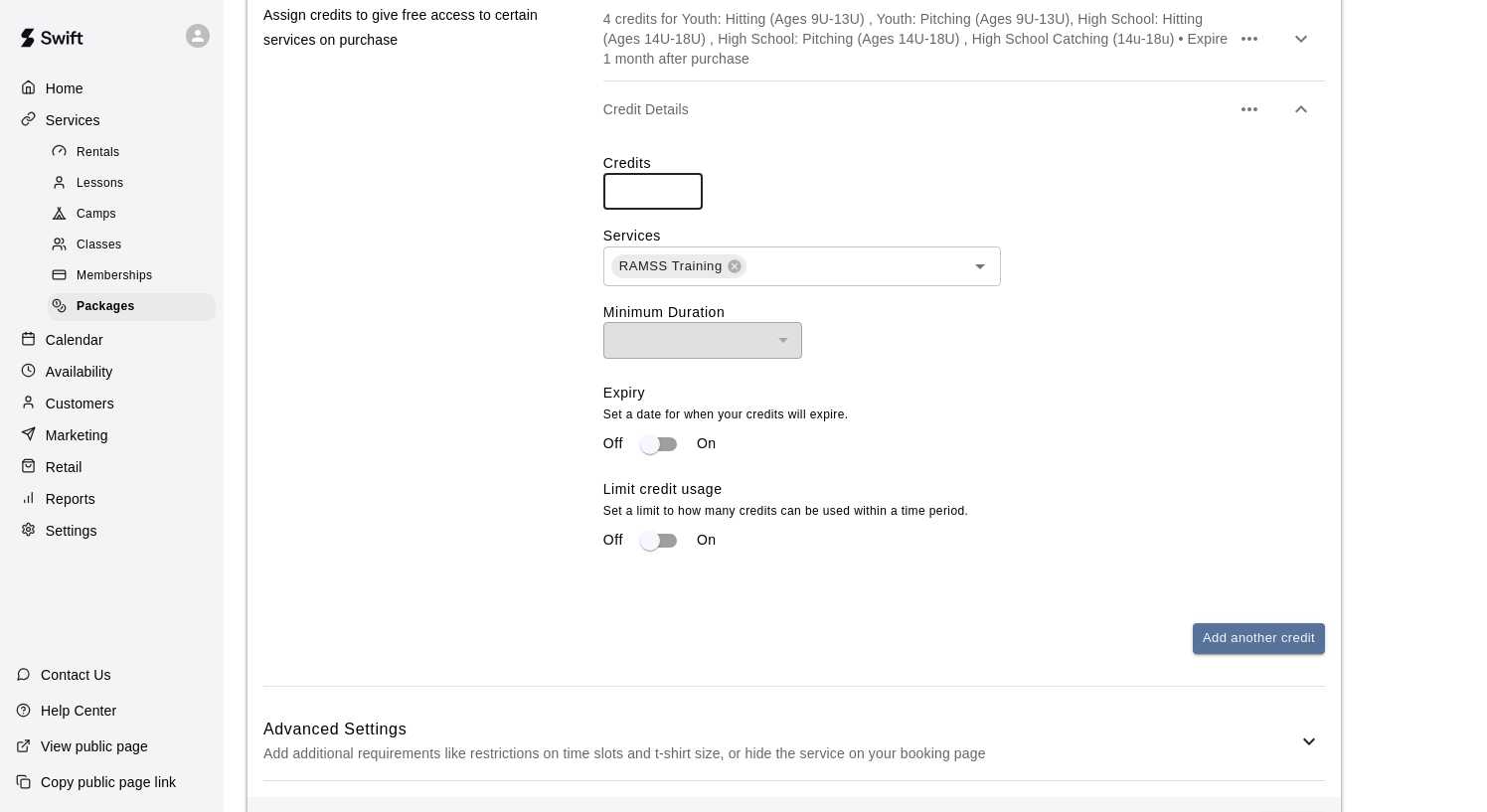 scroll, scrollTop: 995, scrollLeft: 0, axis: vertical 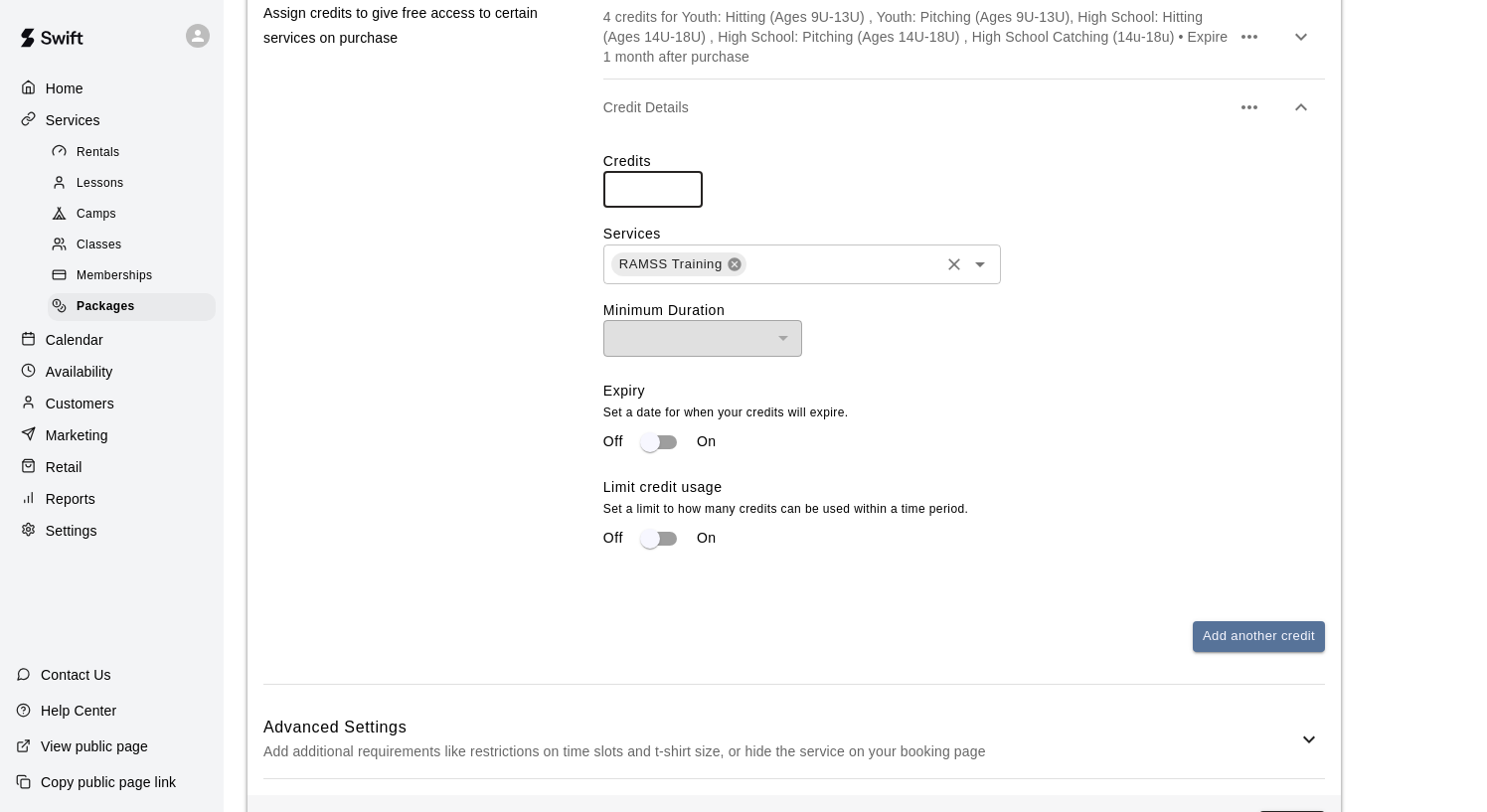 click 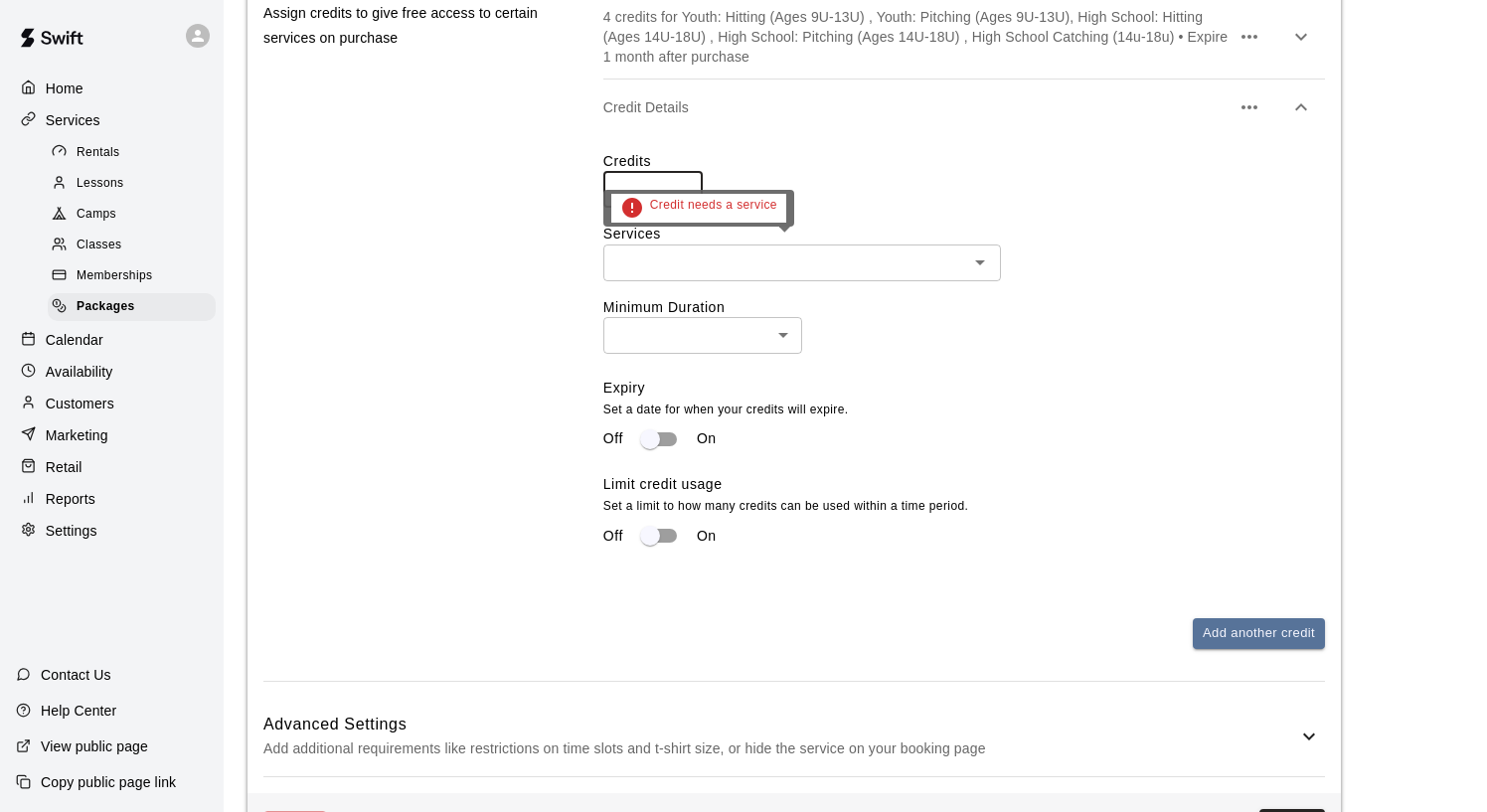 click on "Services" at bounding box center [964, 234] 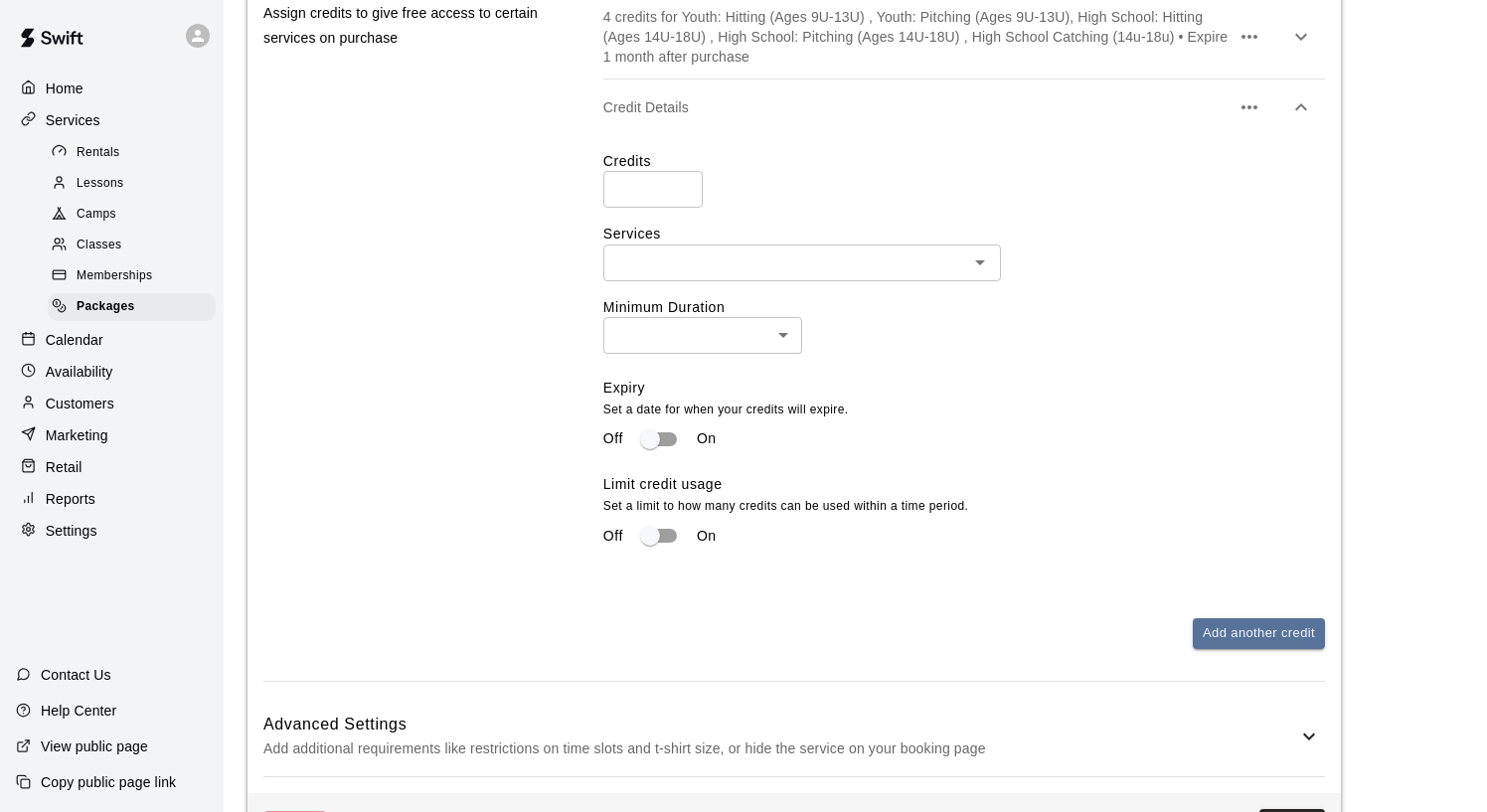 scroll, scrollTop: 831, scrollLeft: 0, axis: vertical 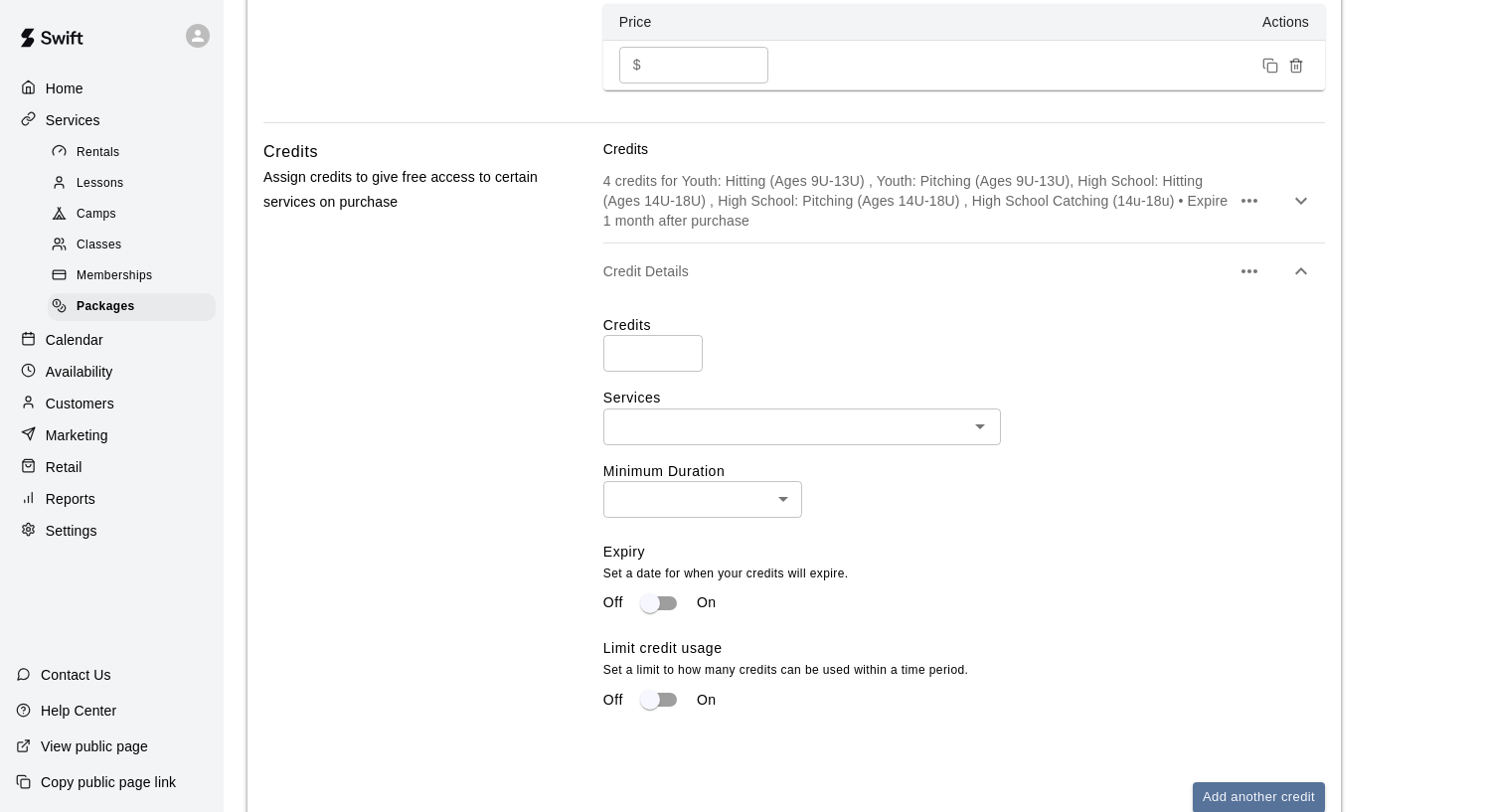 click on "Credits Assign credits to give free access to certain services on purchase" at bounding box center (402, 492) 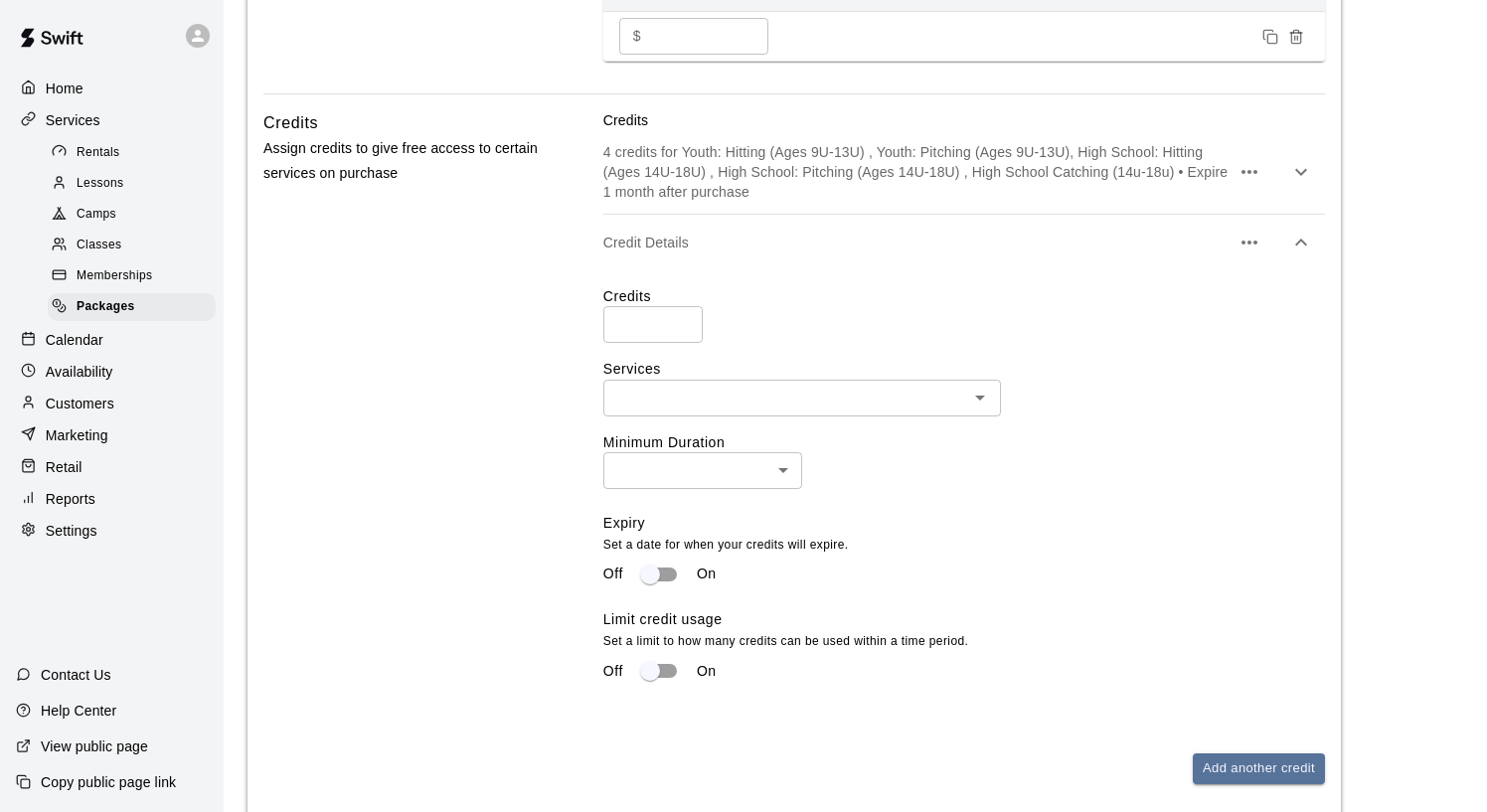 scroll, scrollTop: 830, scrollLeft: 0, axis: vertical 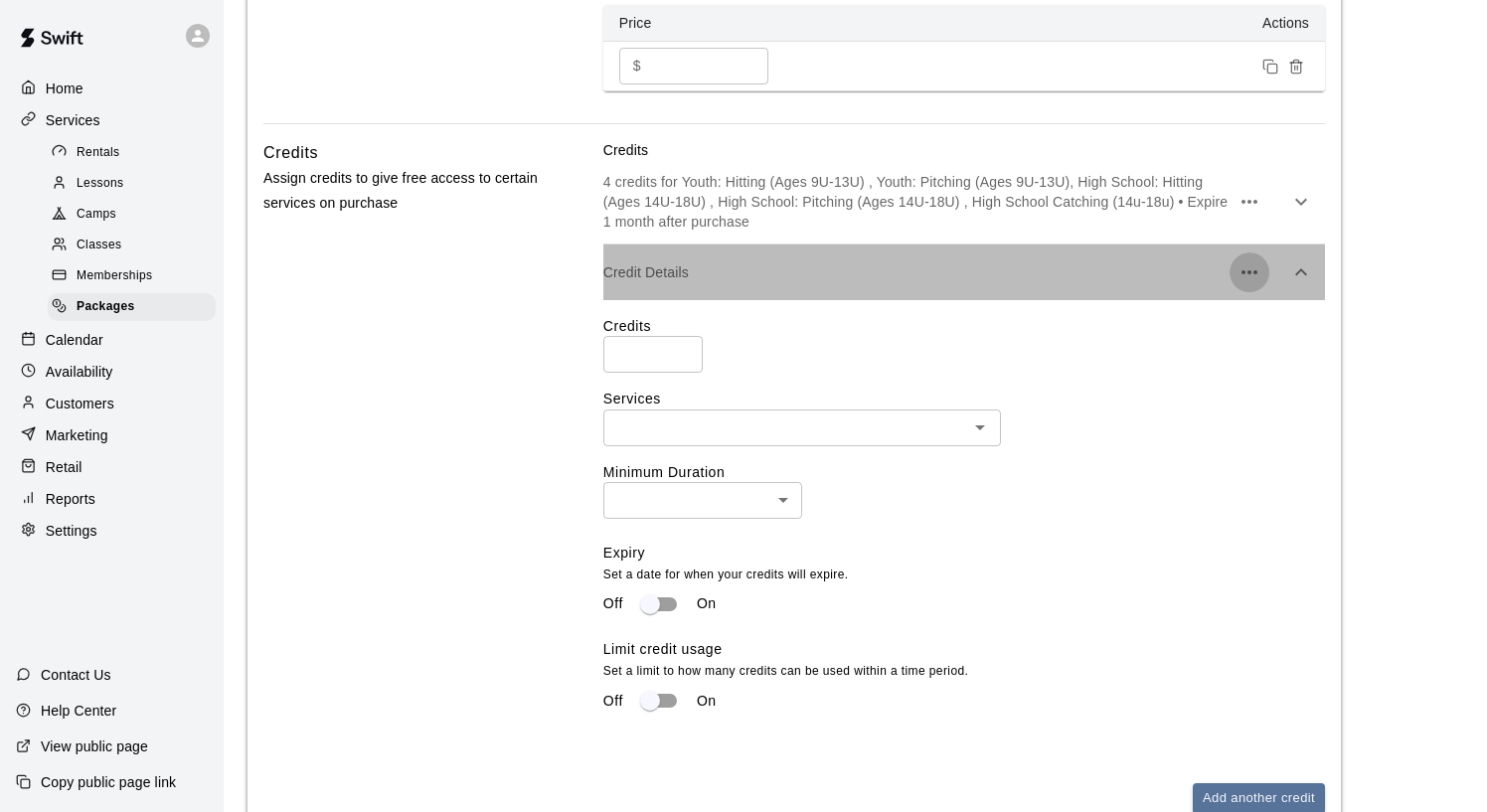 click 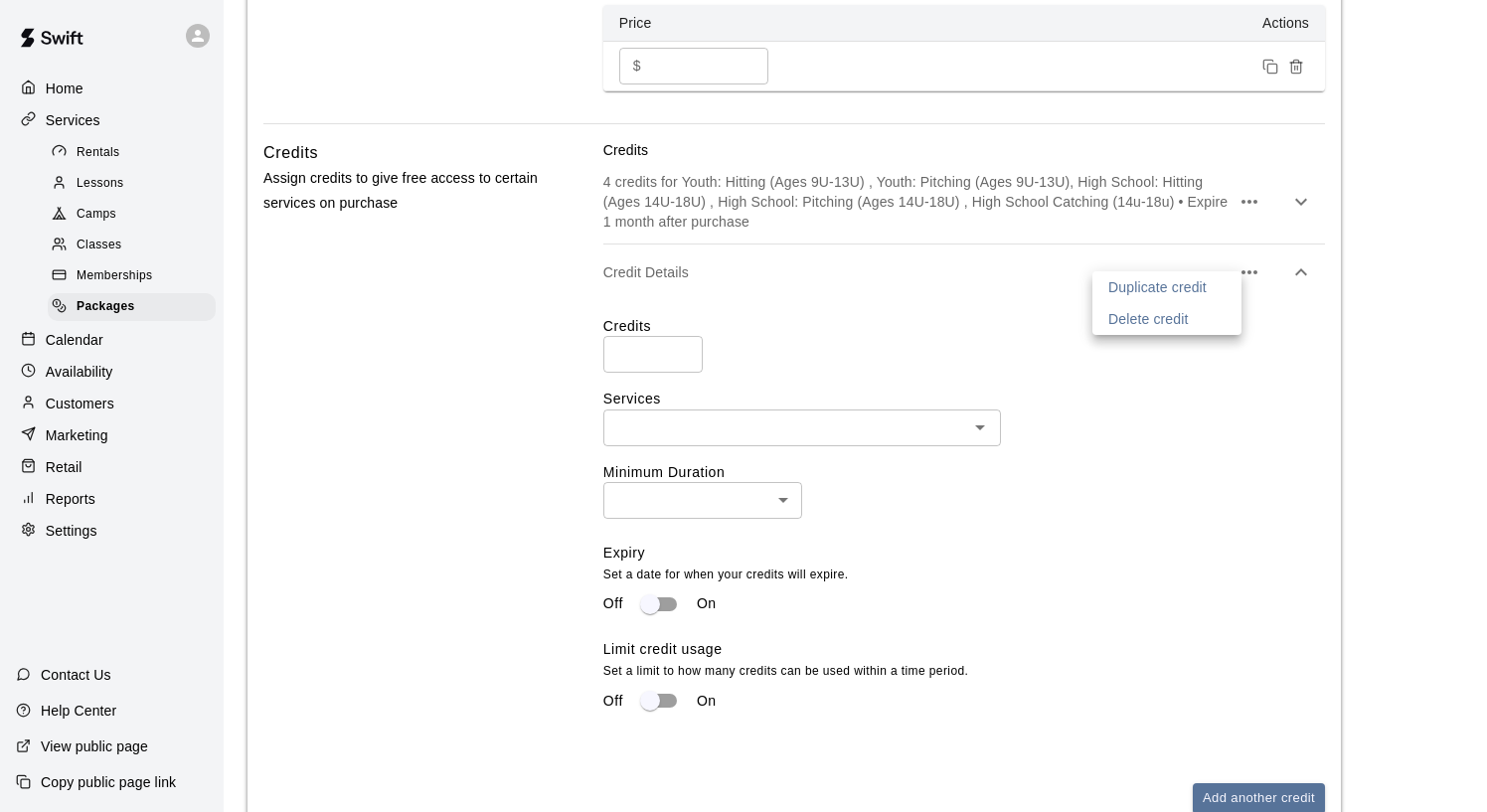 click on "Delete credit" at bounding box center (1167, 319) 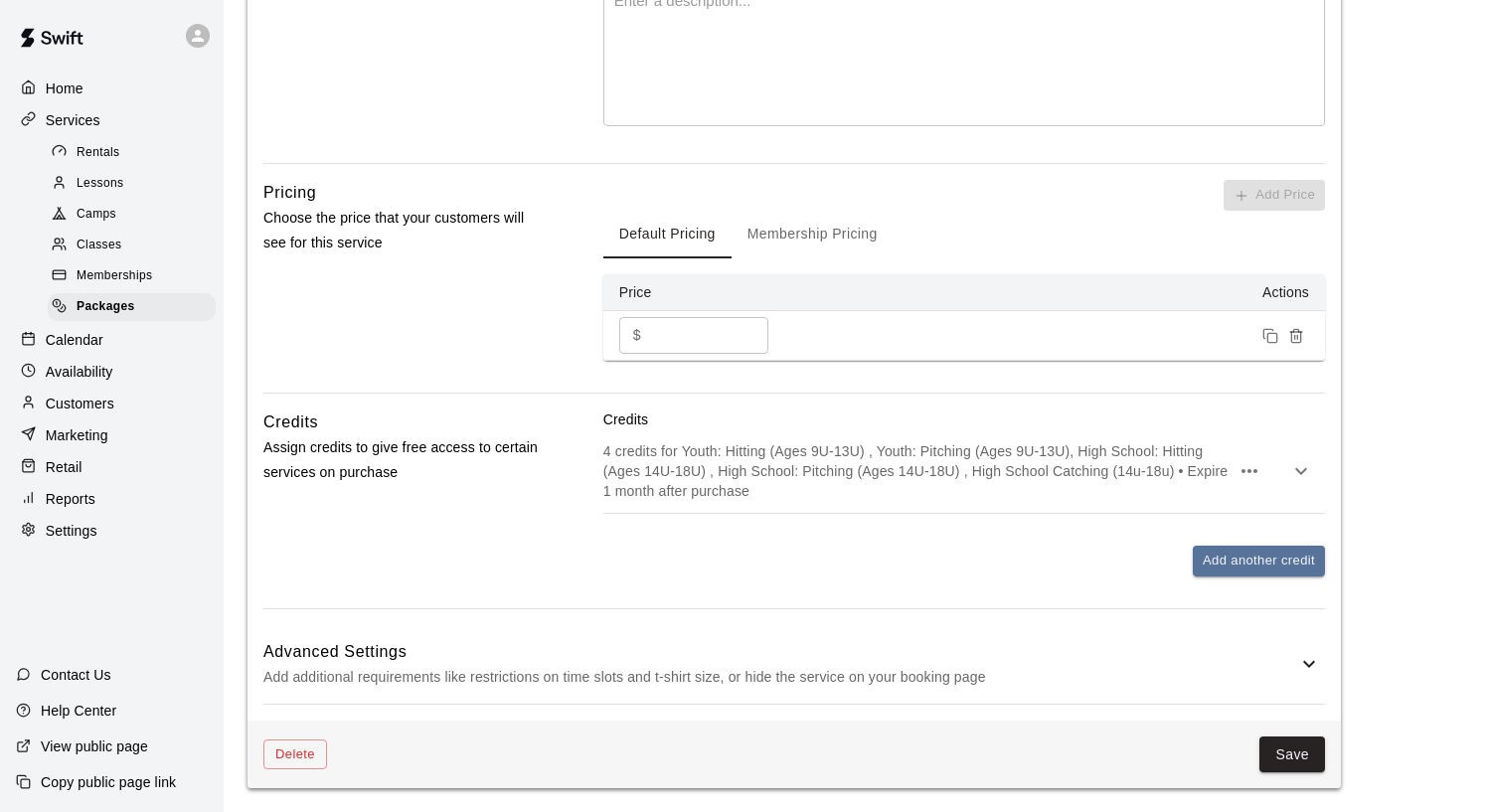 scroll, scrollTop: 556, scrollLeft: 0, axis: vertical 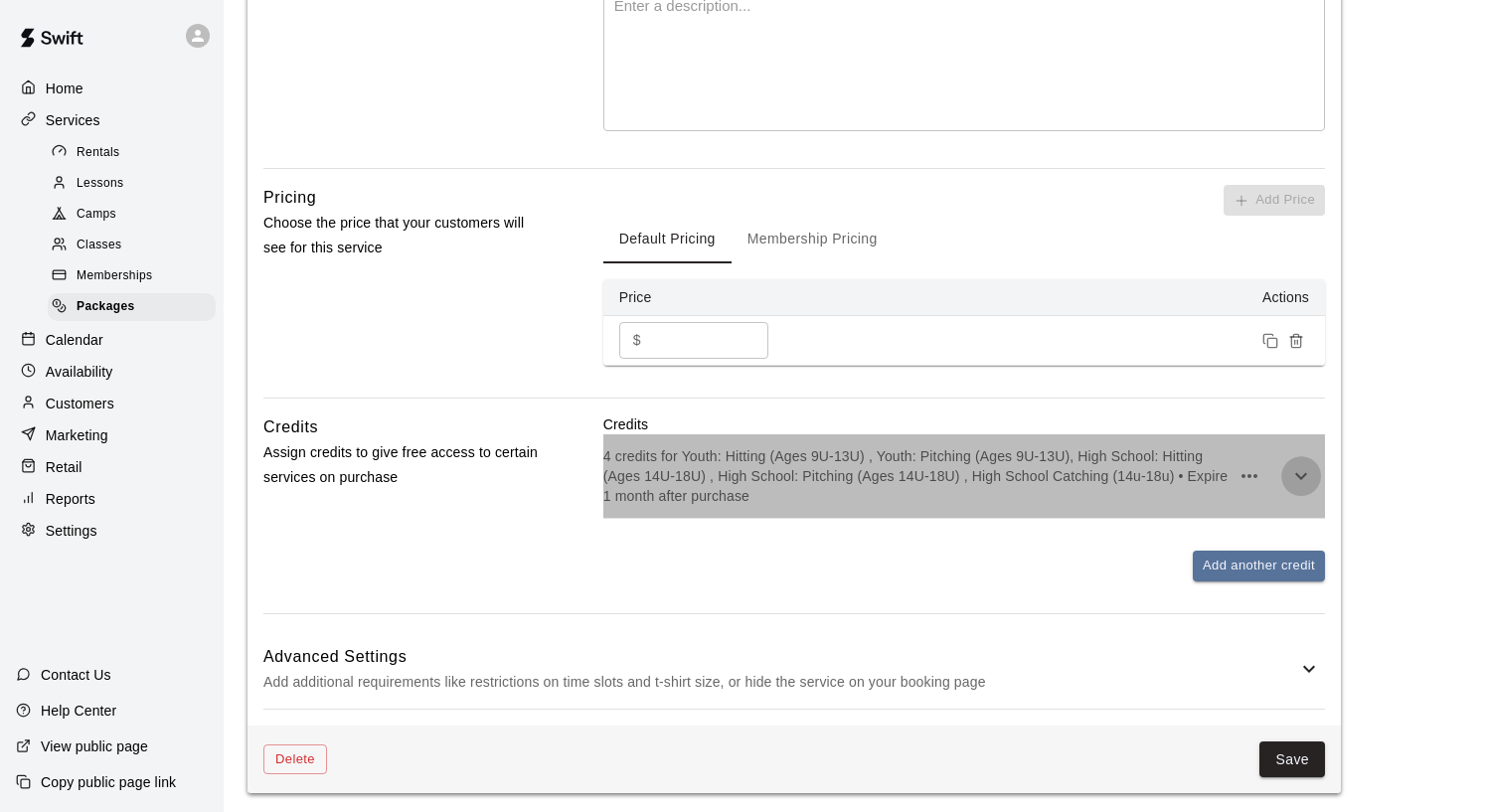 click 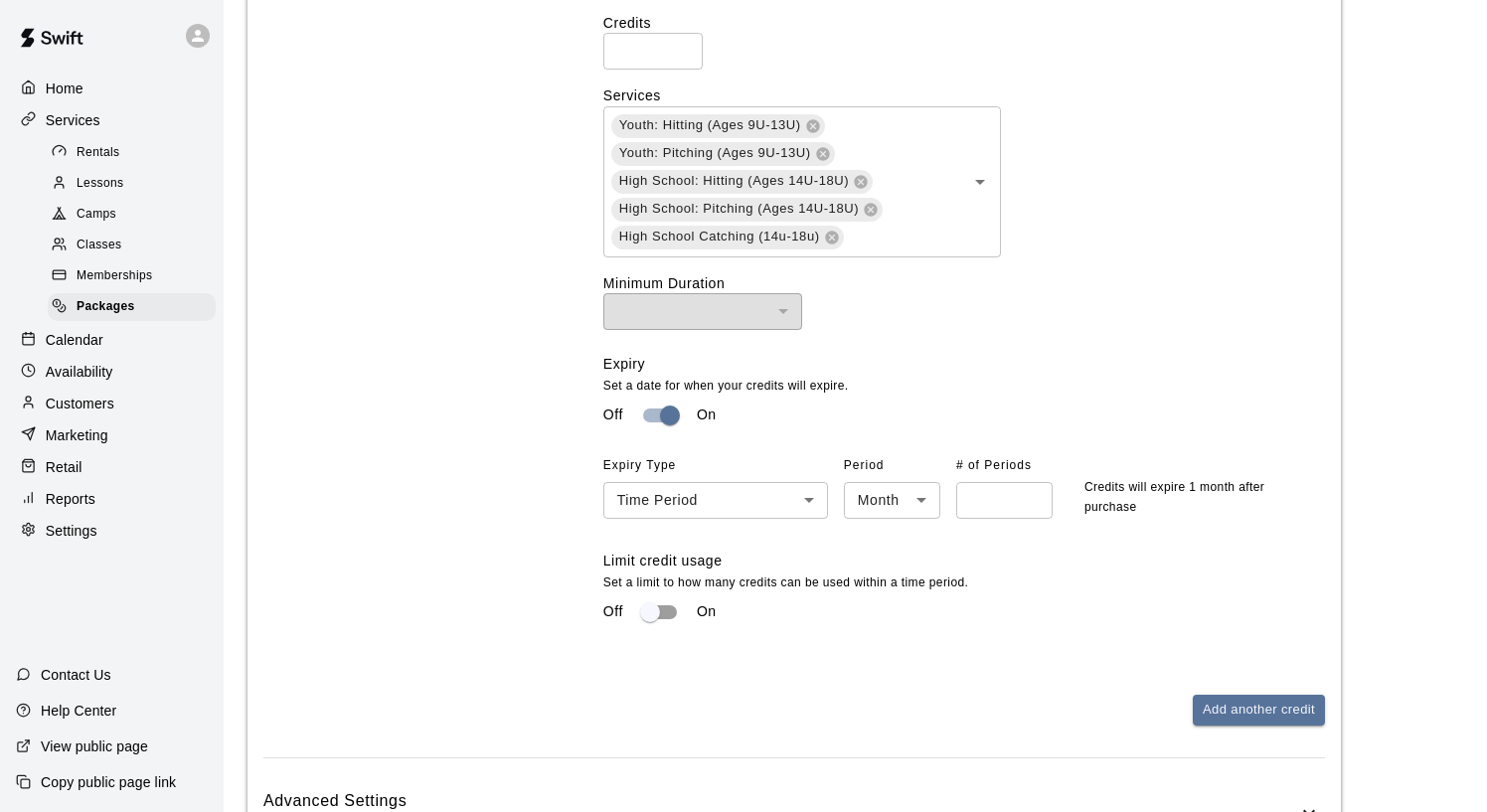 scroll, scrollTop: 1054, scrollLeft: 0, axis: vertical 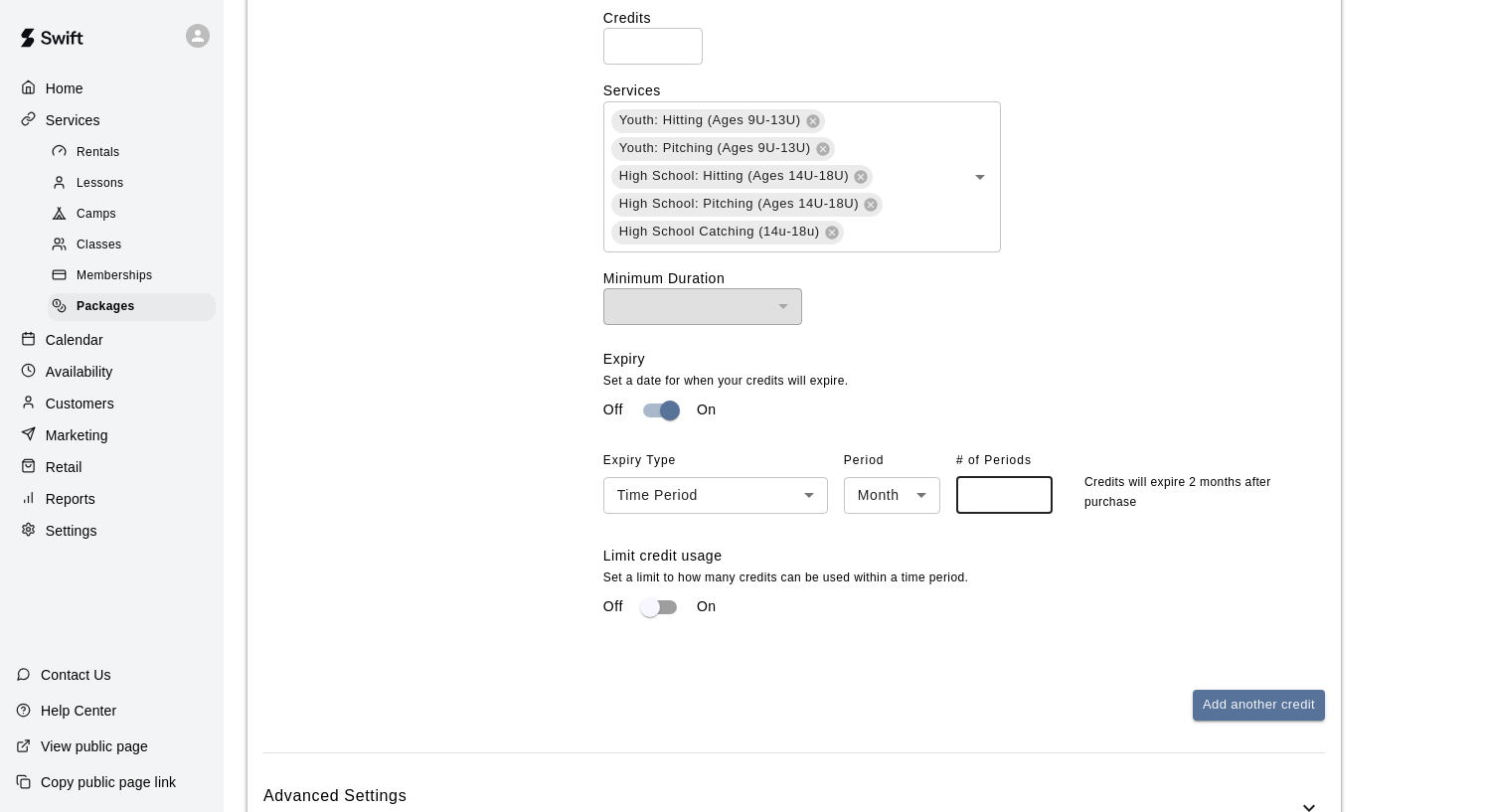 click on "*" at bounding box center (1004, 495) 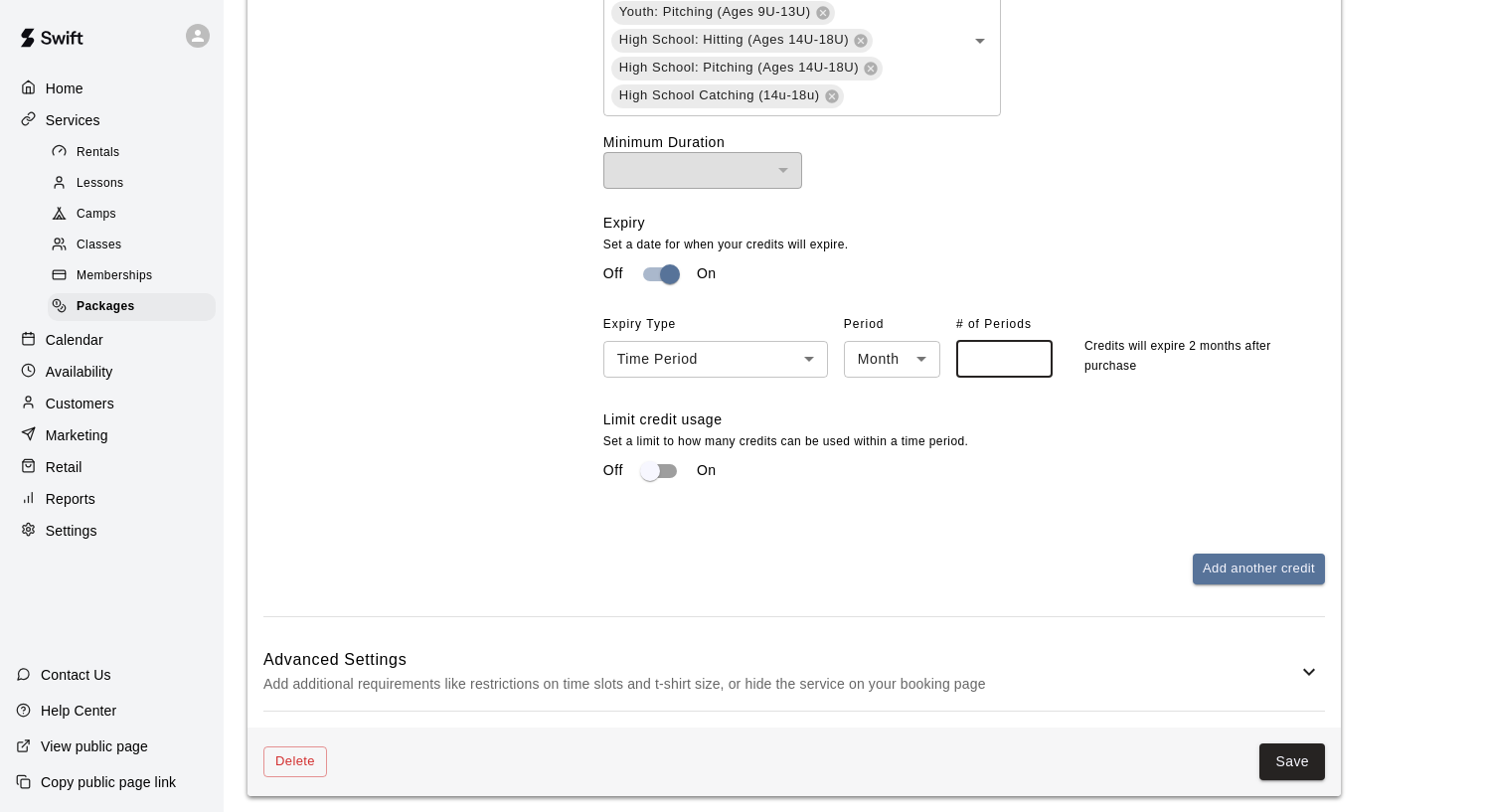 scroll, scrollTop: 1189, scrollLeft: 0, axis: vertical 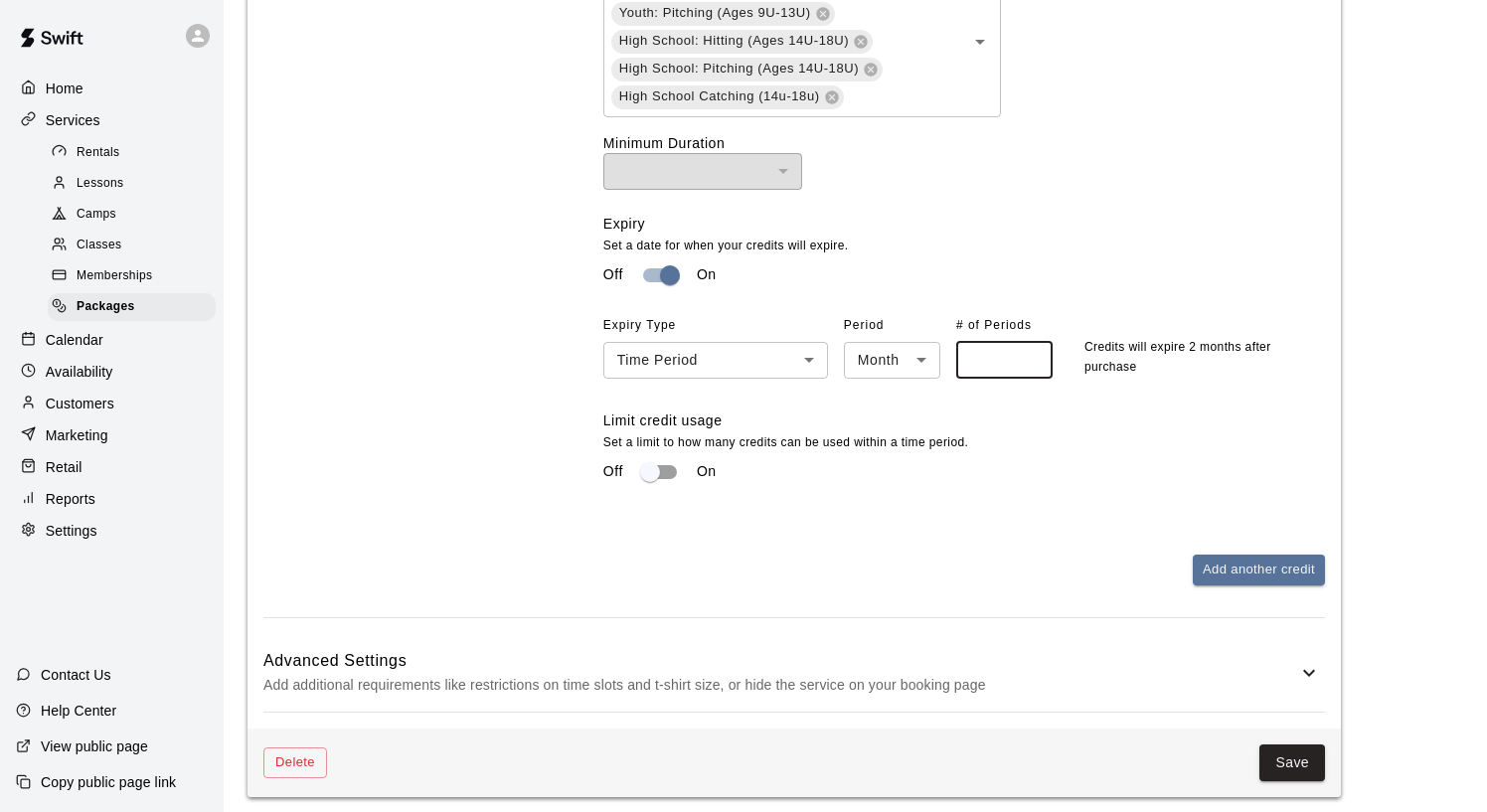 type on "*" 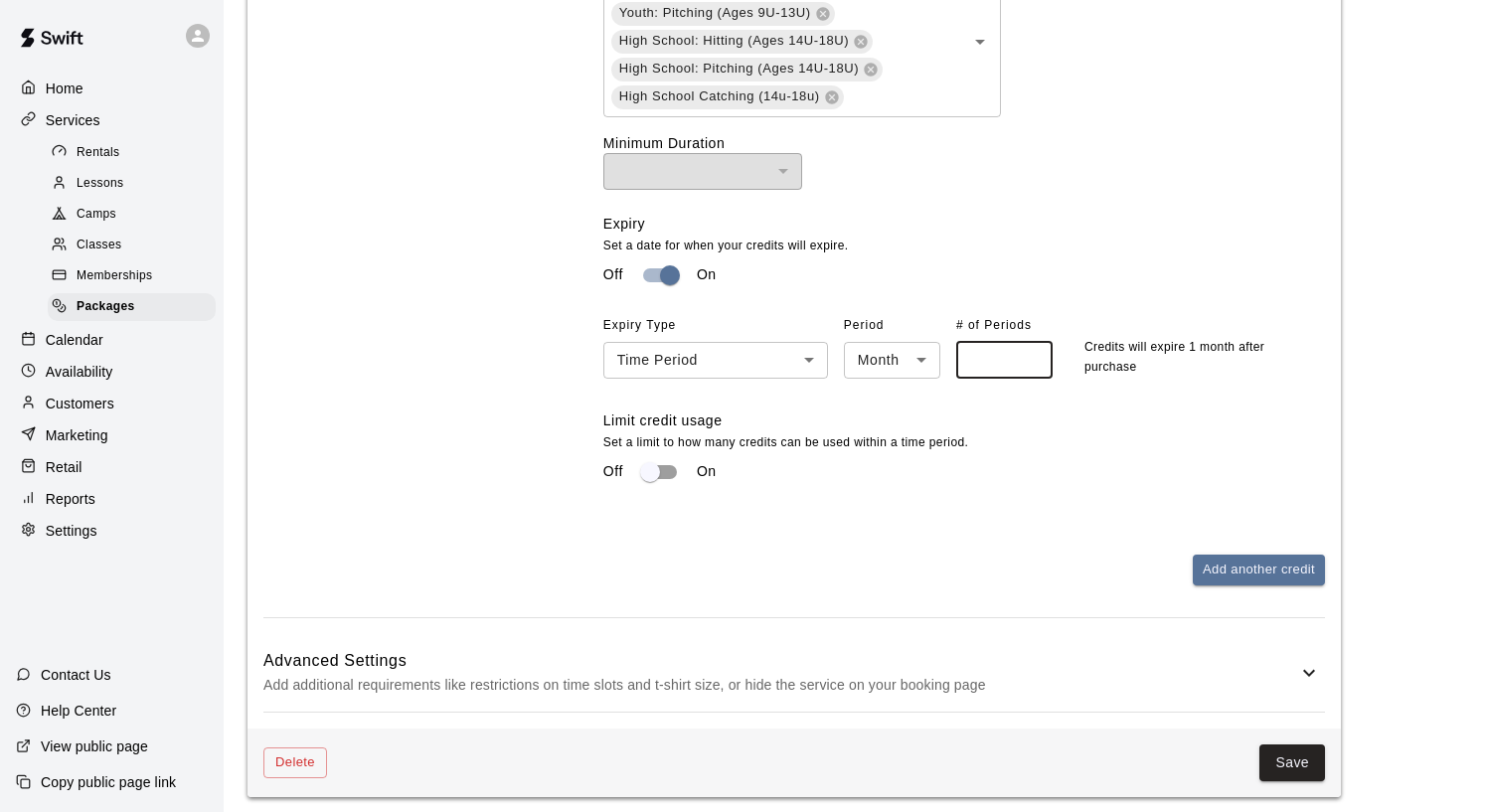 click on "*" at bounding box center (1004, 360) 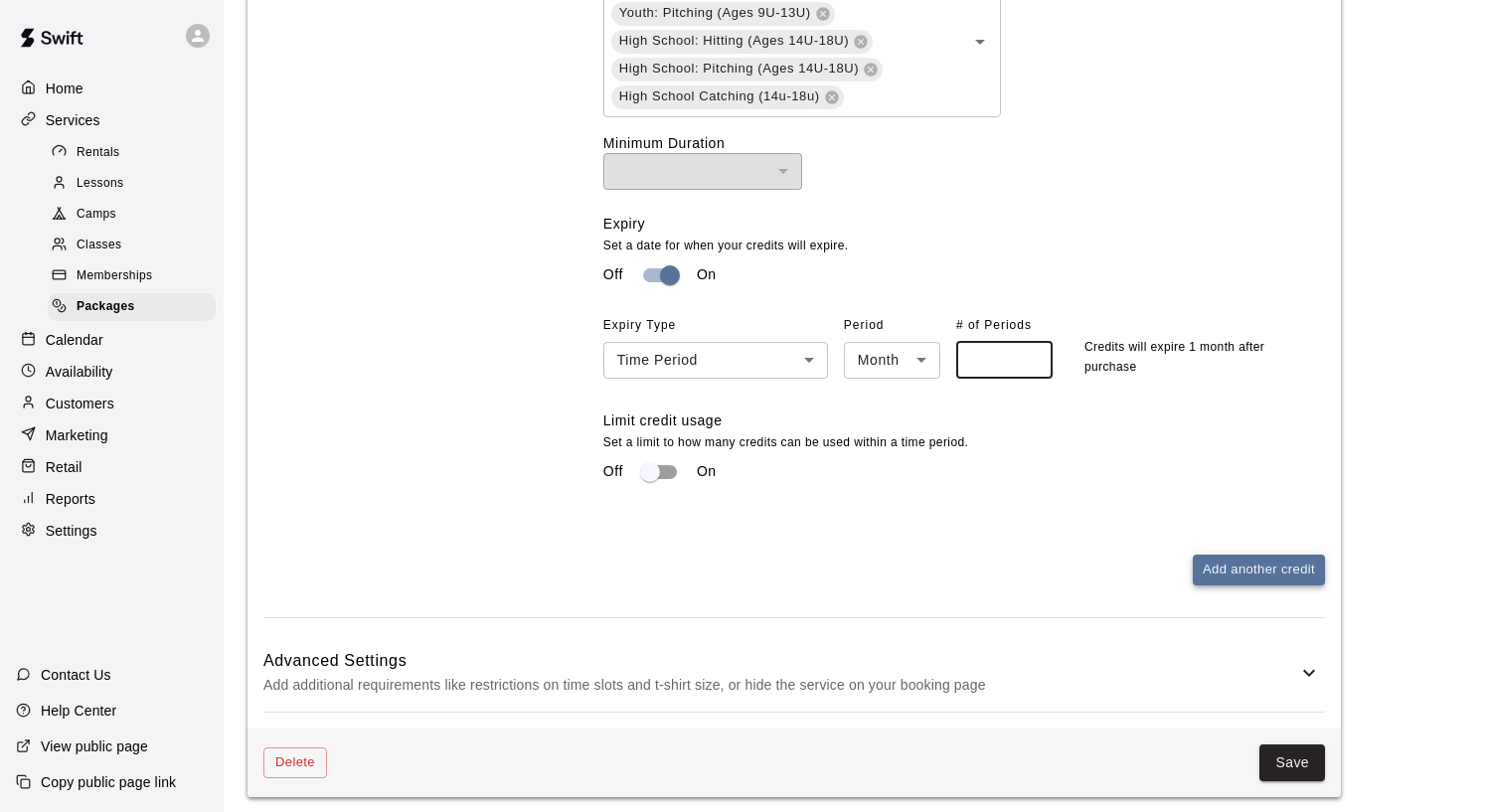 click on "Add another credit" at bounding box center [1258, 569] 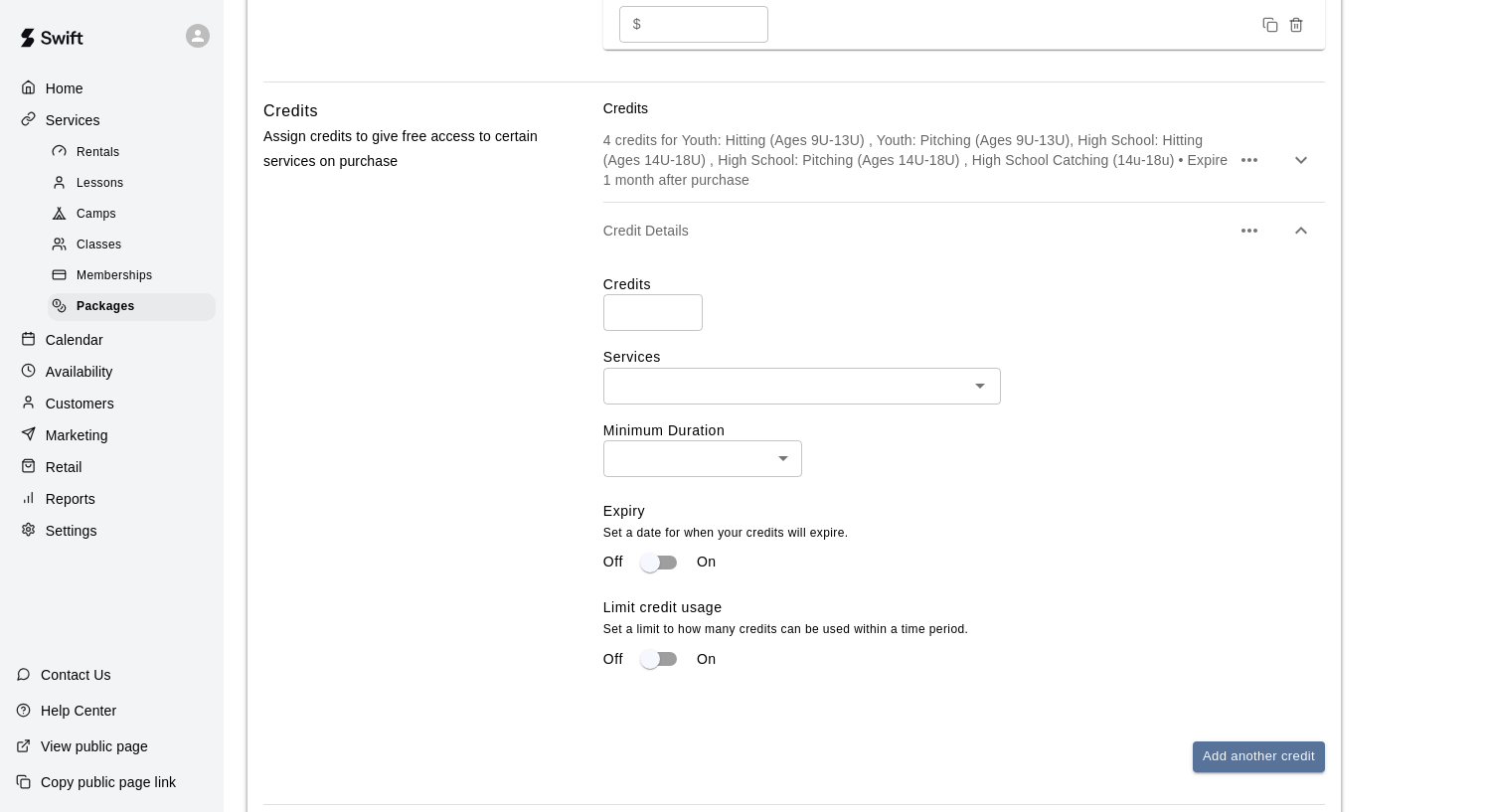 scroll, scrollTop: 835, scrollLeft: 0, axis: vertical 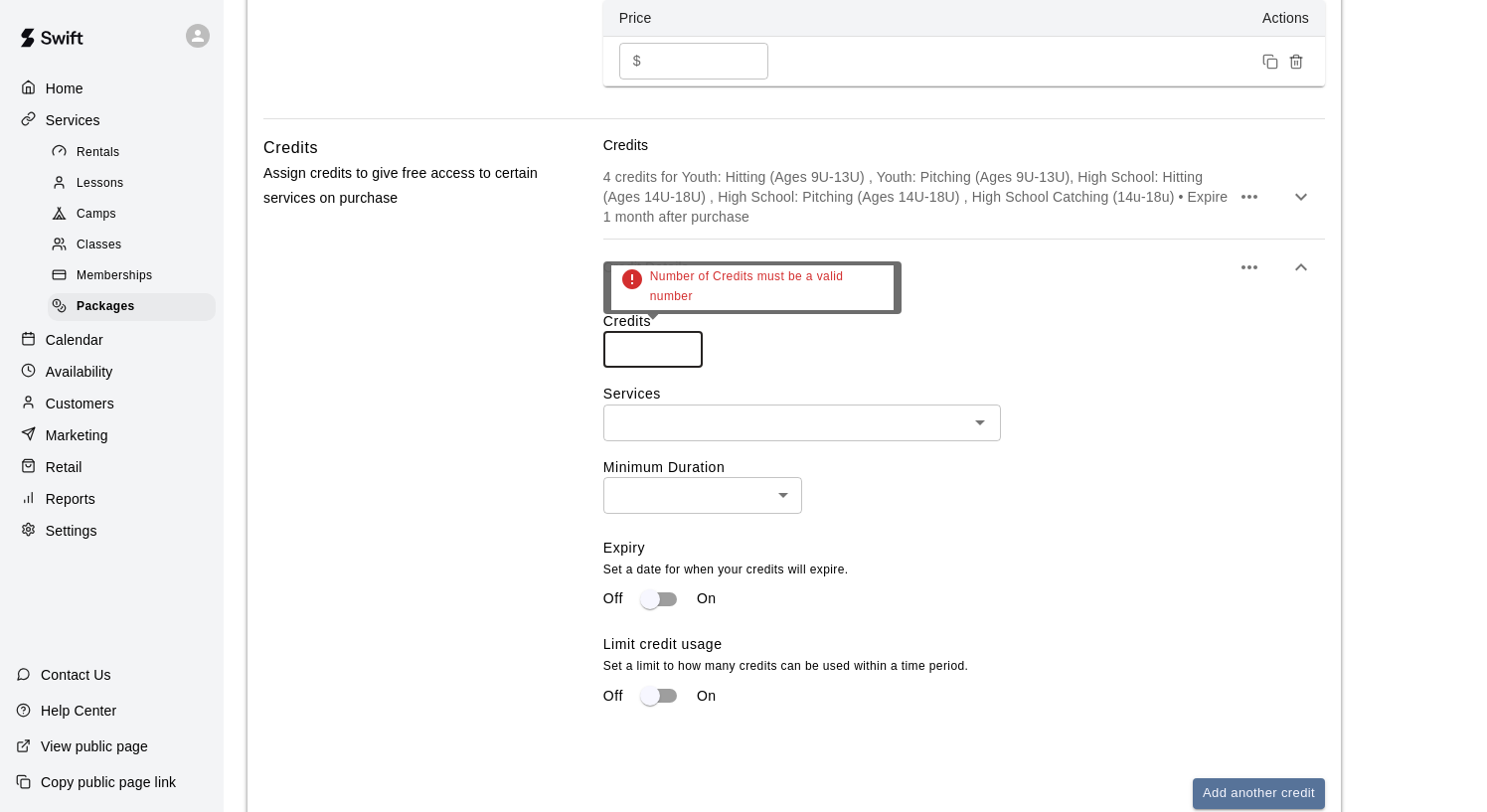 click at bounding box center (653, 349) 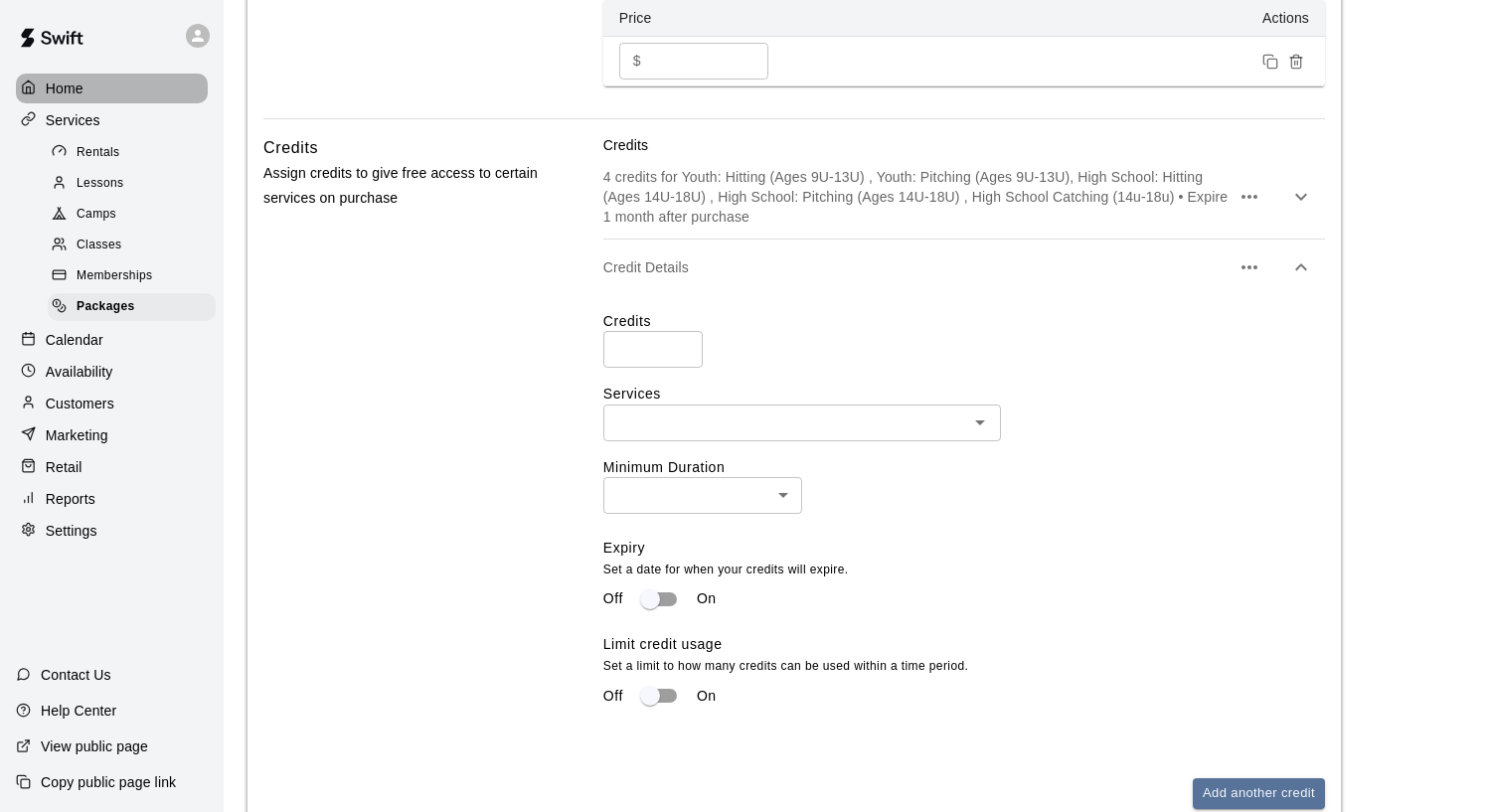 click on "Home" at bounding box center [65, 88] 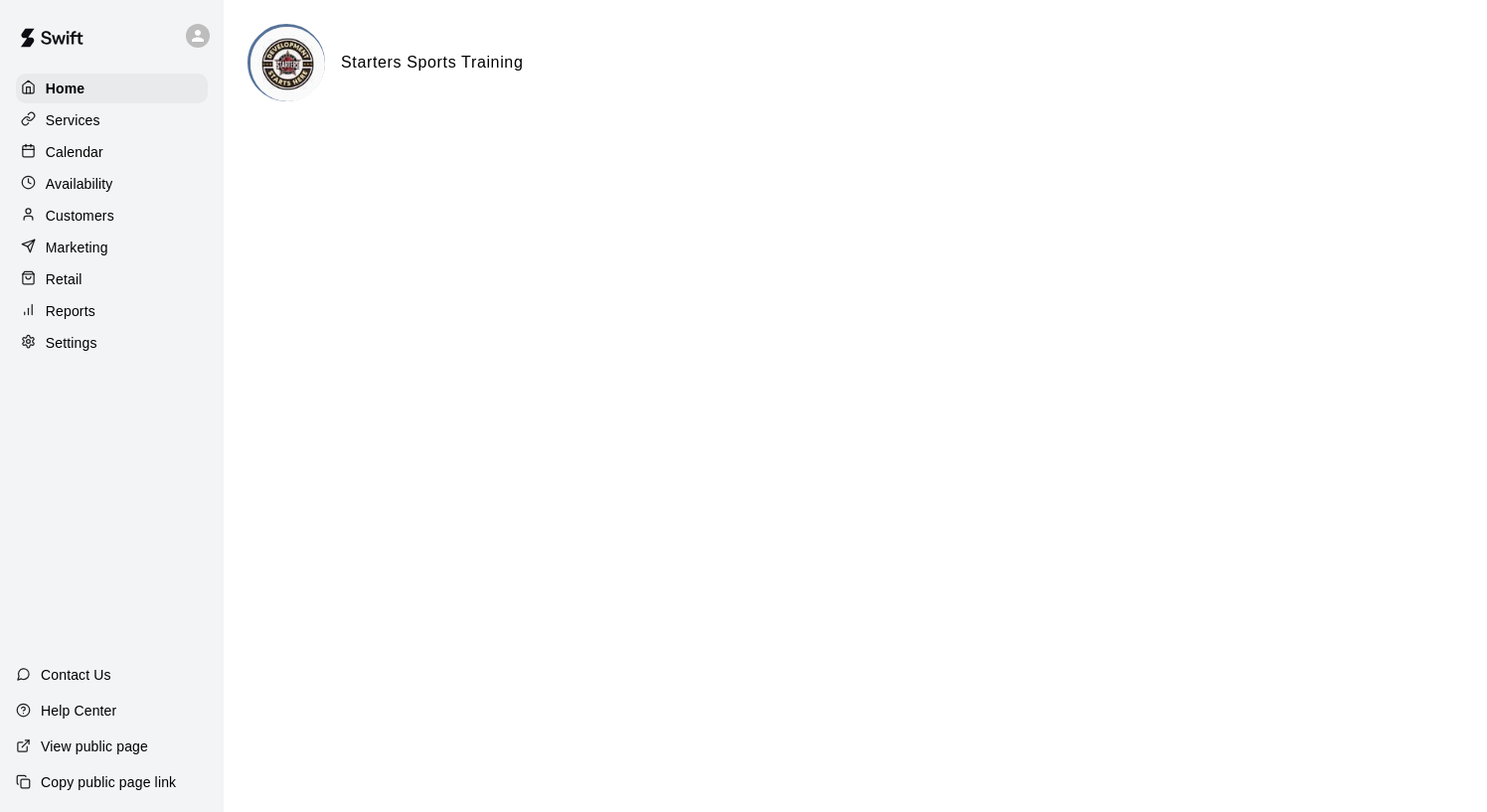 click on "Customers" at bounding box center [80, 216] 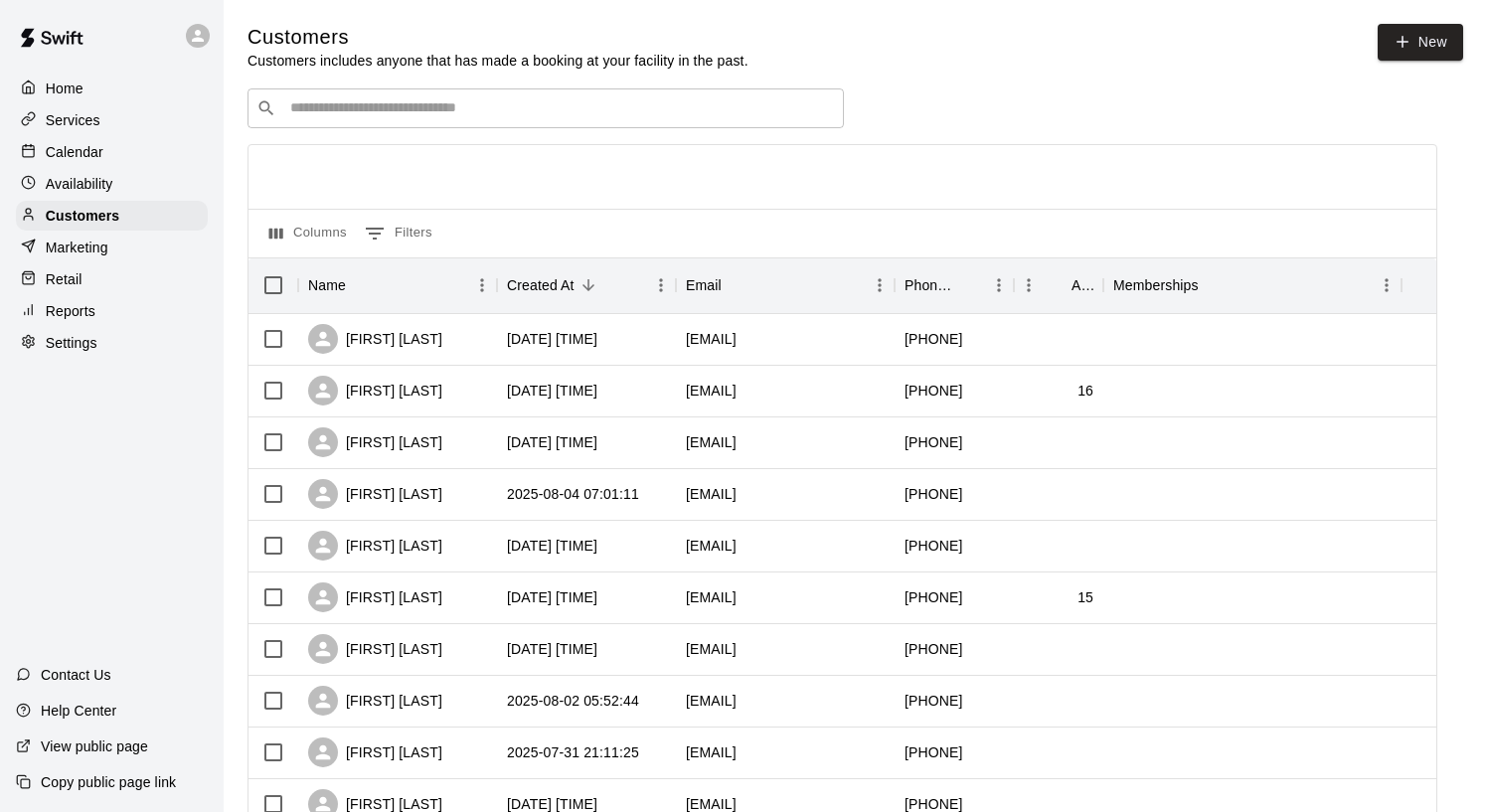 click on "Availability" at bounding box center [80, 184] 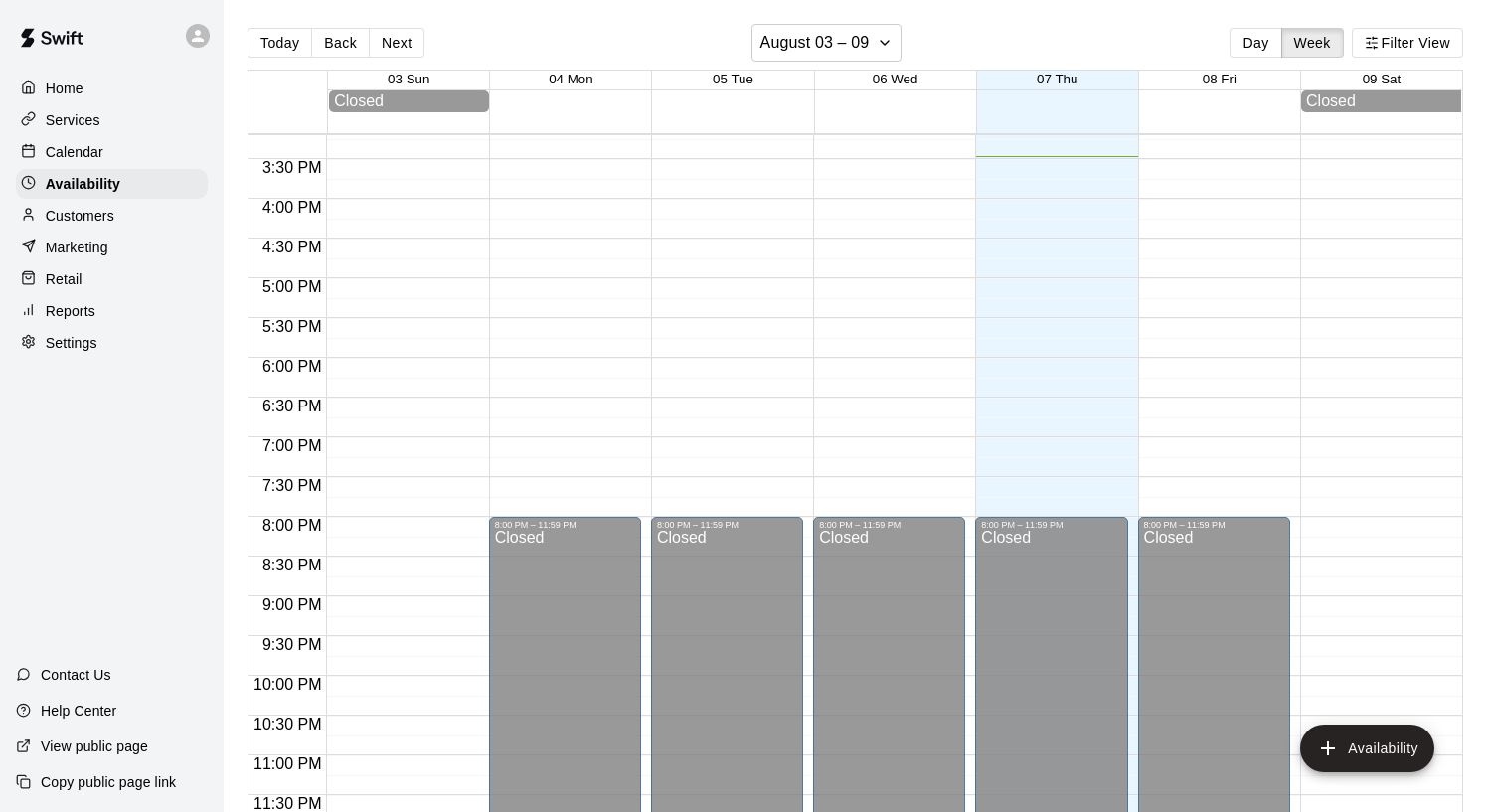 scroll, scrollTop: 1205, scrollLeft: 0, axis: vertical 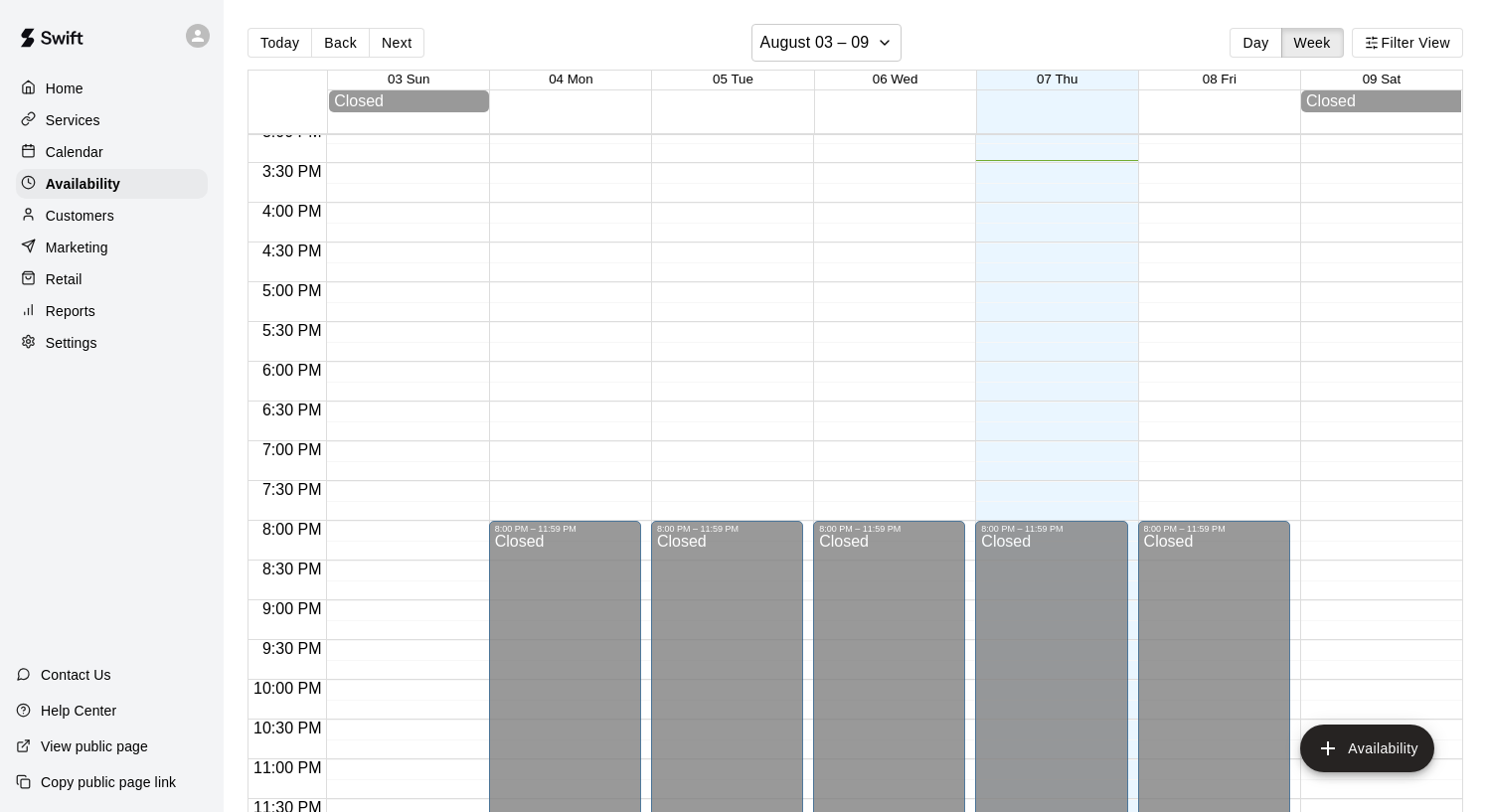 click on "Calendar" at bounding box center [111, 152] 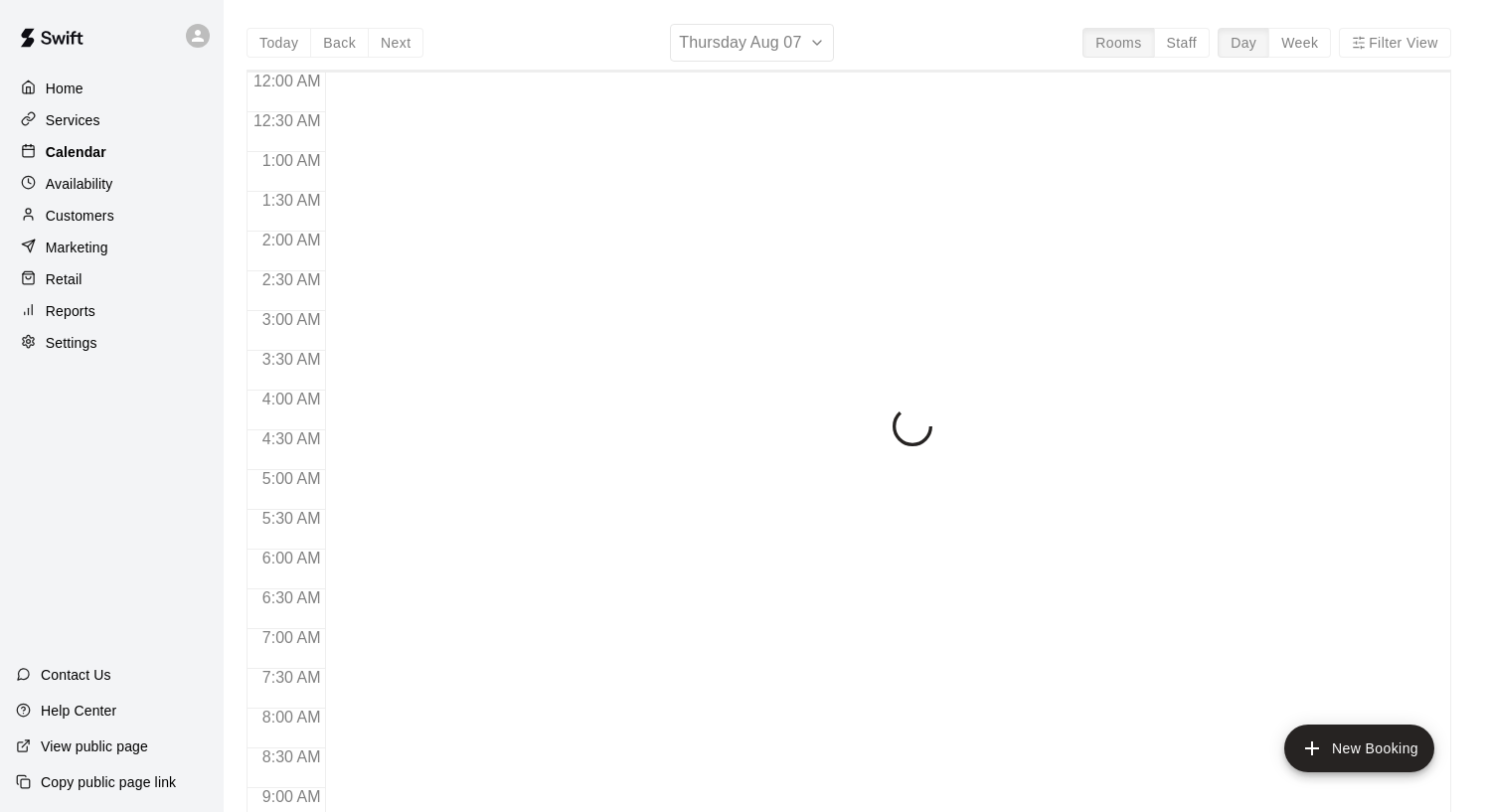 scroll, scrollTop: 1147, scrollLeft: 0, axis: vertical 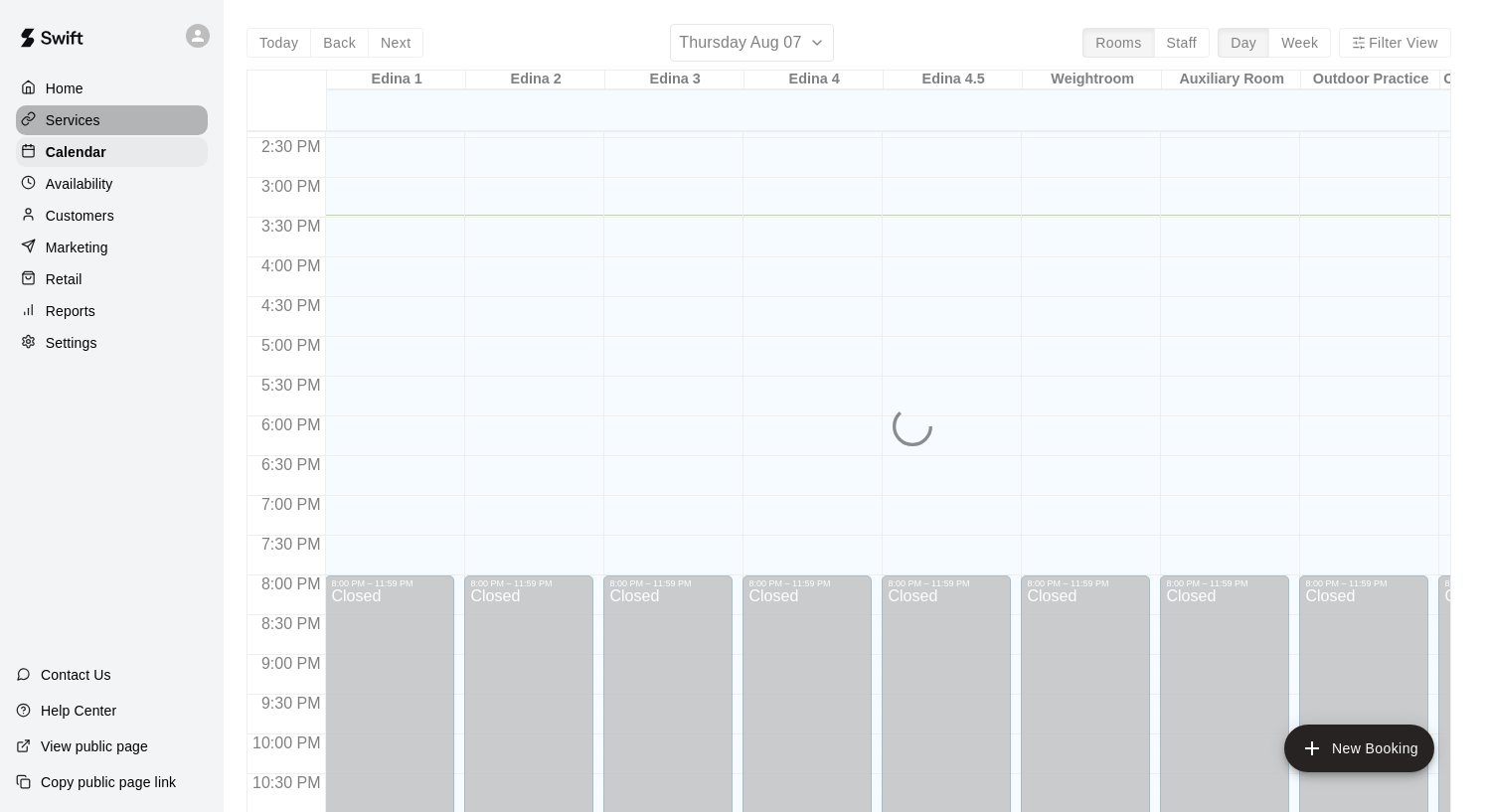 click on "Services" at bounding box center (111, 120) 